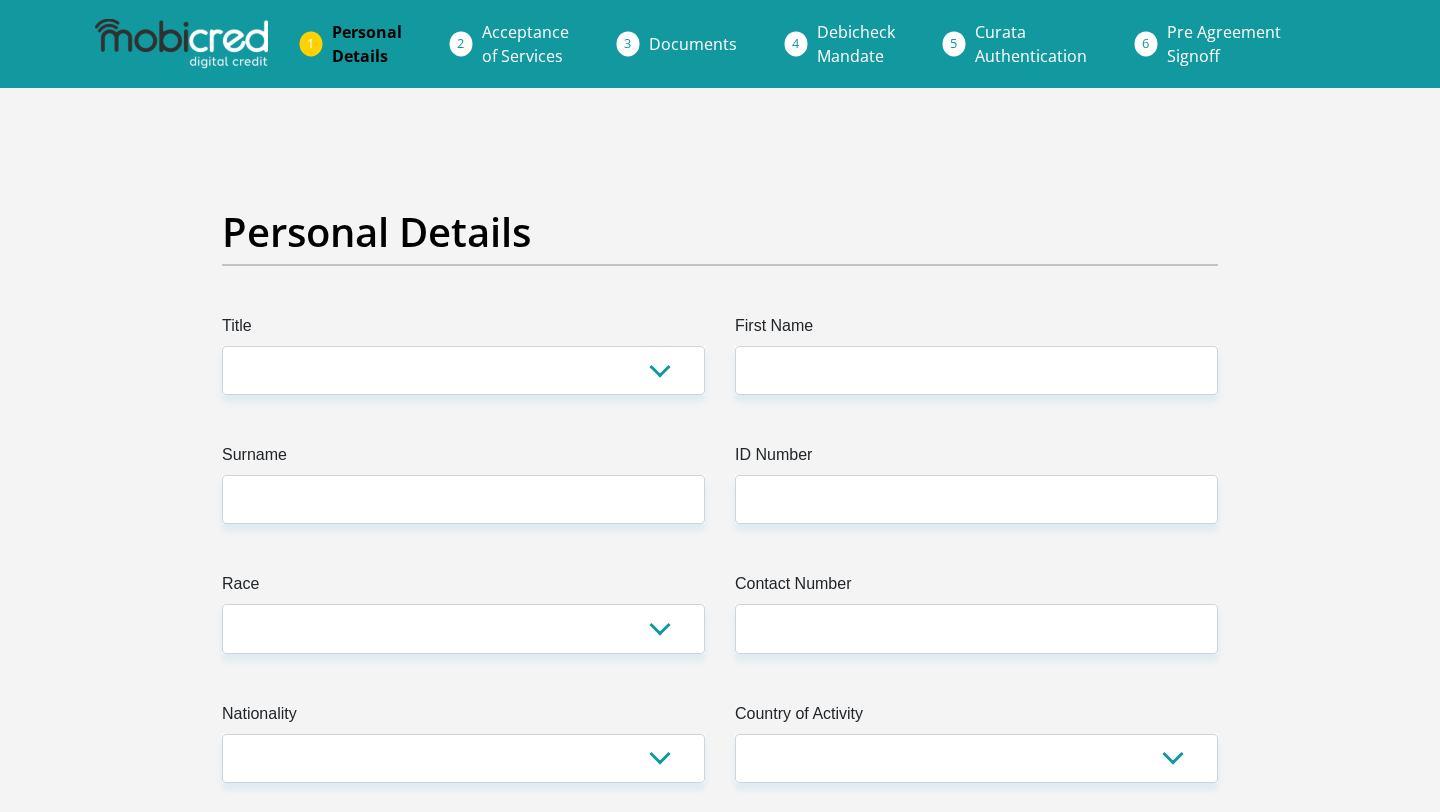 scroll, scrollTop: 0, scrollLeft: 0, axis: both 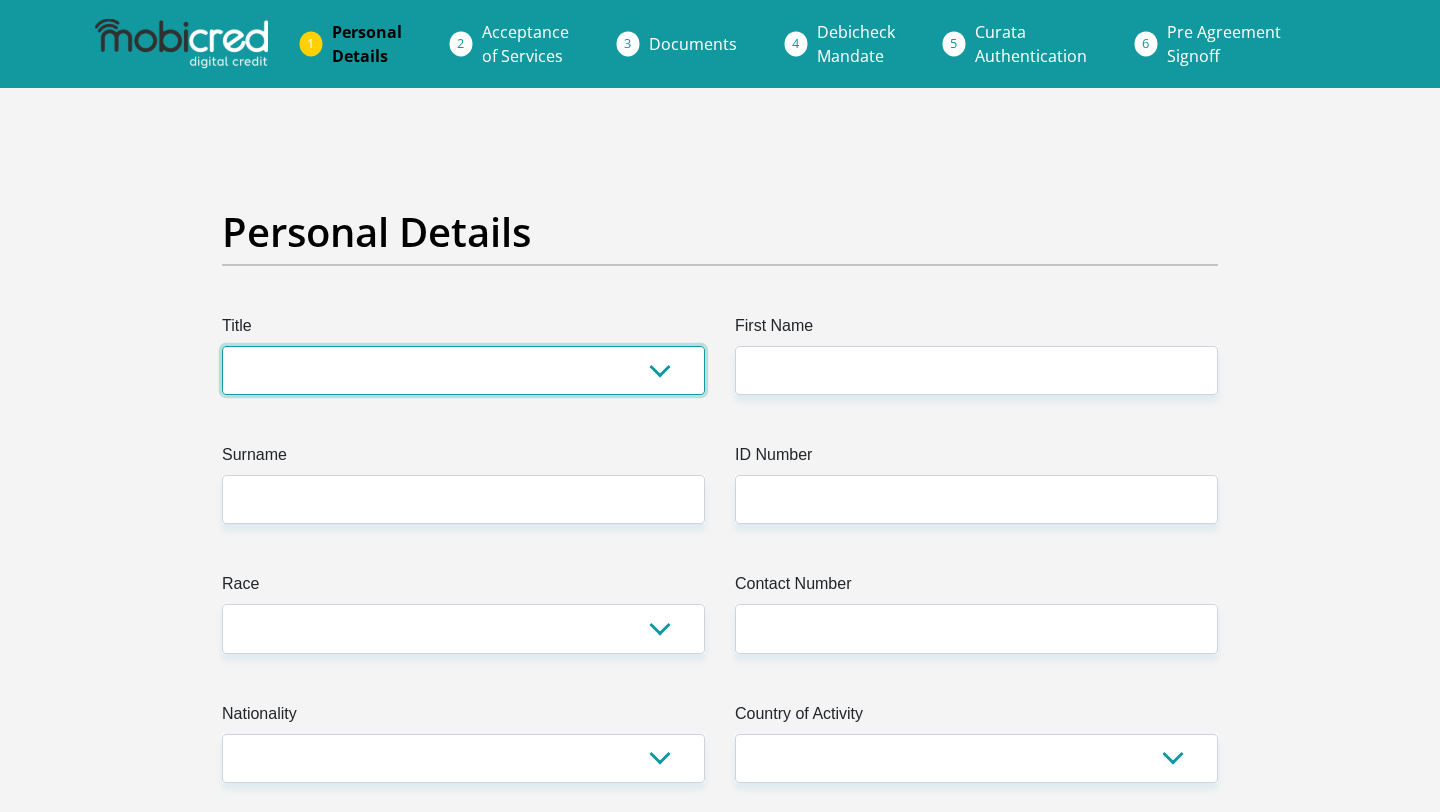 click on "Mr
Ms
Mrs
Dr
Other" at bounding box center (463, 370) 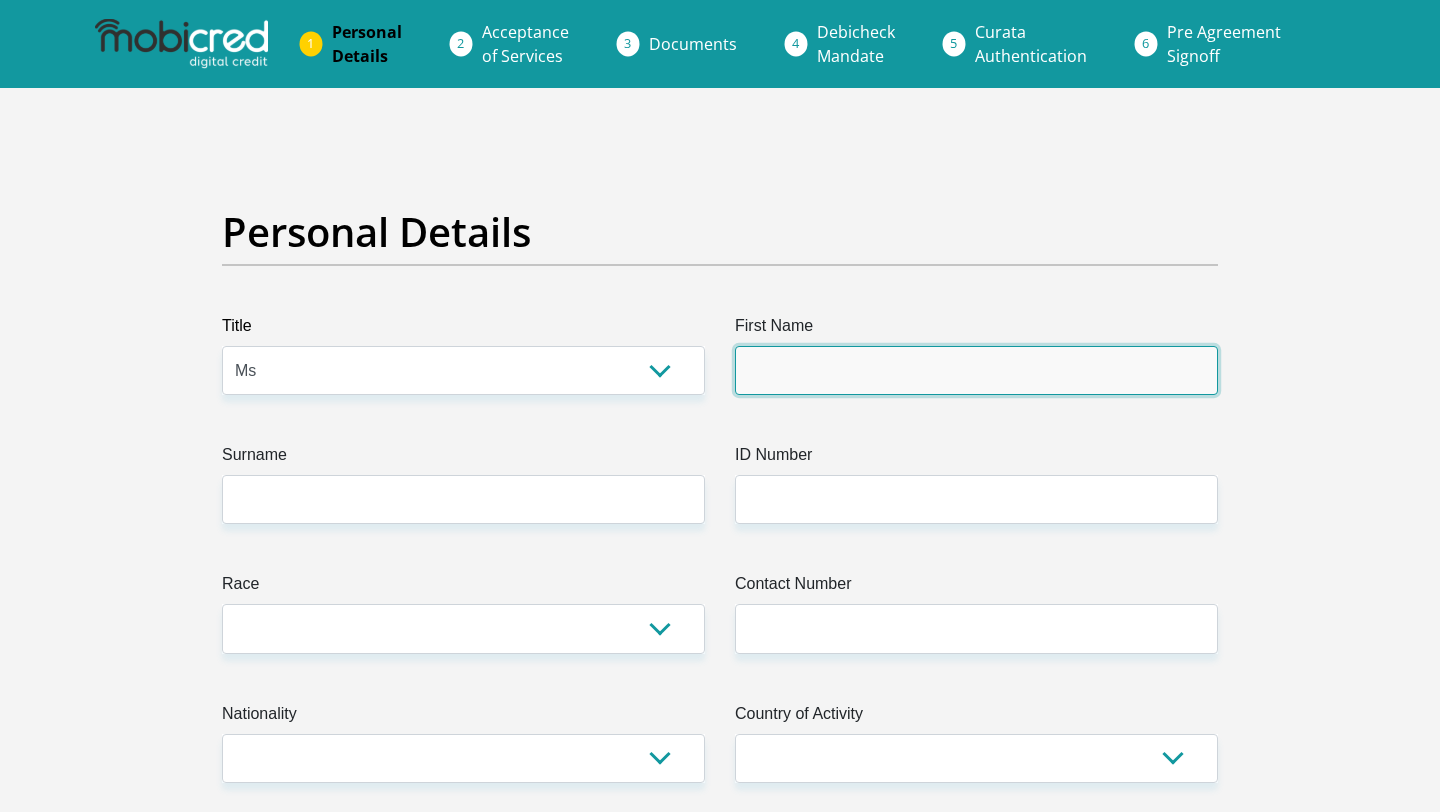 click on "First Name" at bounding box center (976, 370) 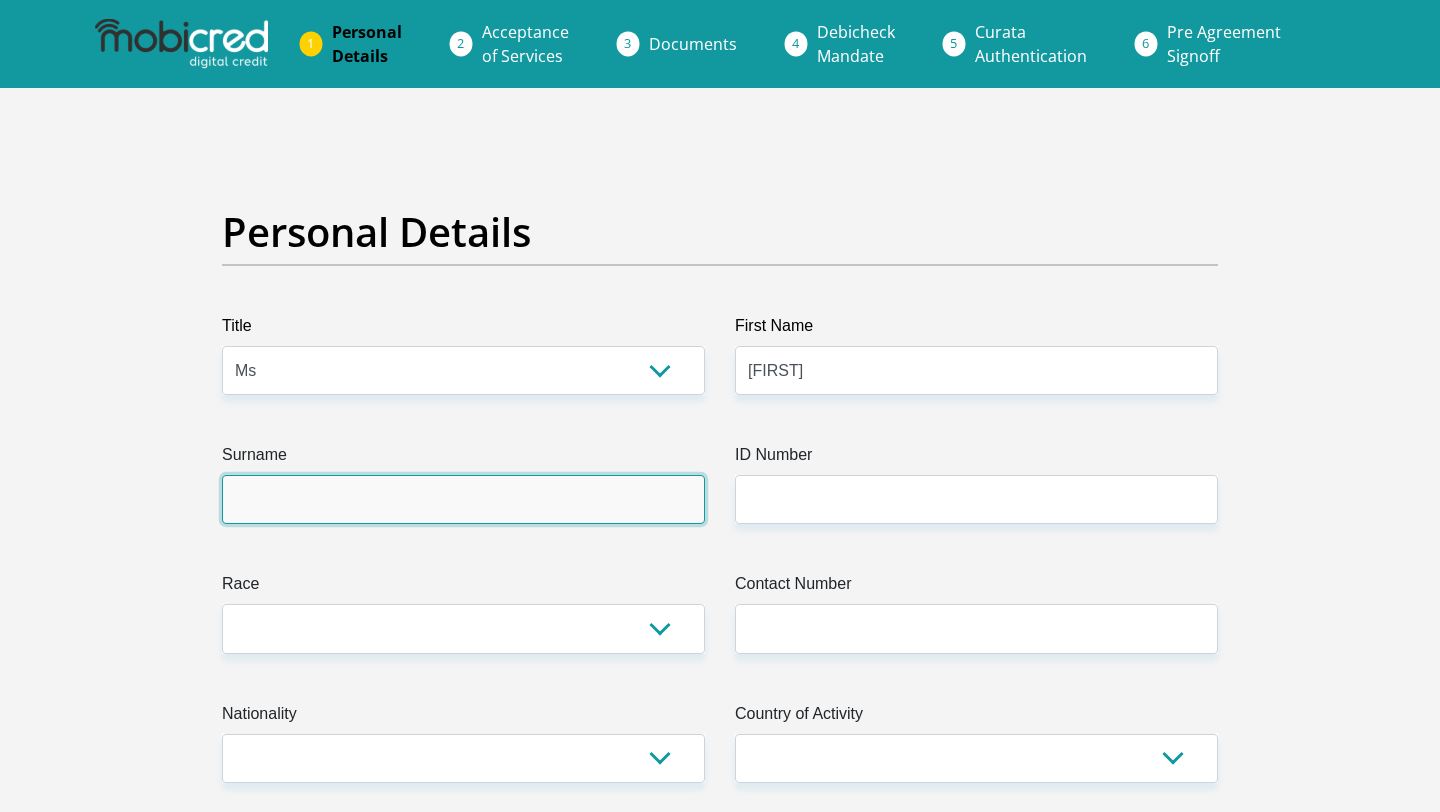 click on "Surname" at bounding box center (463, 499) 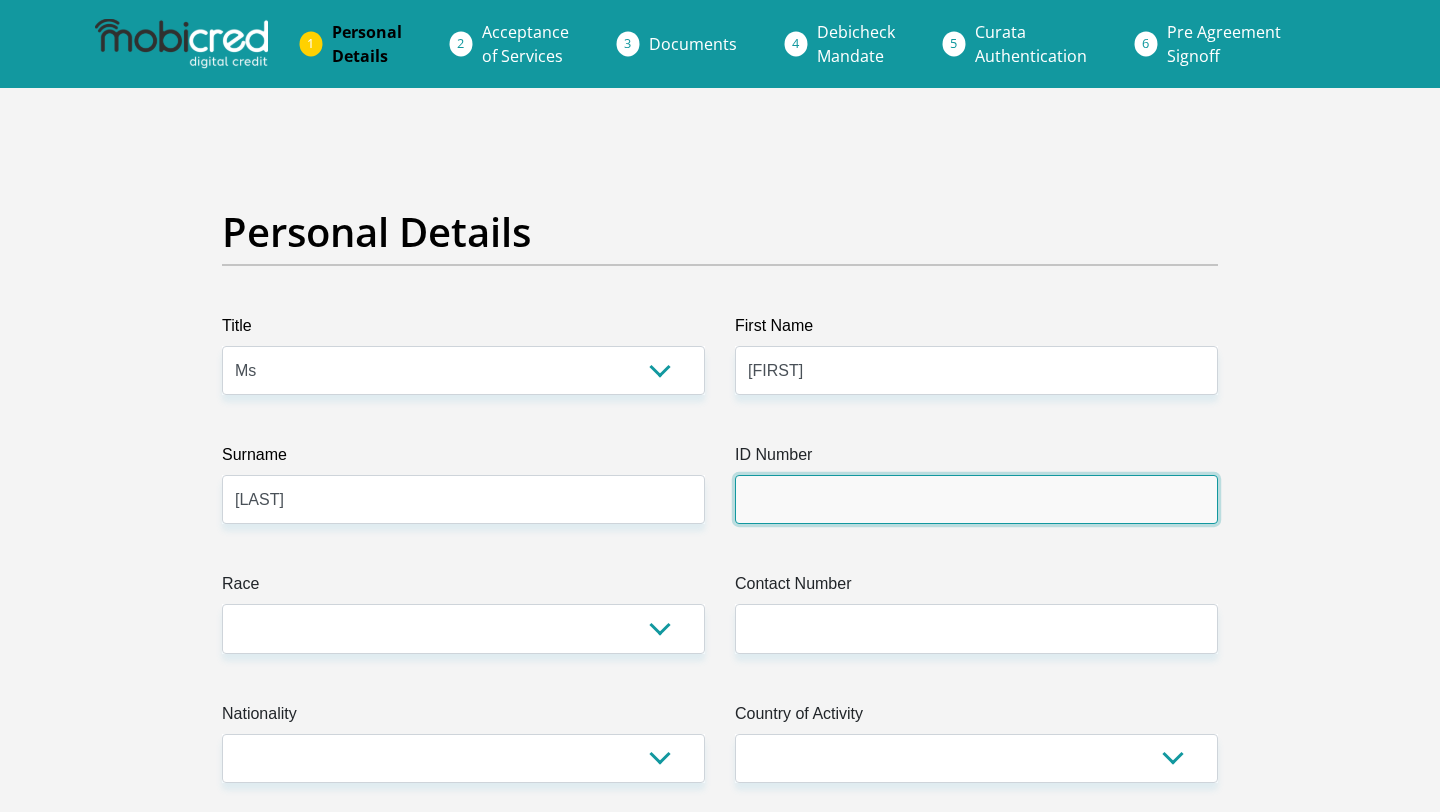 click on "ID Number" at bounding box center [976, 499] 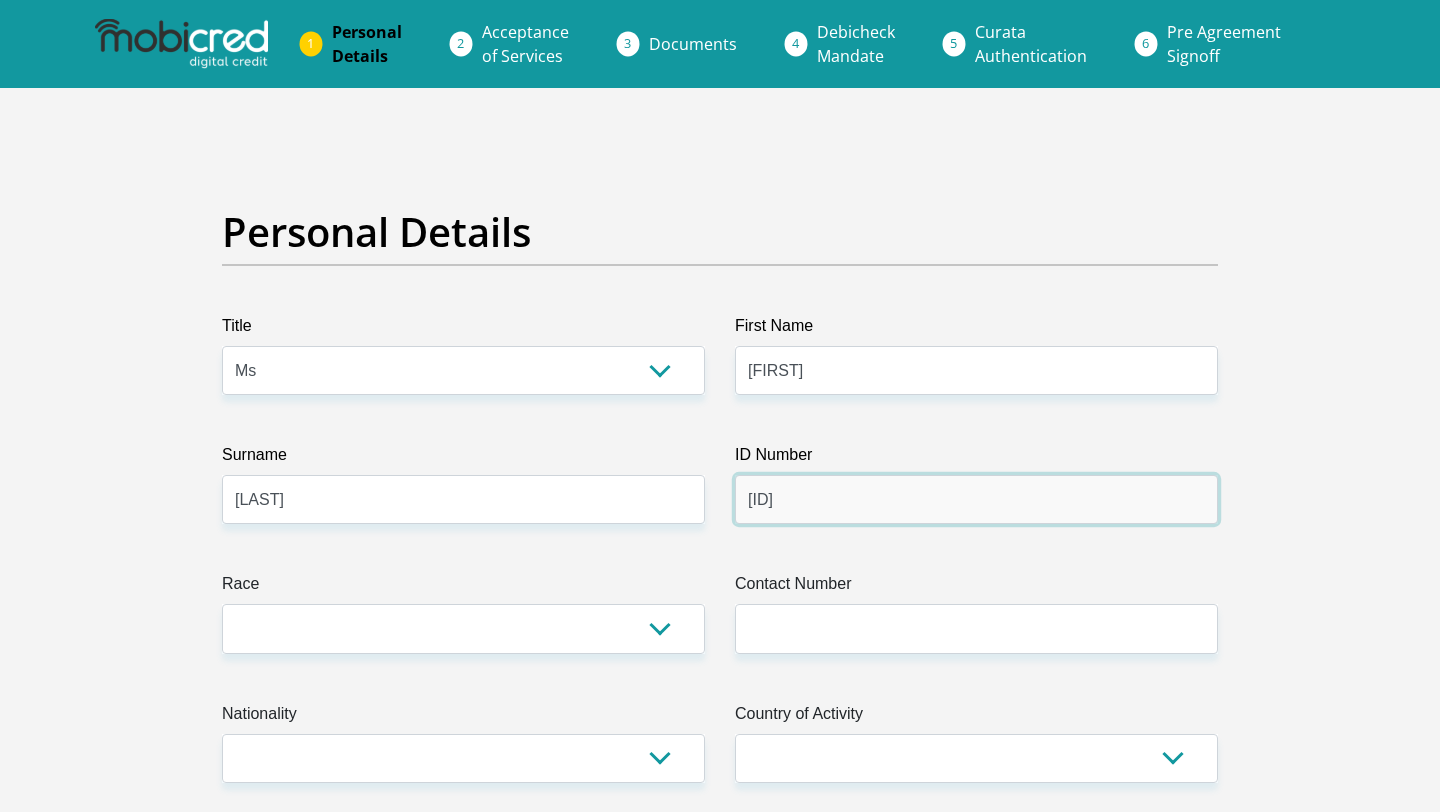 type on "[ID]" 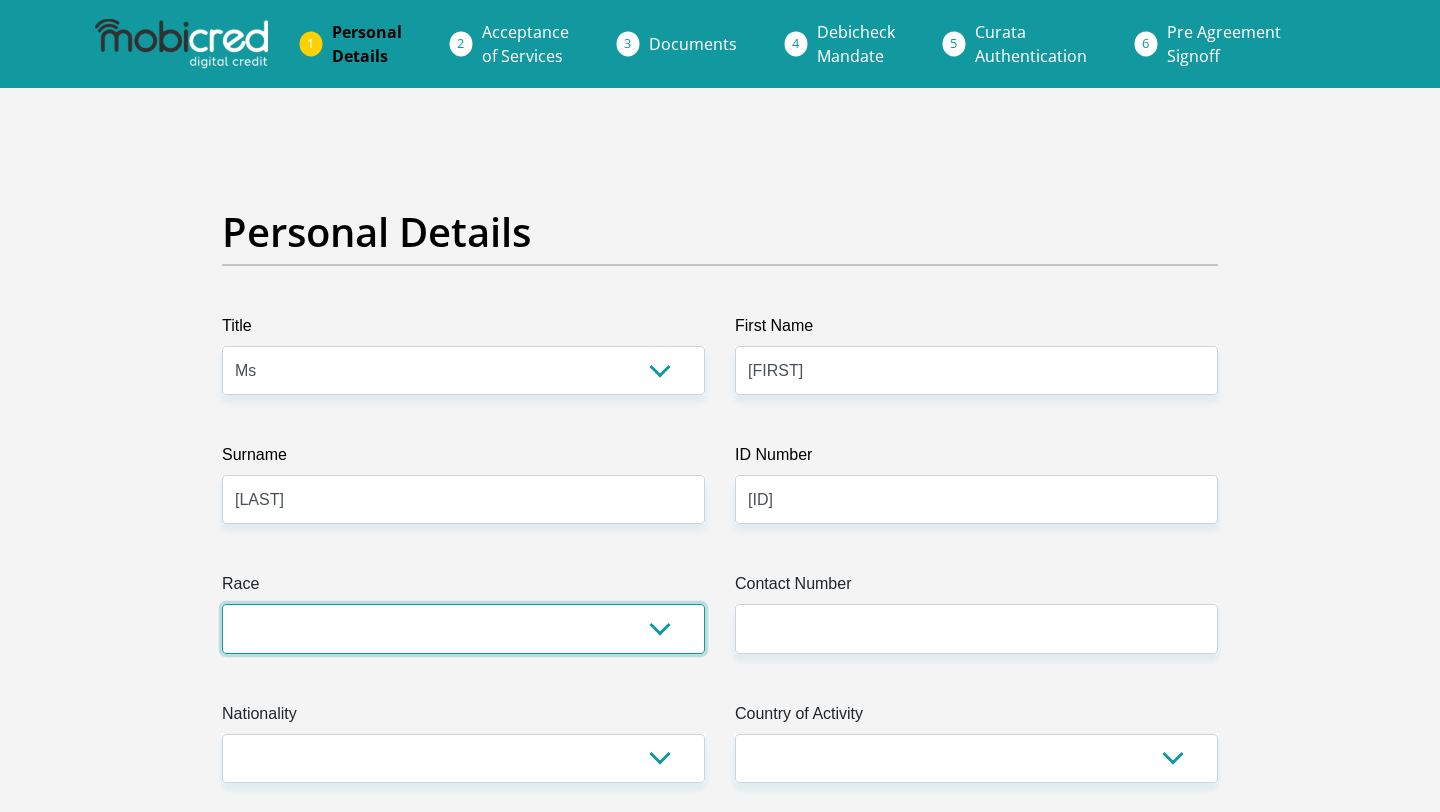 click on "Black
Coloured
Indian
White
Other" at bounding box center (463, 628) 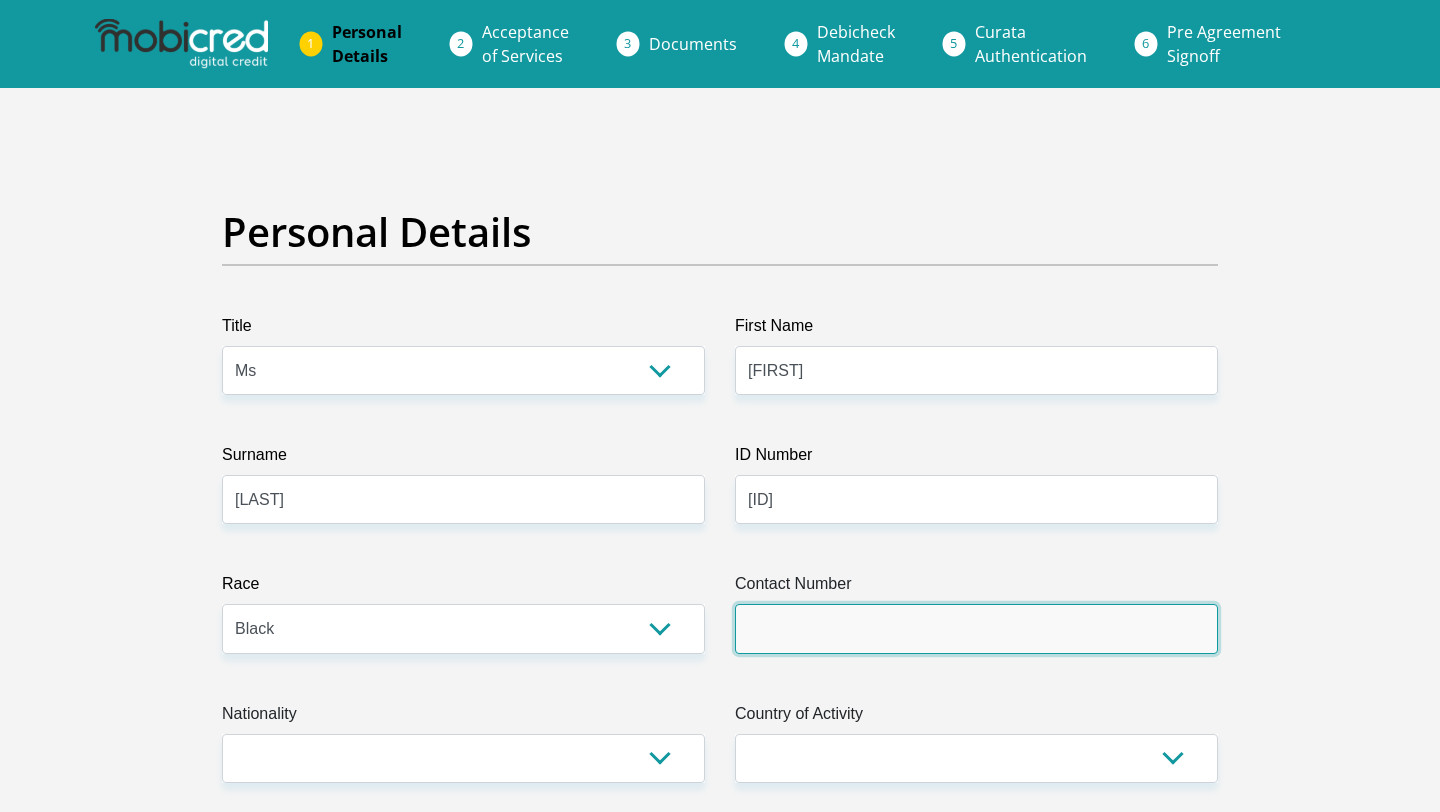 click on "Contact Number" at bounding box center (976, 628) 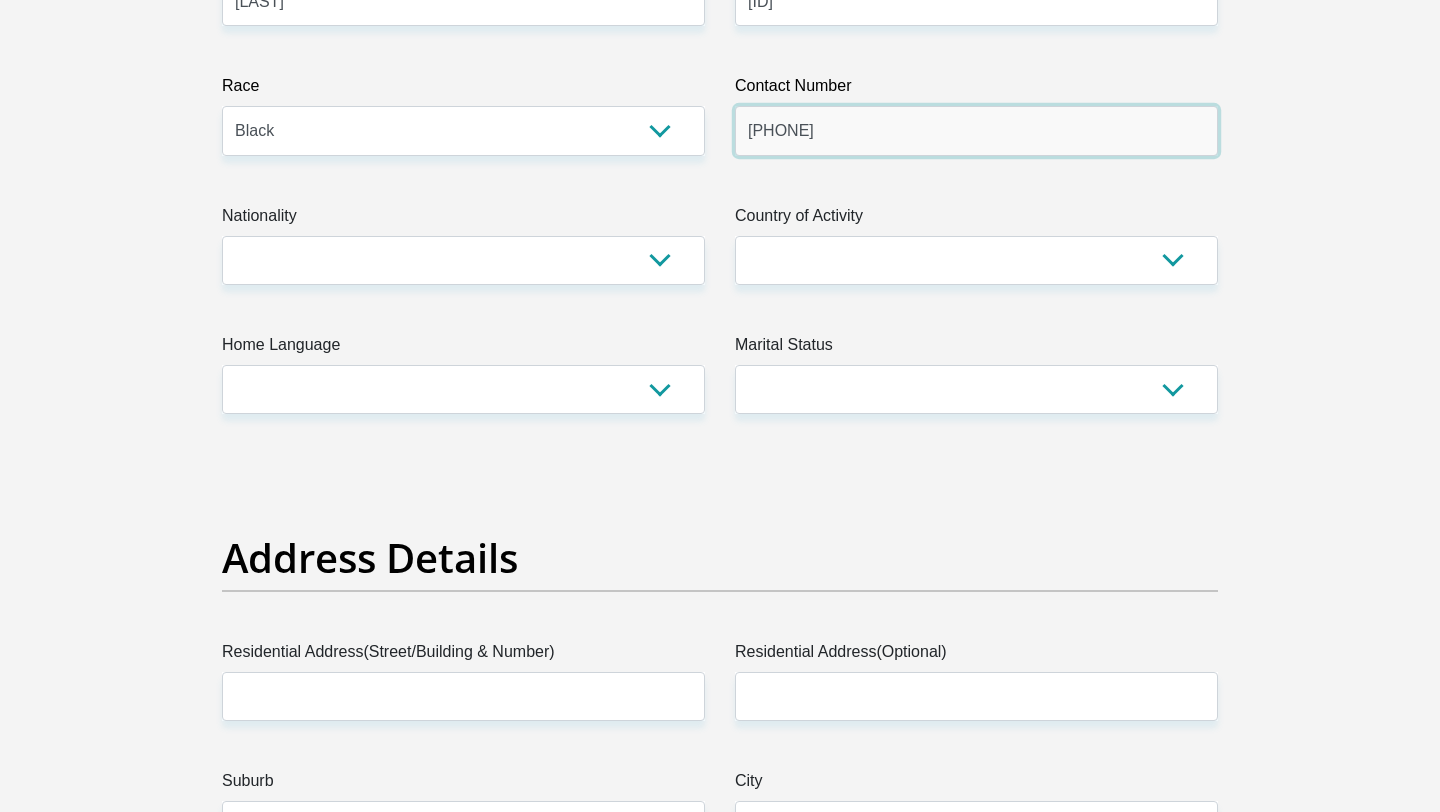 scroll, scrollTop: 511, scrollLeft: 0, axis: vertical 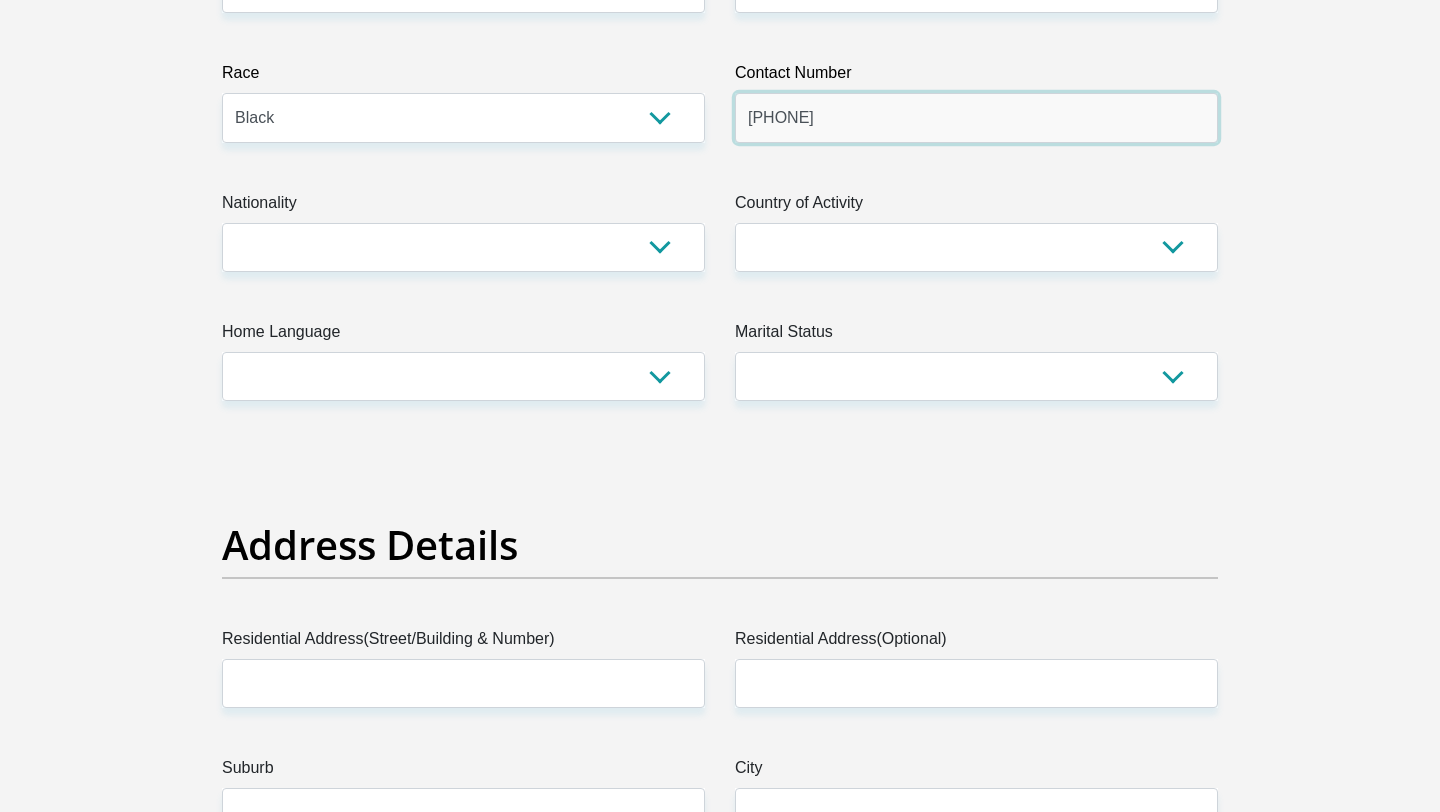 type on "[PHONE]" 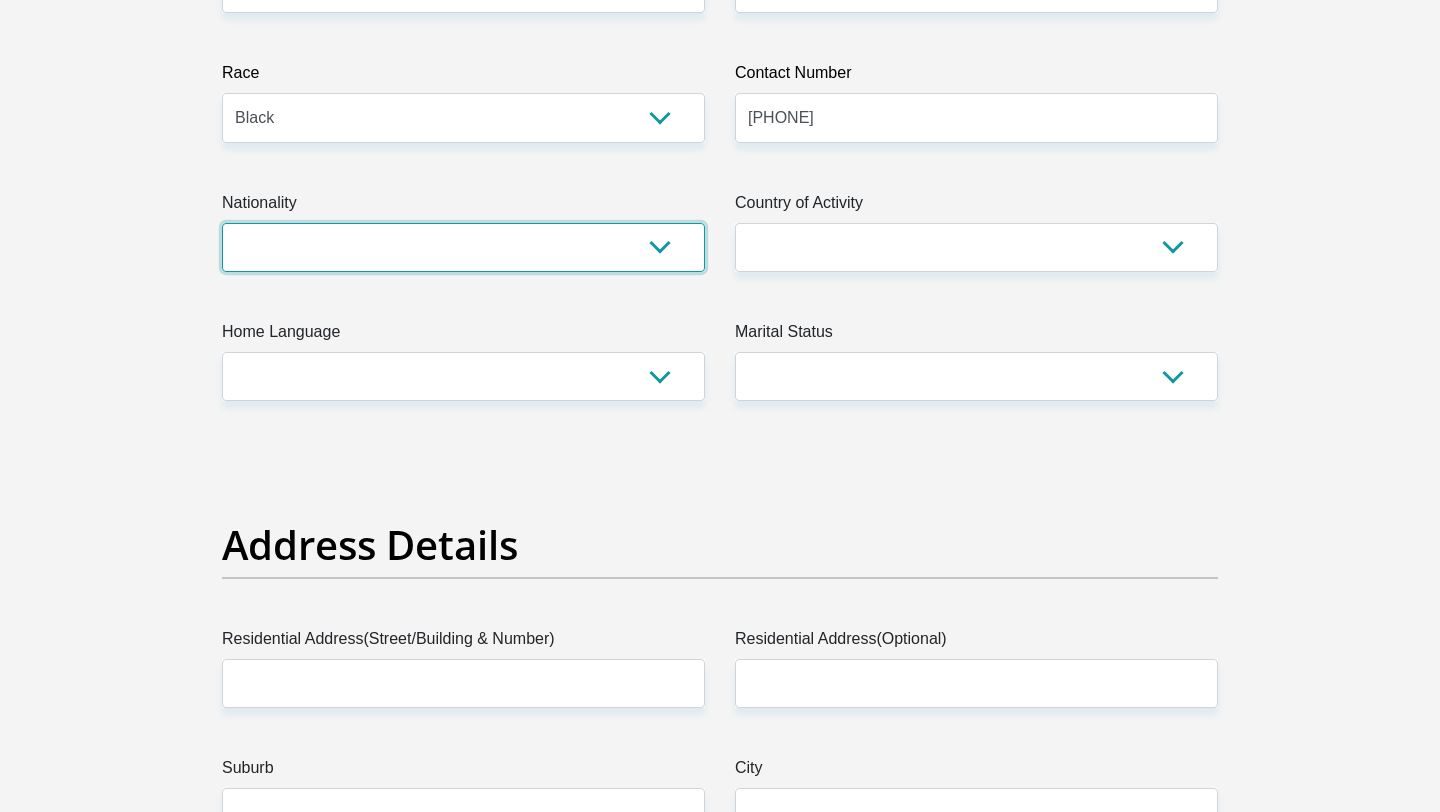 click on "South Africa
Afghanistan
Aland Islands
Albania
Algeria
America Samoa
American Virgin Islands
Andorra
Angola
Anguilla
Antarctica
Antigua and Barbuda
Argentina
Armenia
Aruba
Ascension Island
Australia
Austria
Azerbaijan
Bahamas
Bahrain
Bangladesh
Barbados
Chad" at bounding box center (463, 247) 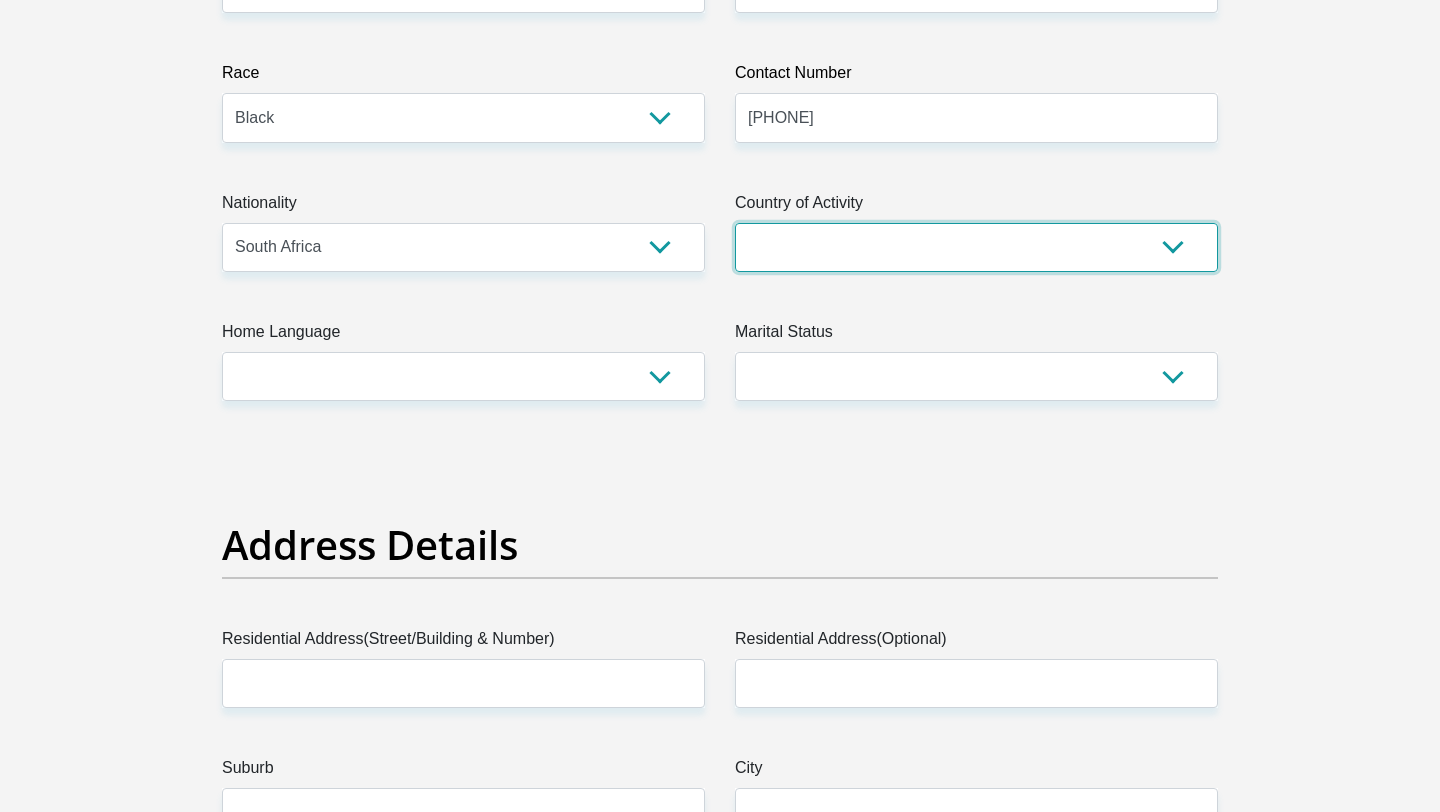 click on "South Africa
Afghanistan
Aland Islands
Albania
Algeria
America Samoa
American Virgin Islands
Andorra
Angola
Anguilla
Antarctica
Antigua and Barbuda
Argentina
Armenia
Aruba
Ascension Island
Australia
Austria
Azerbaijan
Chad" at bounding box center [976, 247] 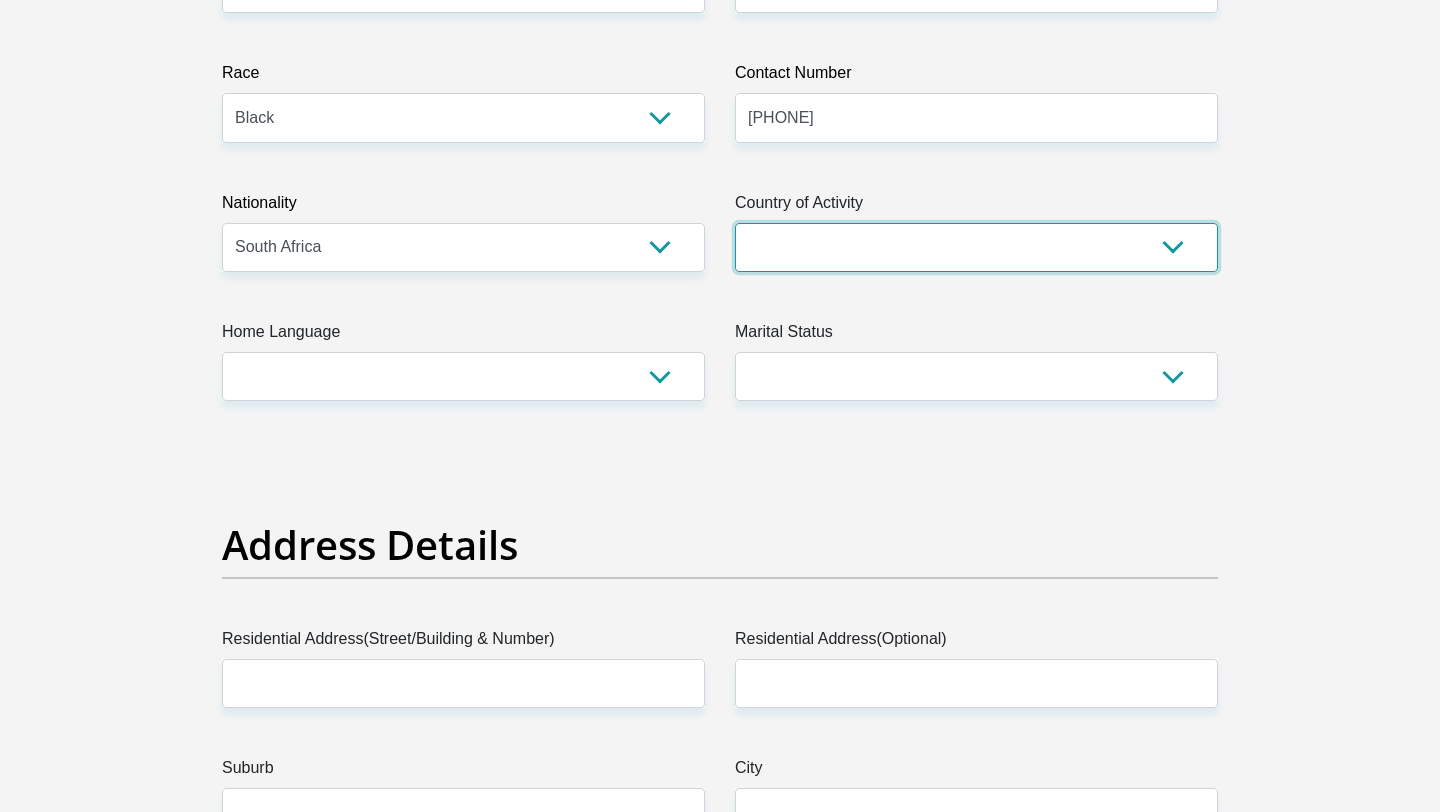 select on "ZAF" 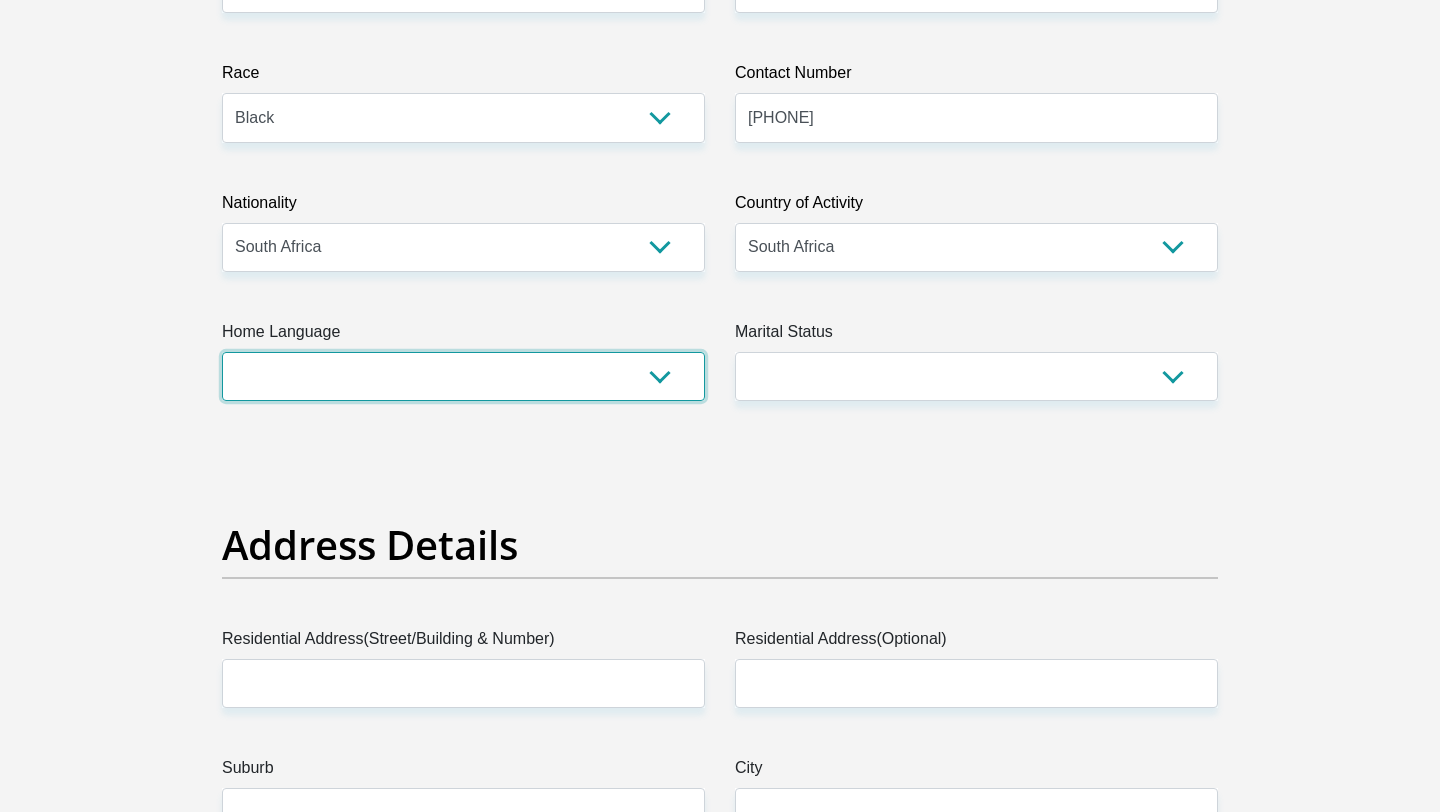 click on "Afrikaans
English
Sepedi
South Ndebele
Southern Sotho
Swati
Tsonga
Tswana
Venda
Xhosa
Zulu
Other" at bounding box center (463, 376) 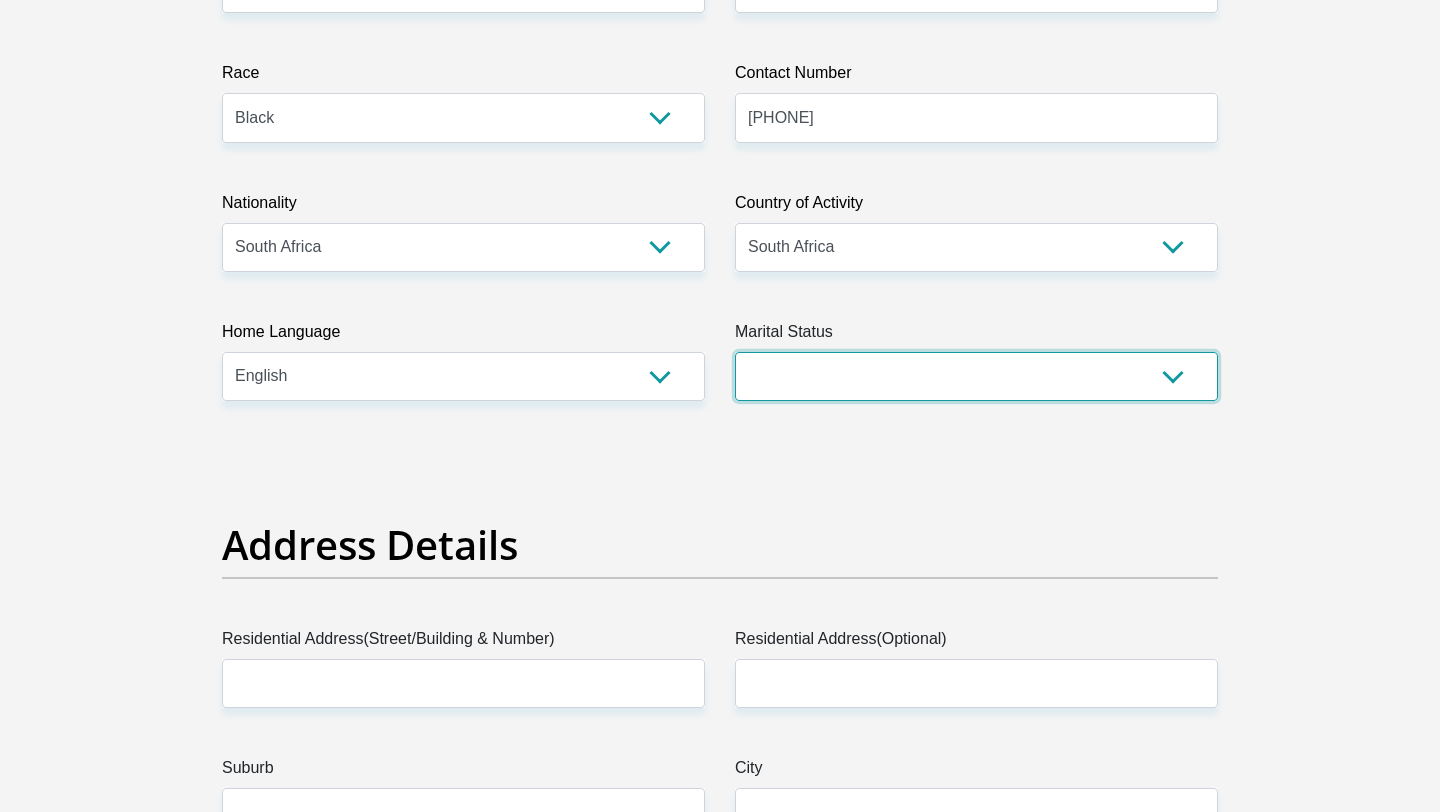 click on "Married ANC
Single
Divorced
Widowed
Married COP or Customary Law" at bounding box center (976, 376) 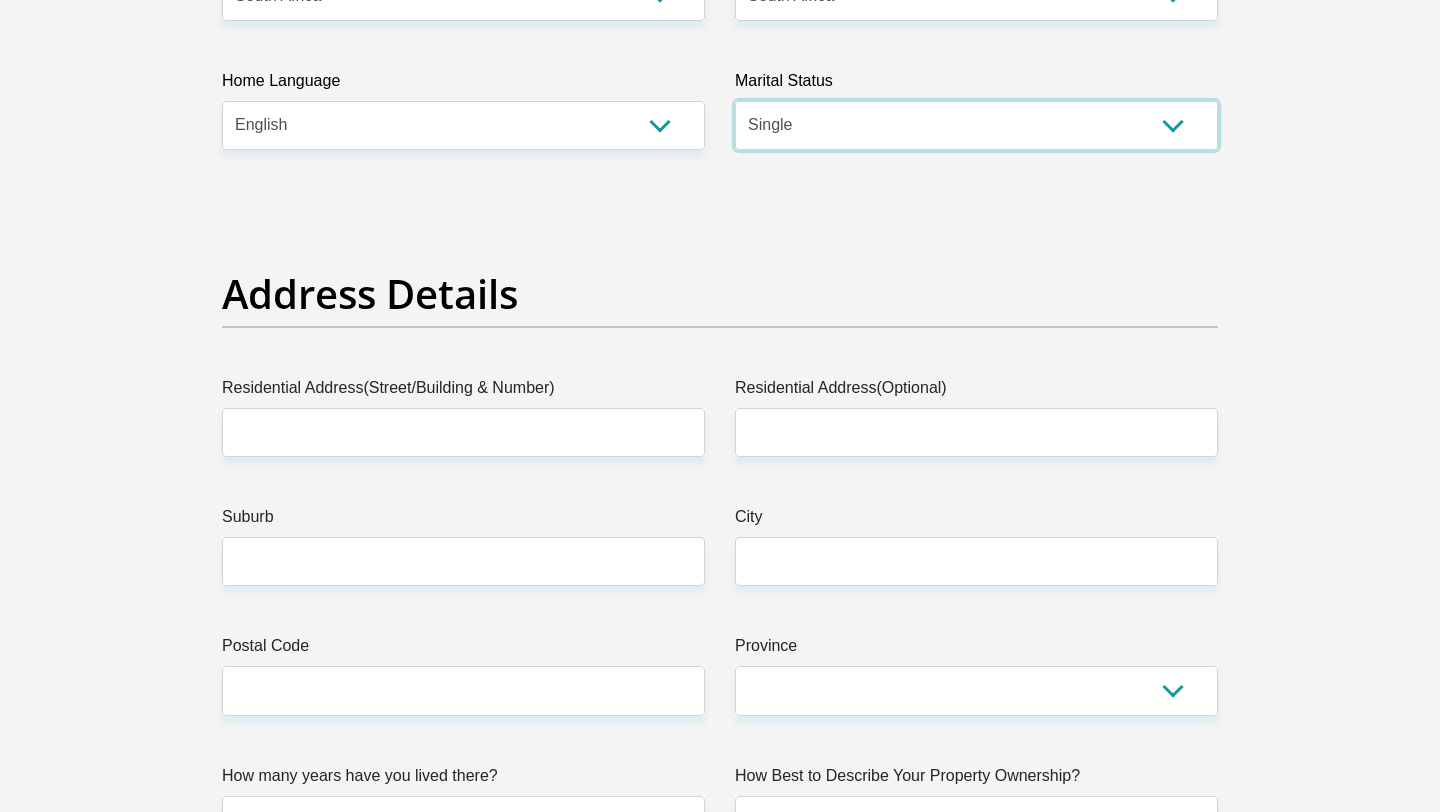 scroll, scrollTop: 779, scrollLeft: 0, axis: vertical 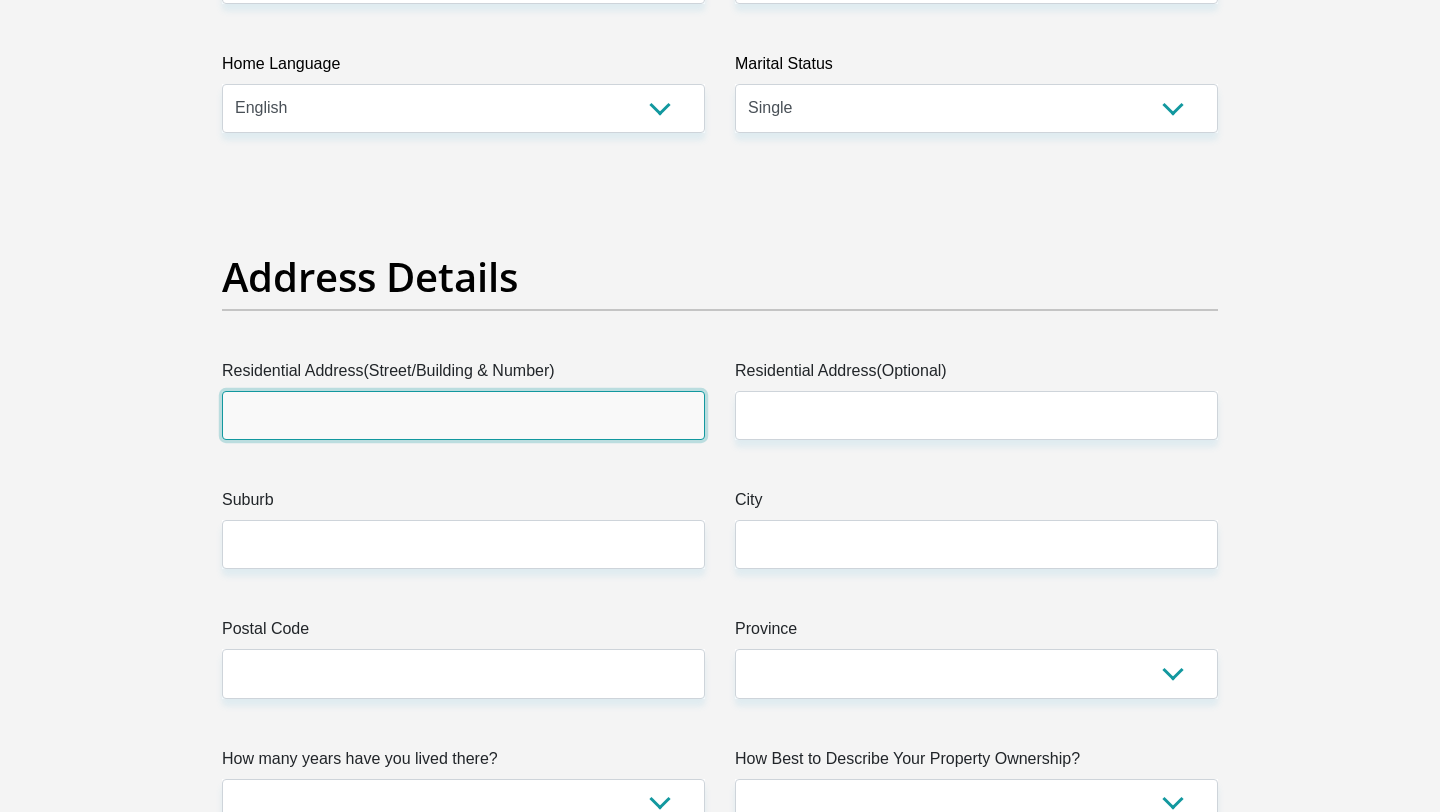 click on "Residential Address(Street/Building & Number)" at bounding box center (463, 415) 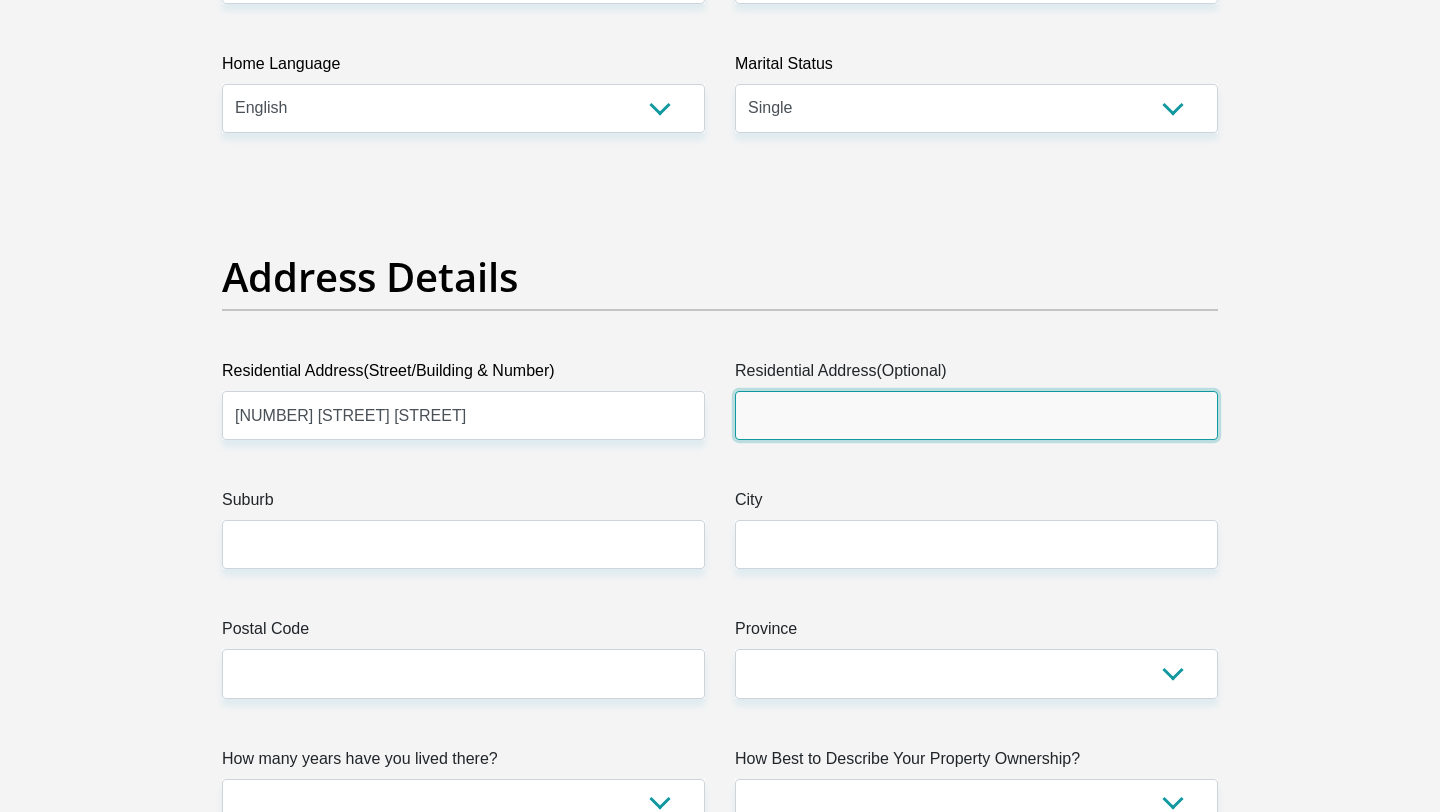 click on "Residential Address(Optional)" at bounding box center [976, 415] 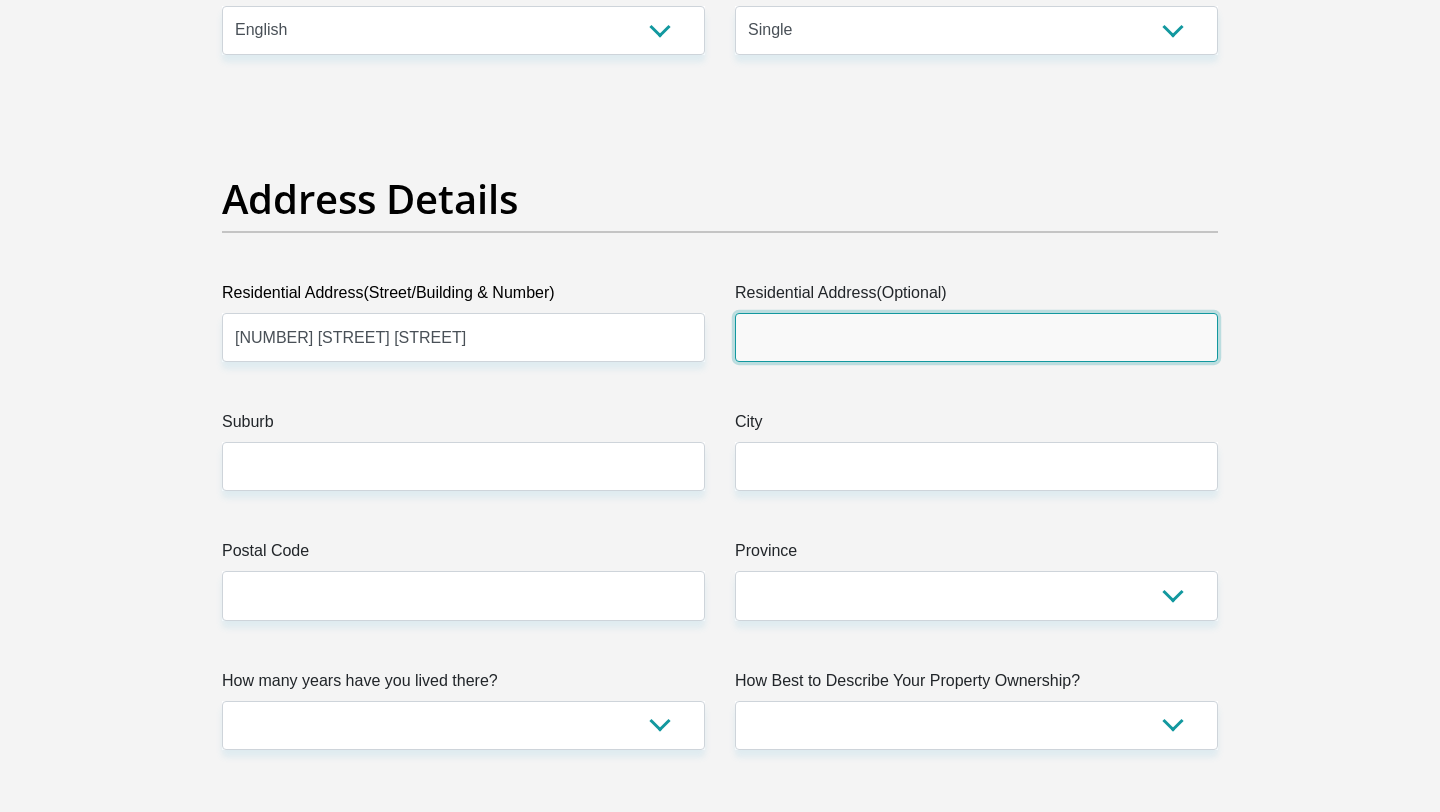 scroll, scrollTop: 881, scrollLeft: 0, axis: vertical 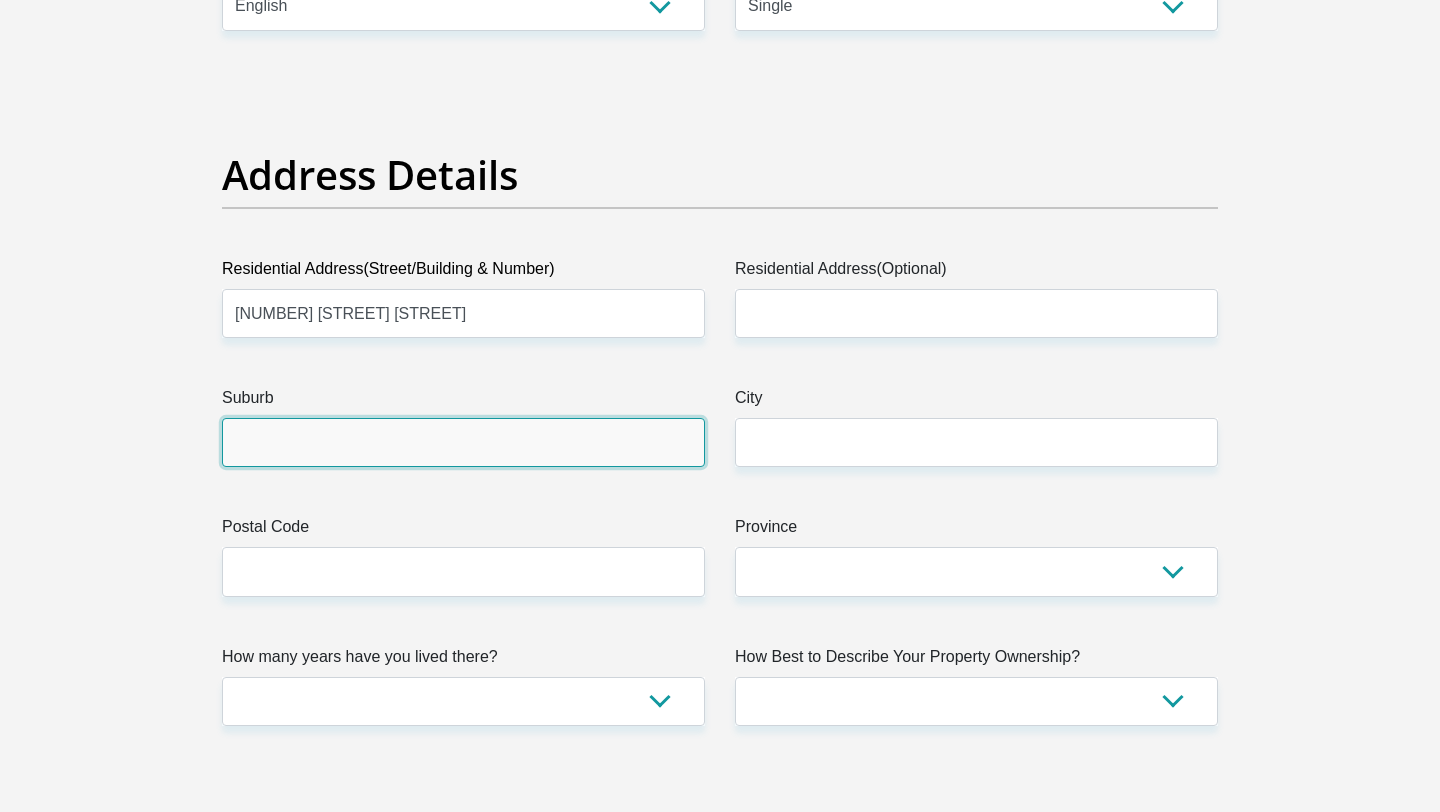 click on "Suburb" at bounding box center (463, 442) 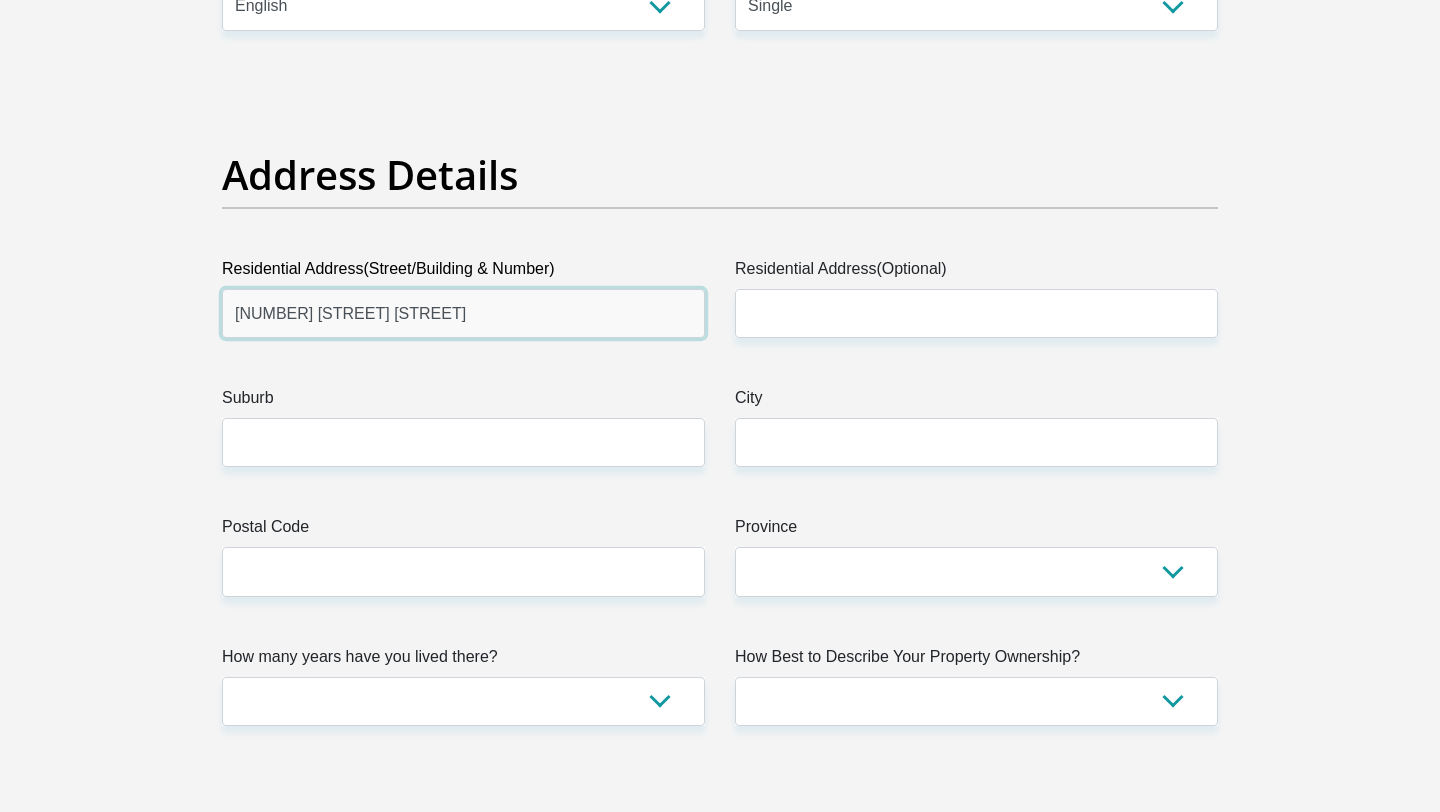 drag, startPoint x: 412, startPoint y: 306, endPoint x: 265, endPoint y: 301, distance: 147.085 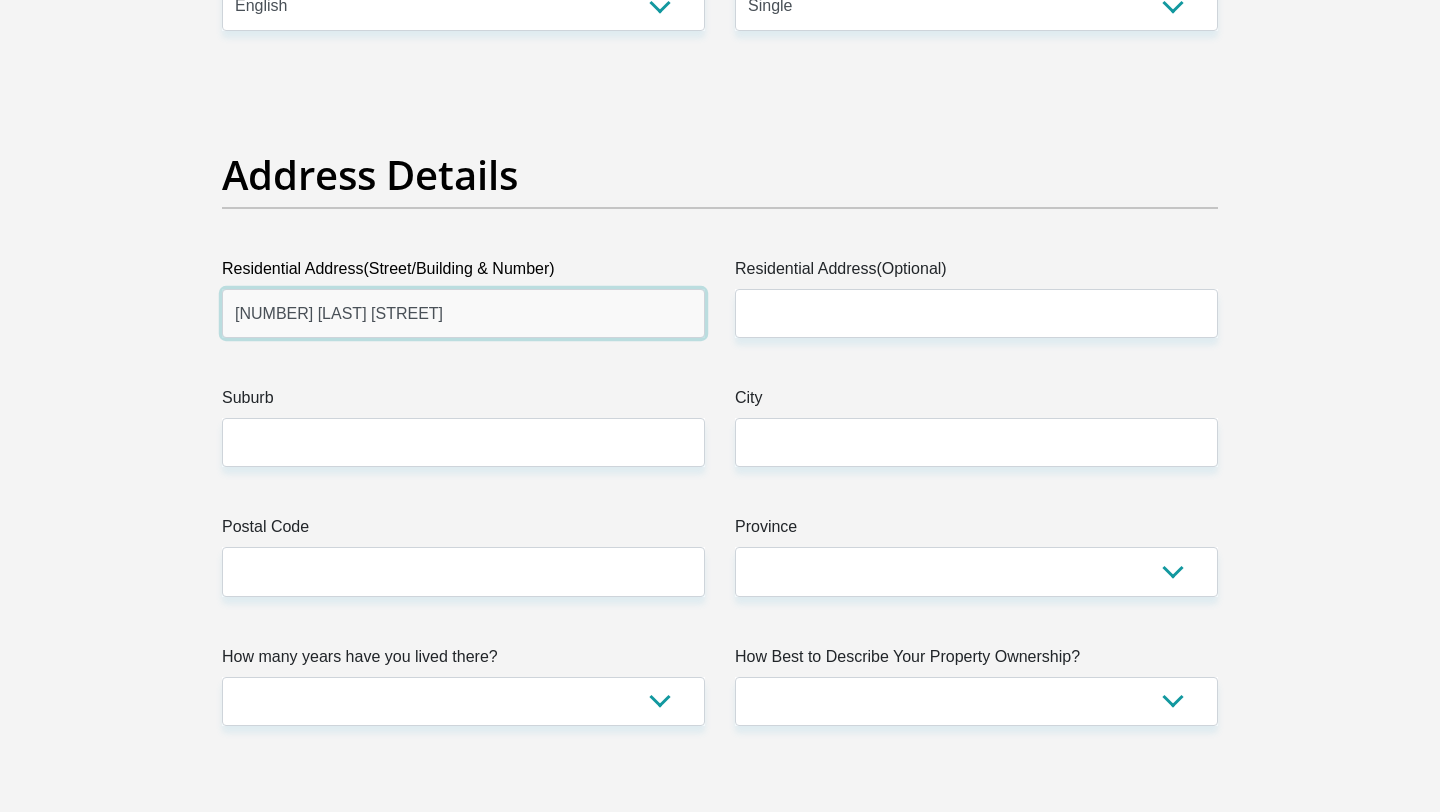 type on "[NUMBER] [LAST] [STREET]" 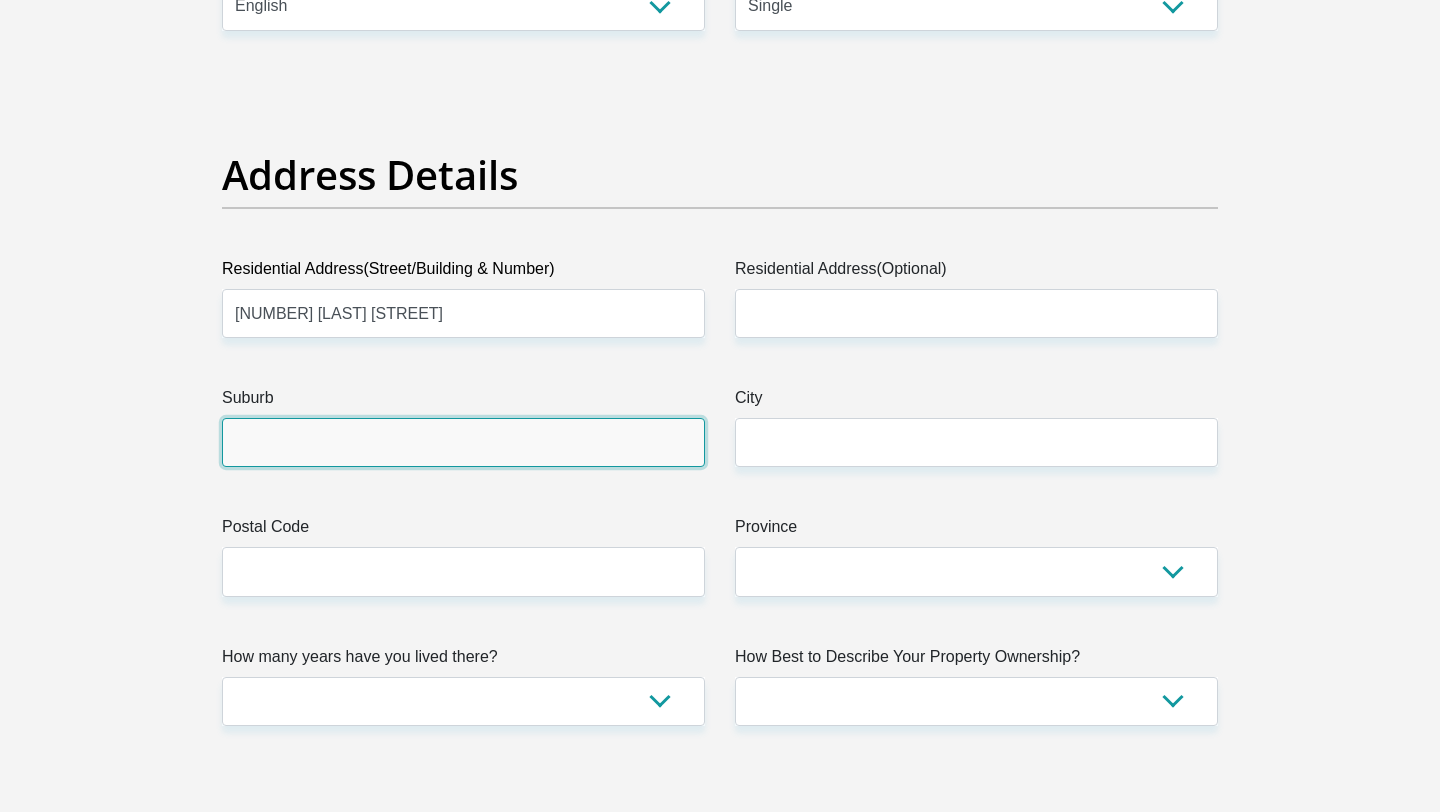 click on "Suburb" at bounding box center [463, 442] 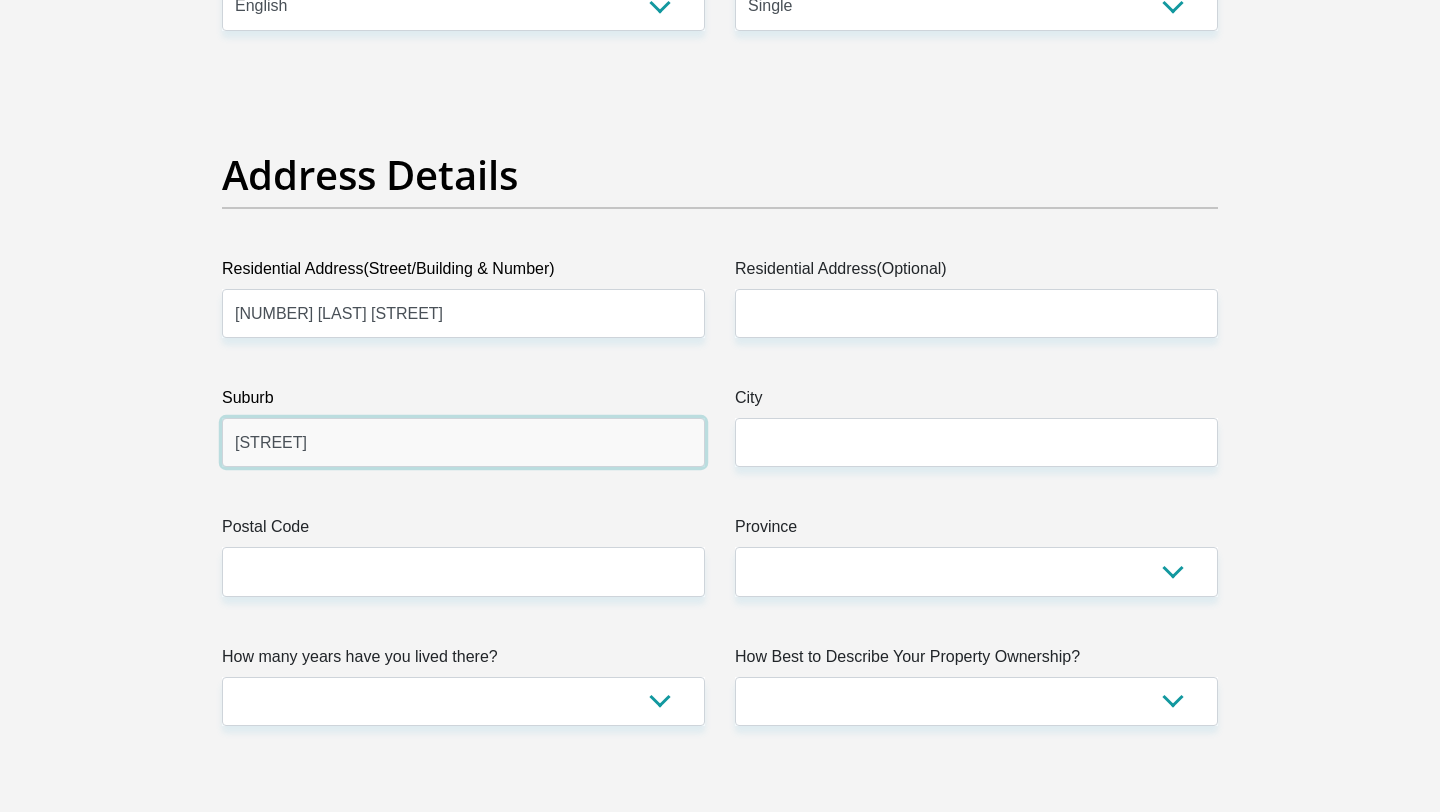 type on "[STREET]" 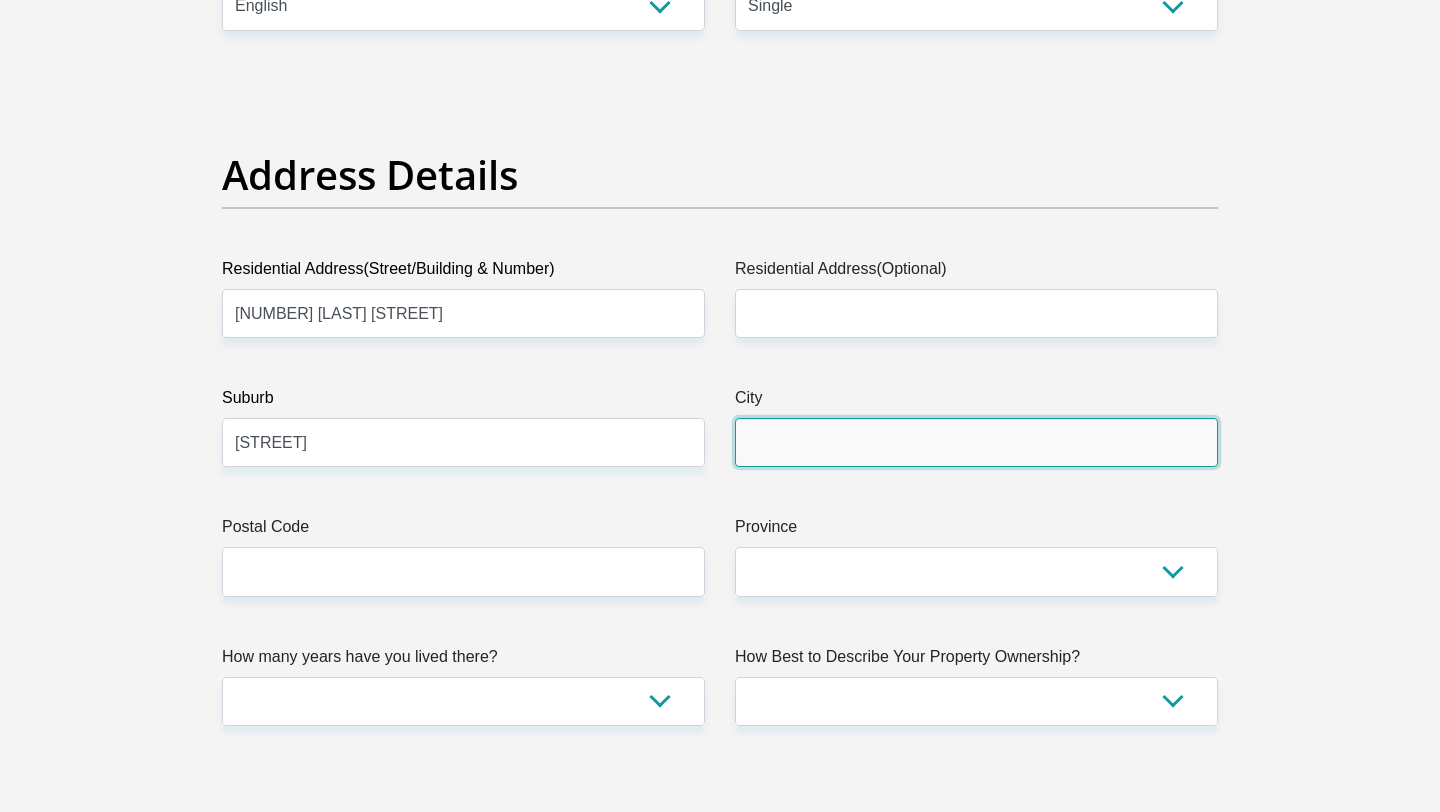click on "City" at bounding box center (976, 442) 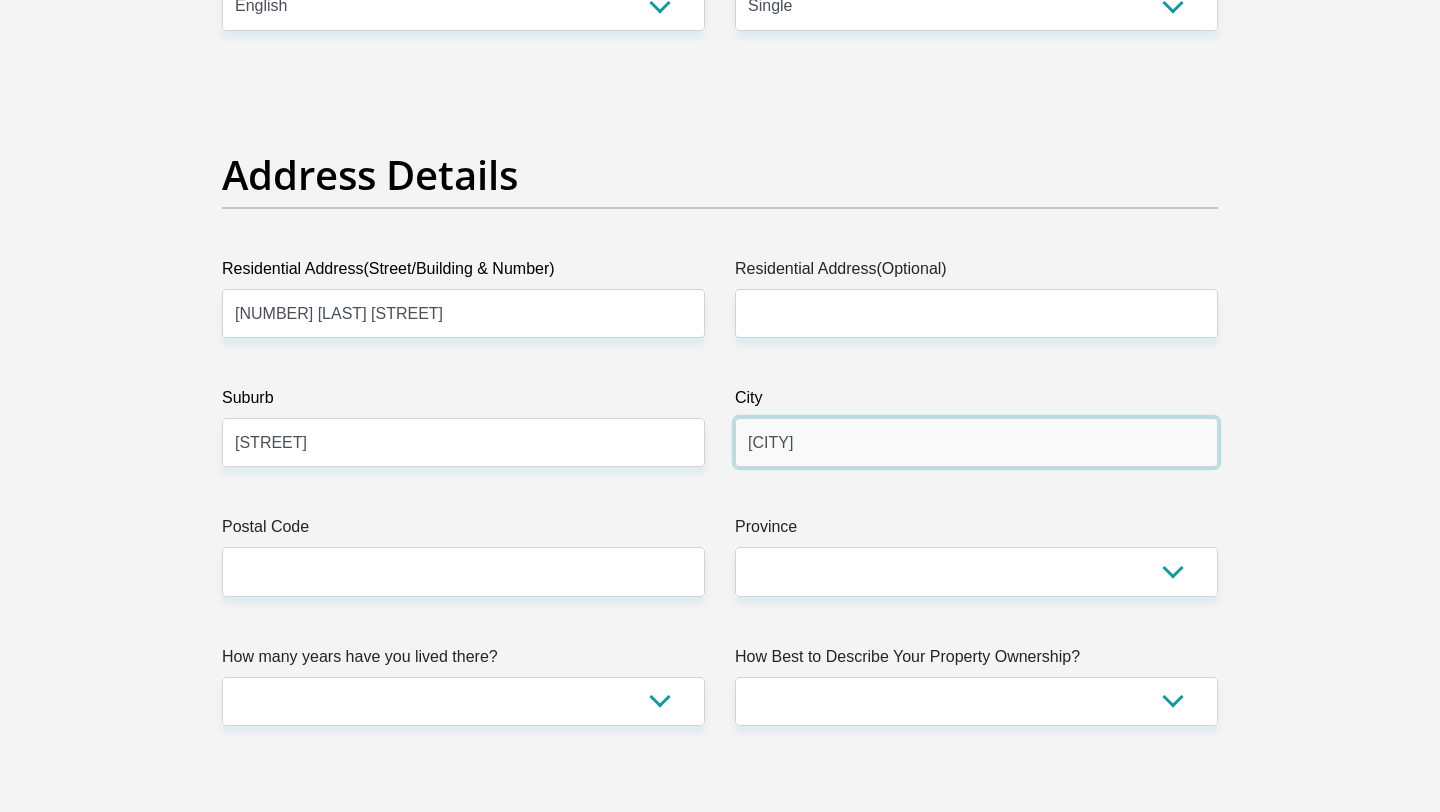 type on "[CITY]" 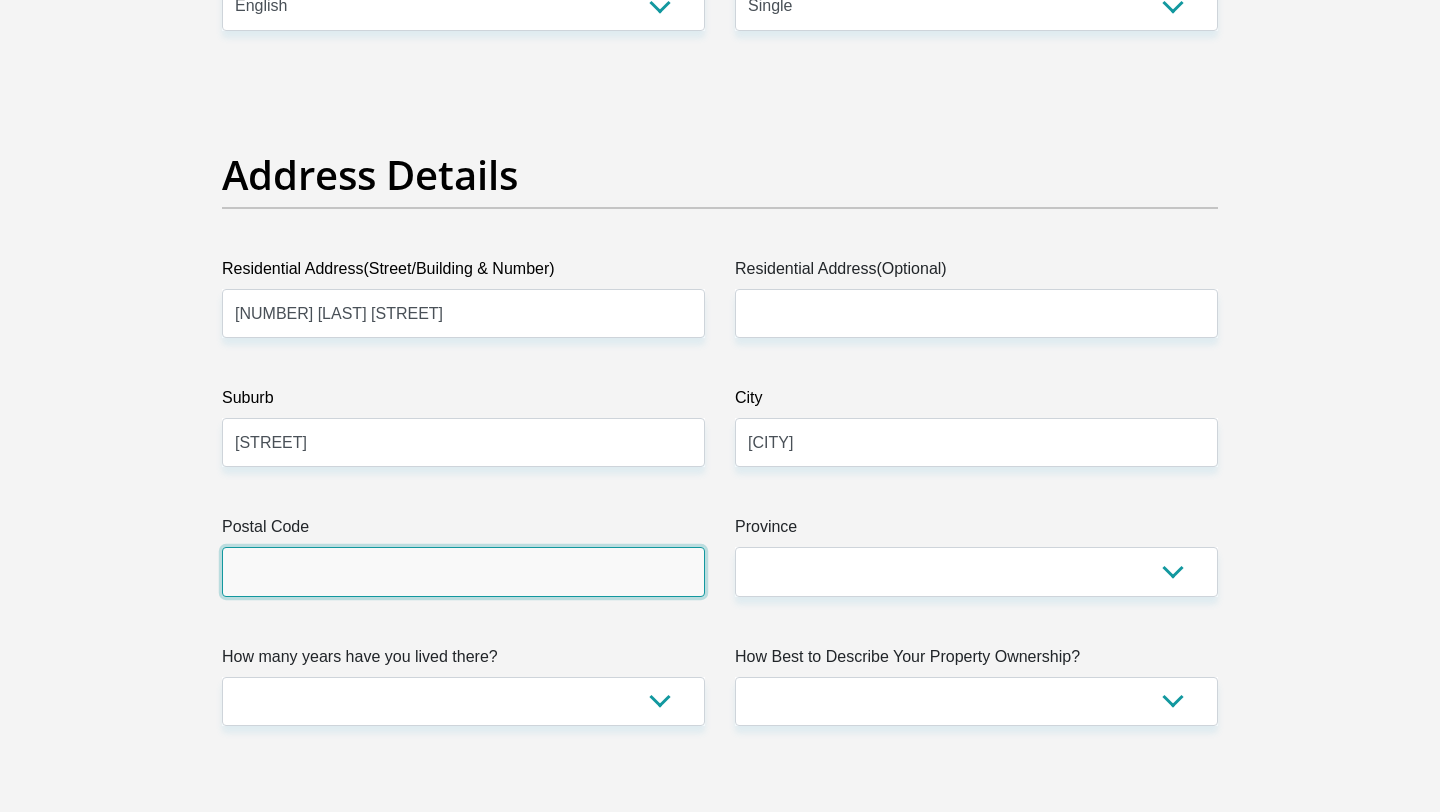 click on "Postal Code" at bounding box center (463, 571) 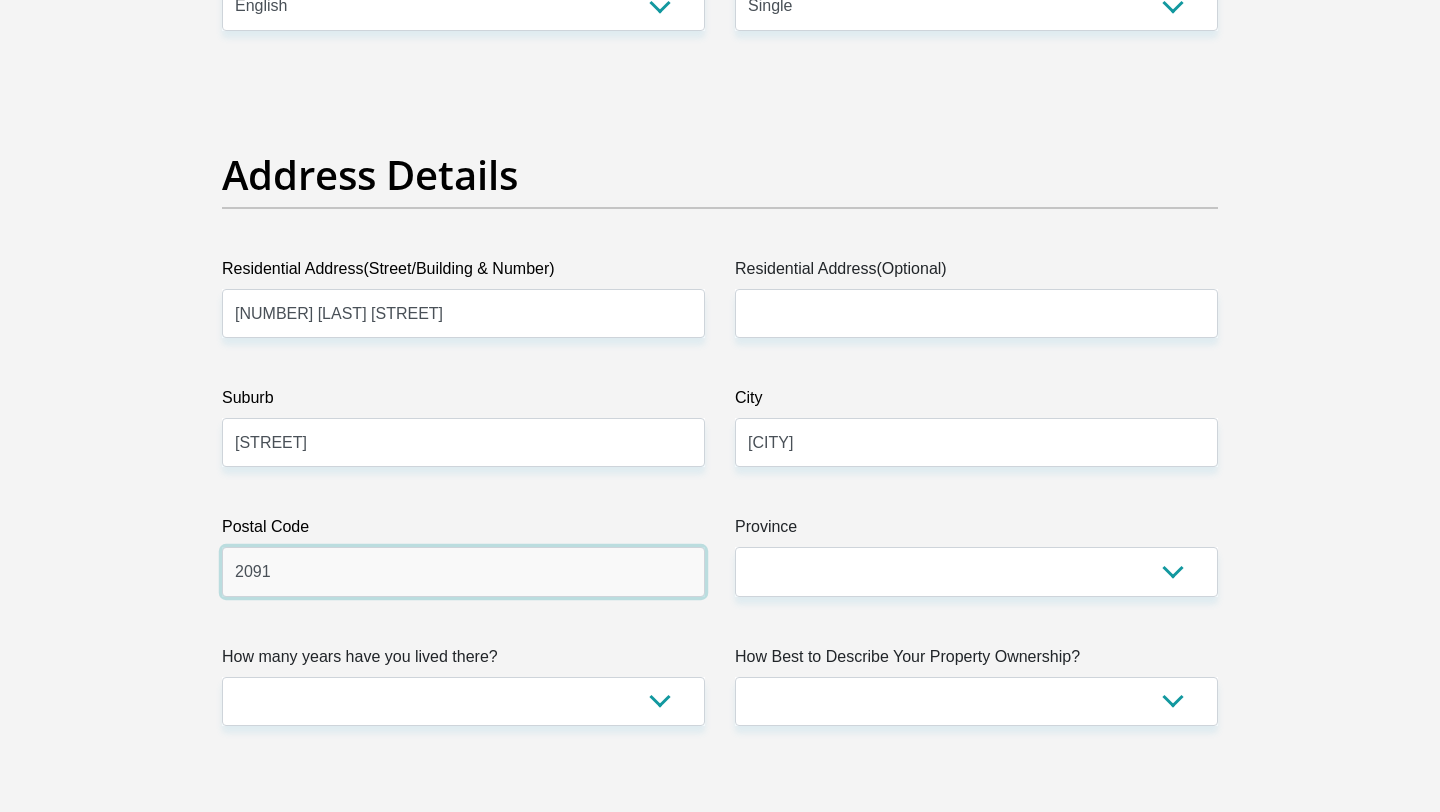 type on "2091" 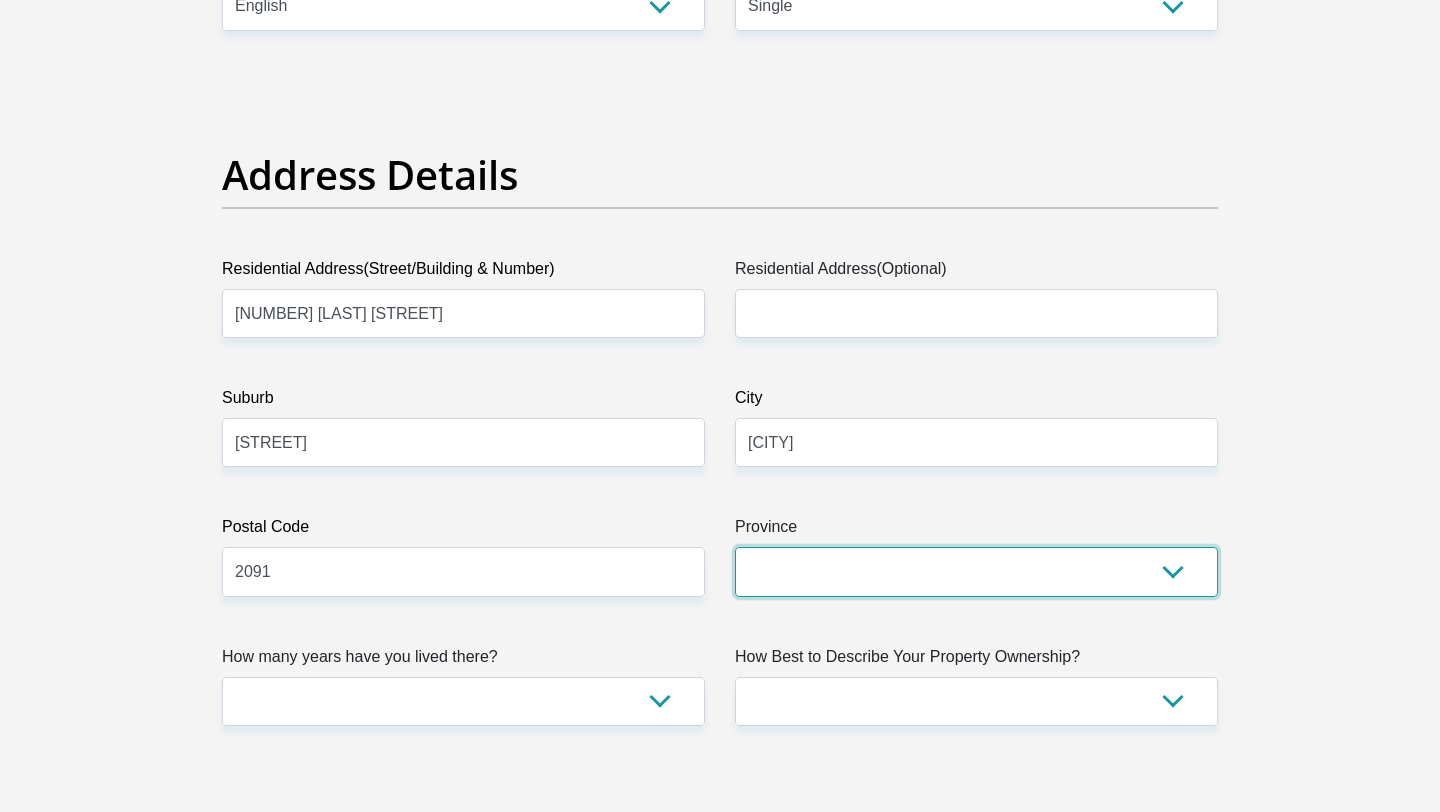 click on "Eastern Cape
Free State
Gauteng
KwaZulu-Natal
Limpopo
Mpumalanga
Northern Cape
North West
Western Cape" at bounding box center [976, 571] 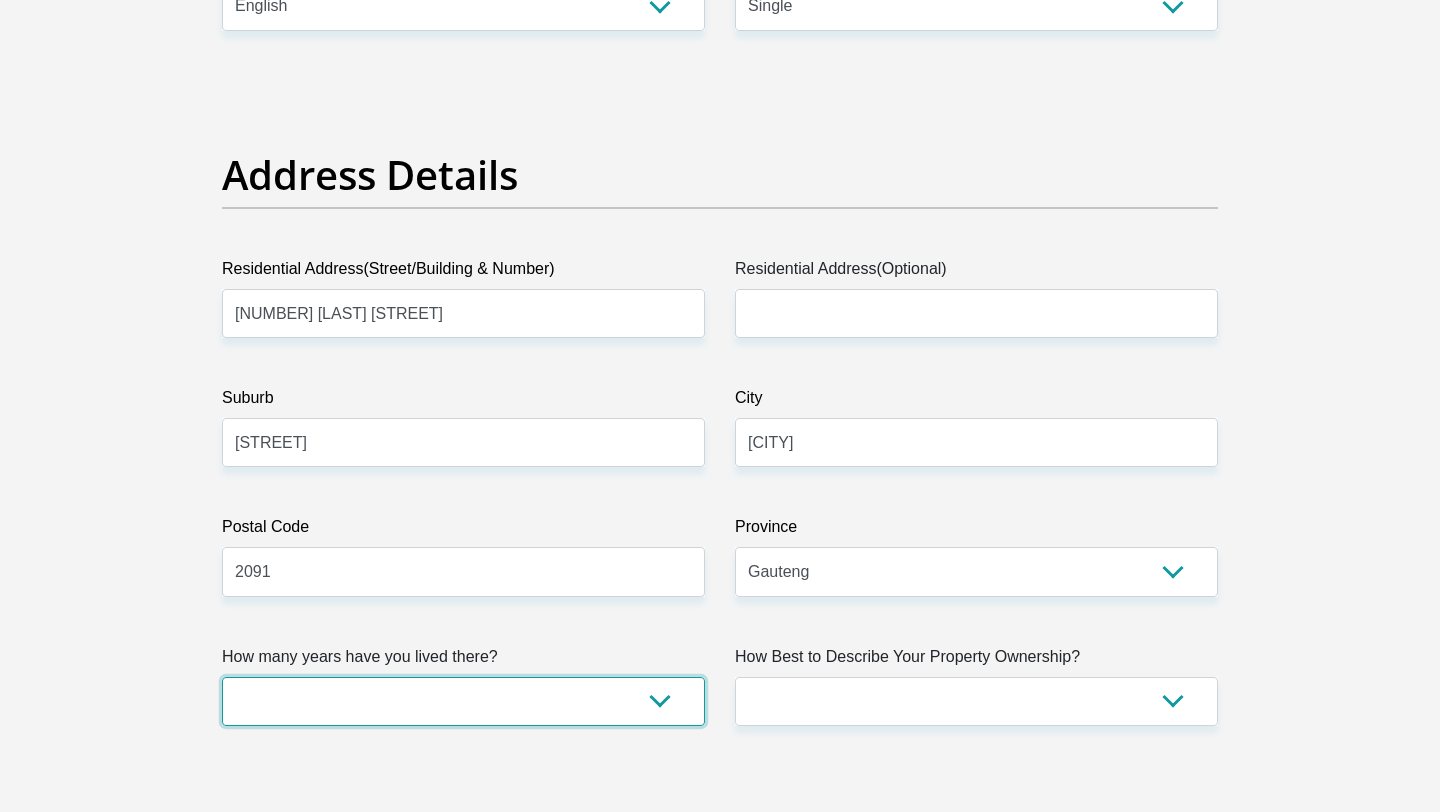 click on "less than 1 year
1-3 years
3-5 years
5+ years" at bounding box center [463, 701] 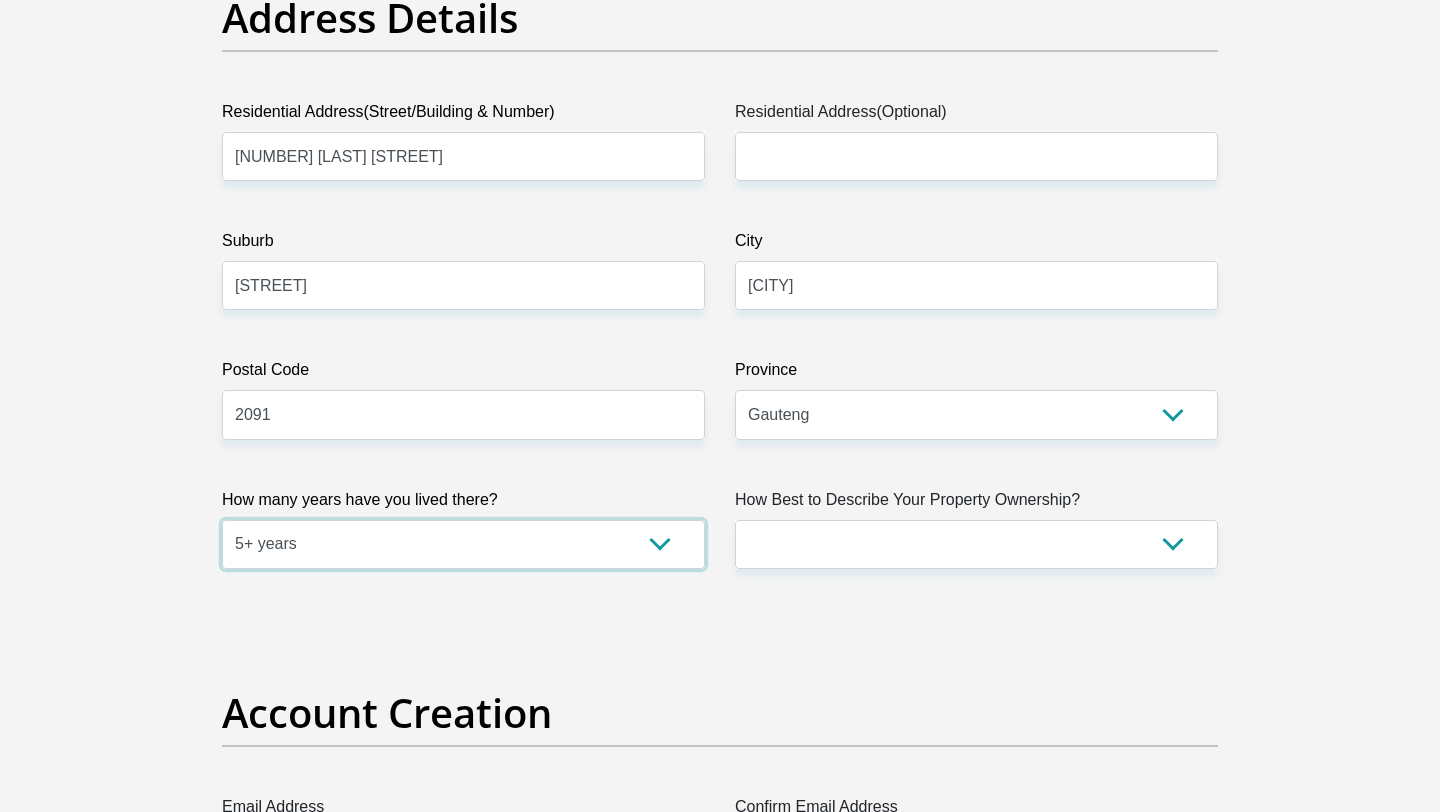 scroll, scrollTop: 1251, scrollLeft: 0, axis: vertical 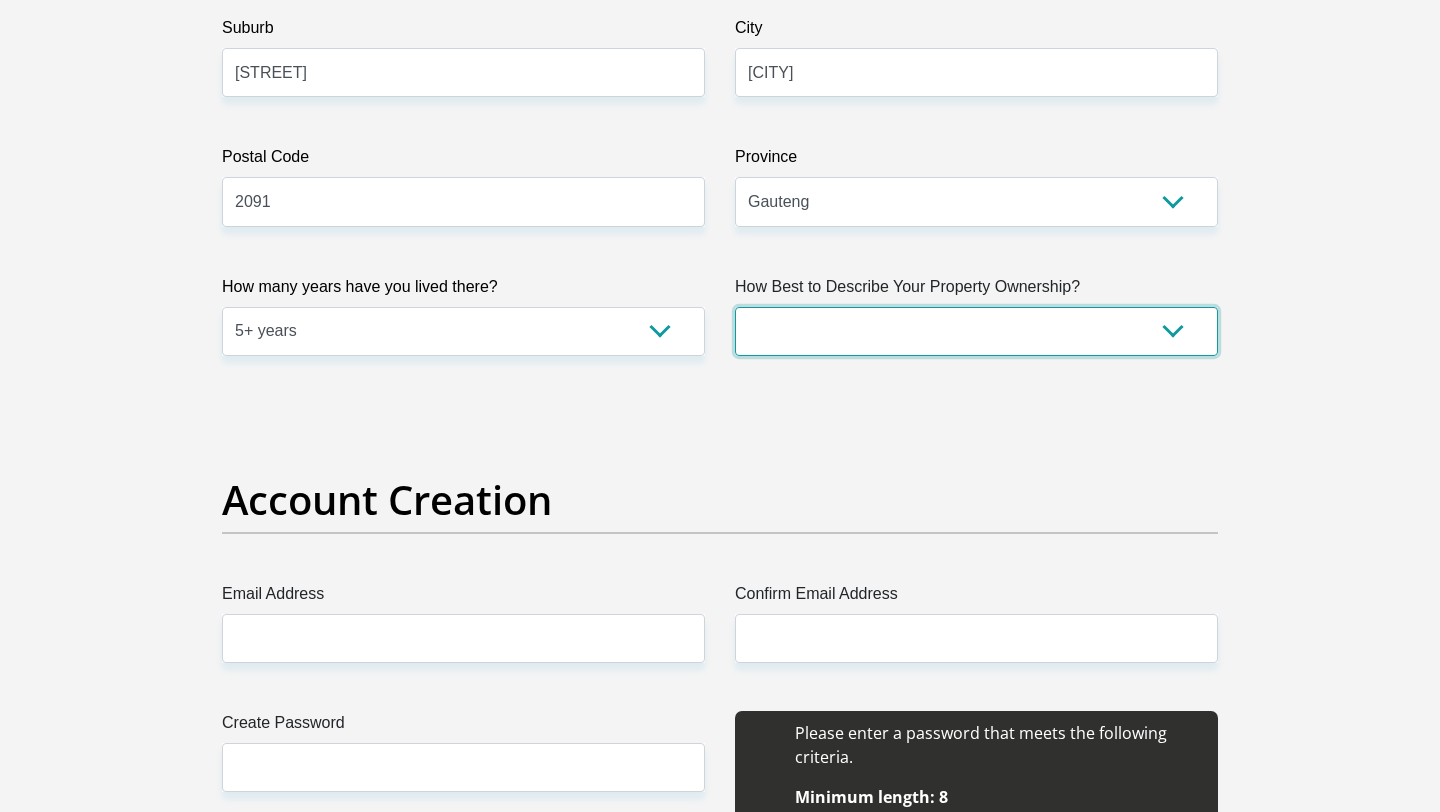 click on "Owned
Rented
Family Owned
Company Dwelling" at bounding box center [976, 331] 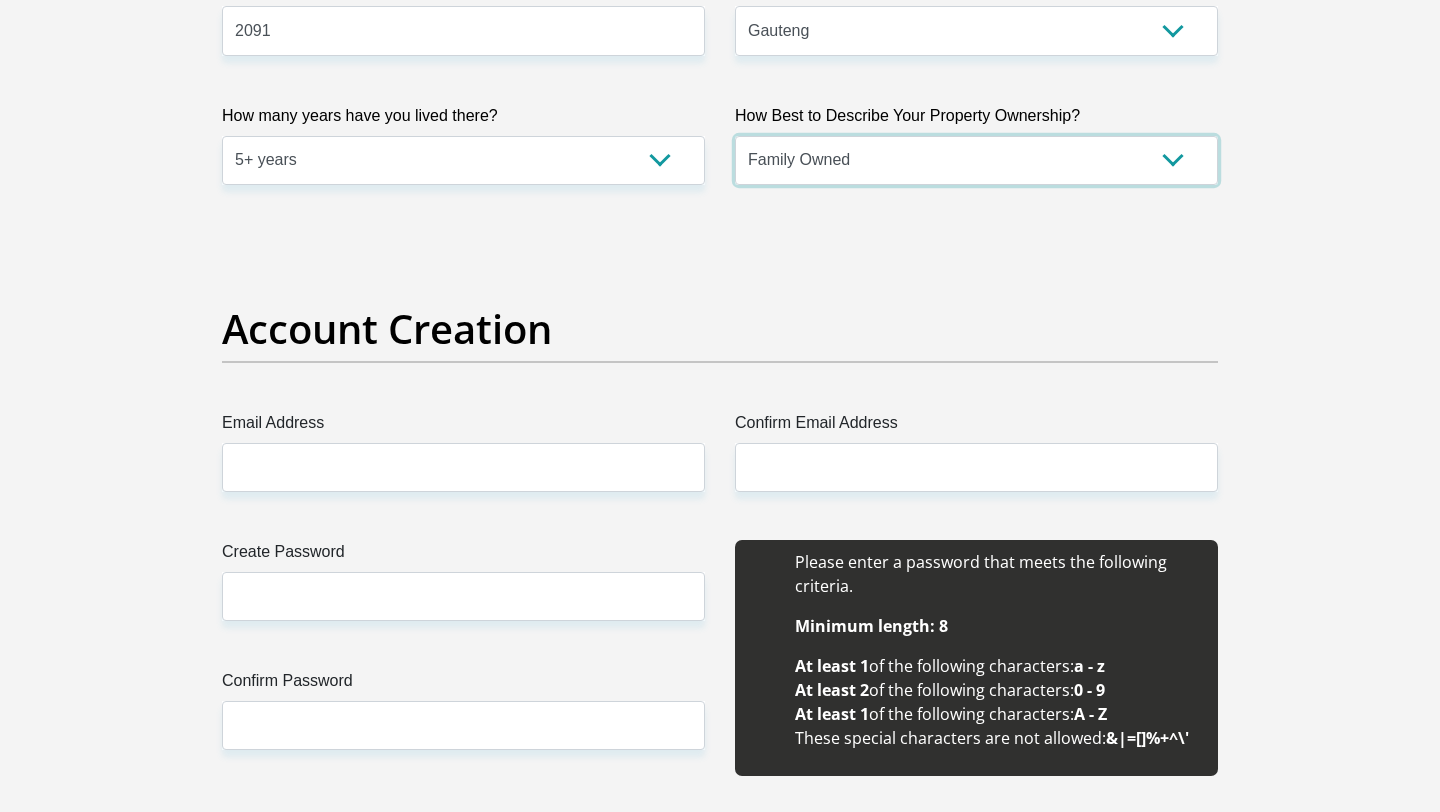 scroll, scrollTop: 1419, scrollLeft: 0, axis: vertical 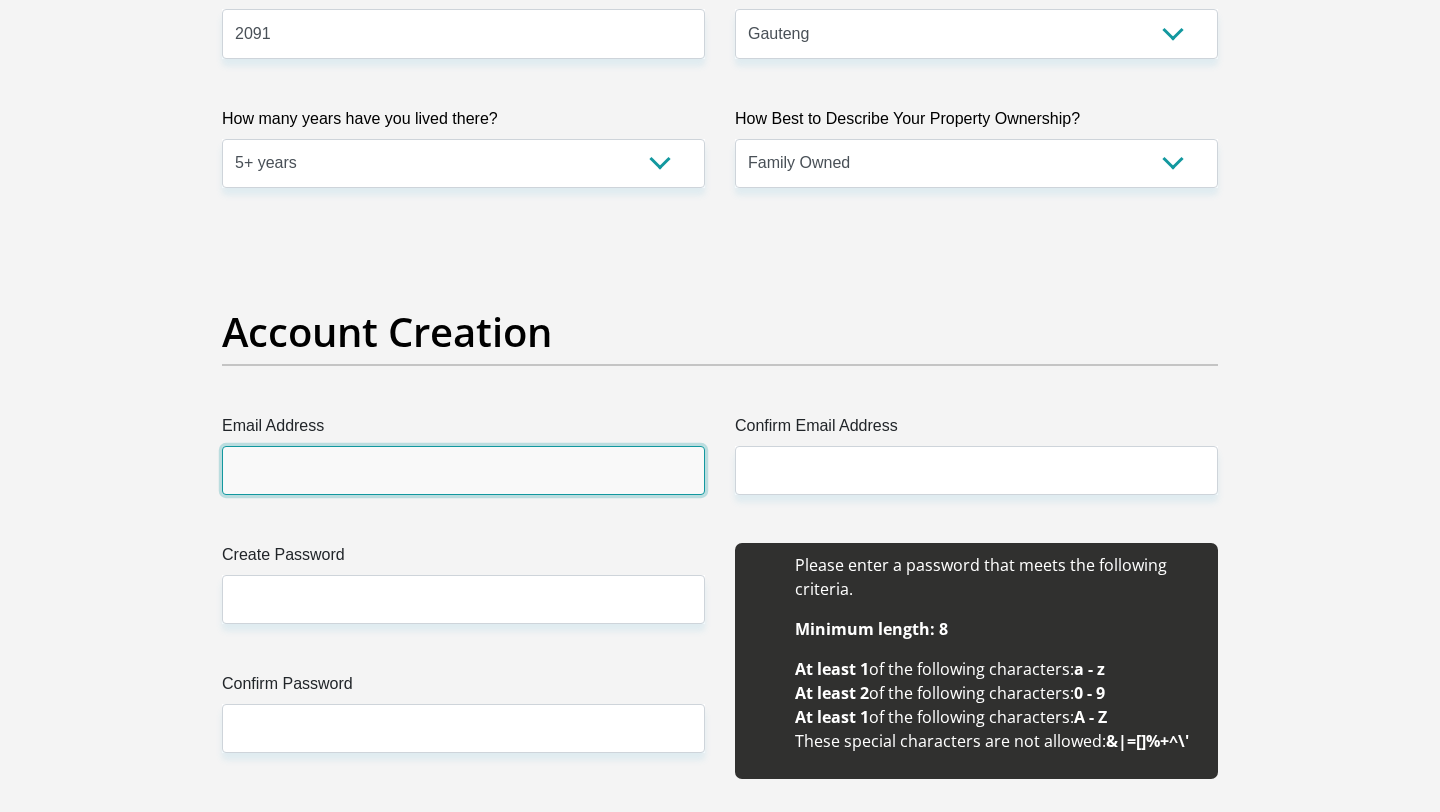click on "Email Address" at bounding box center (463, 470) 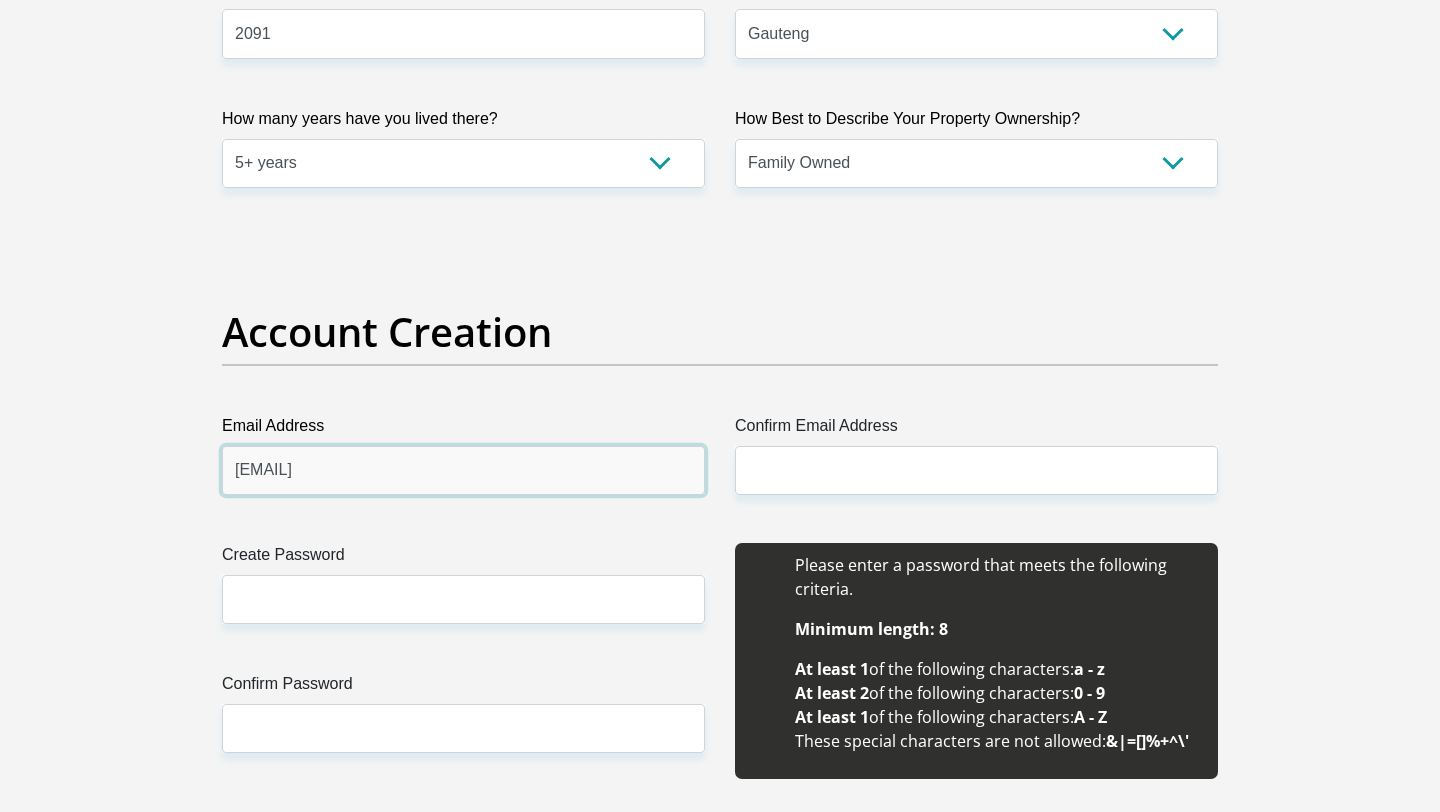 type on "[EMAIL]" 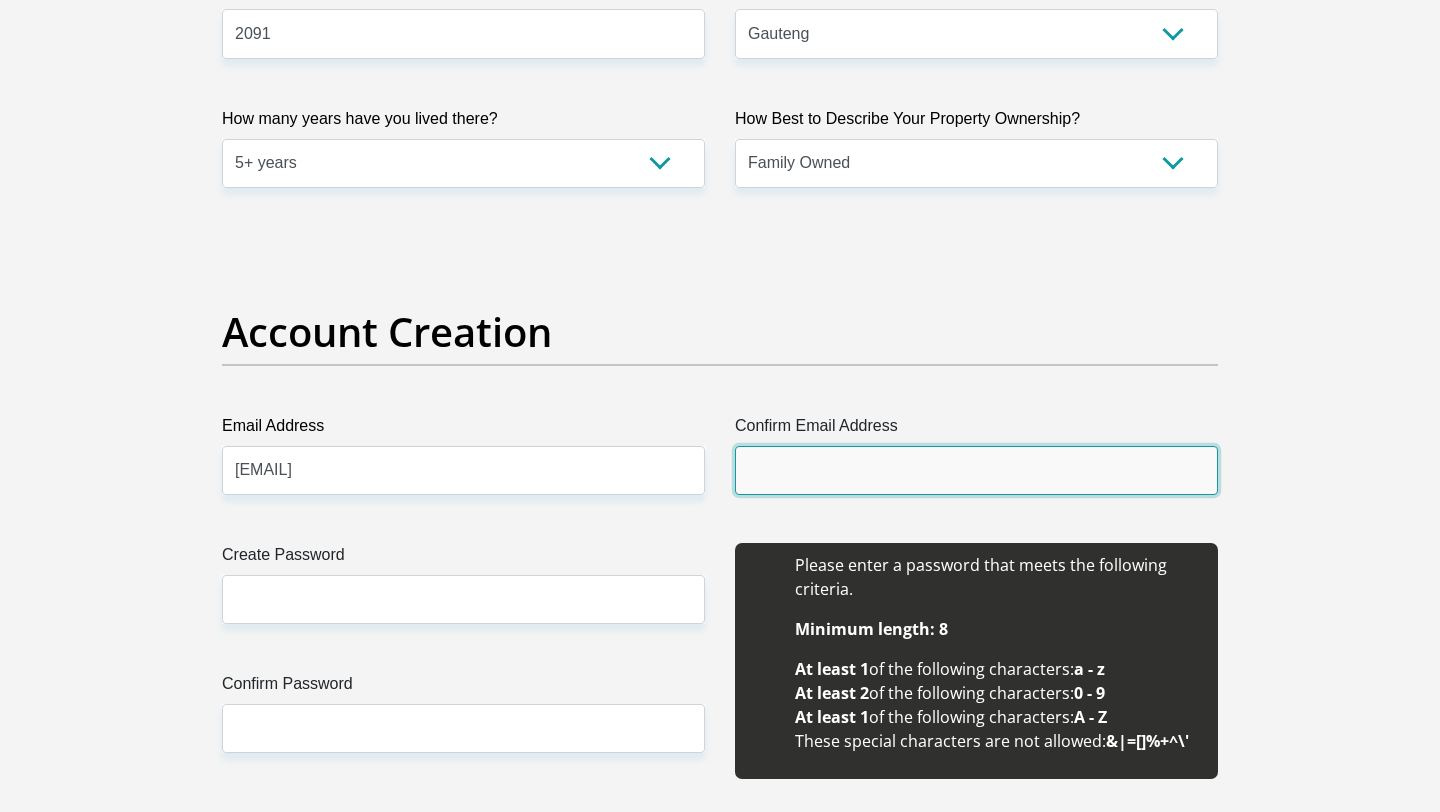 click on "Confirm Email Address" at bounding box center [976, 470] 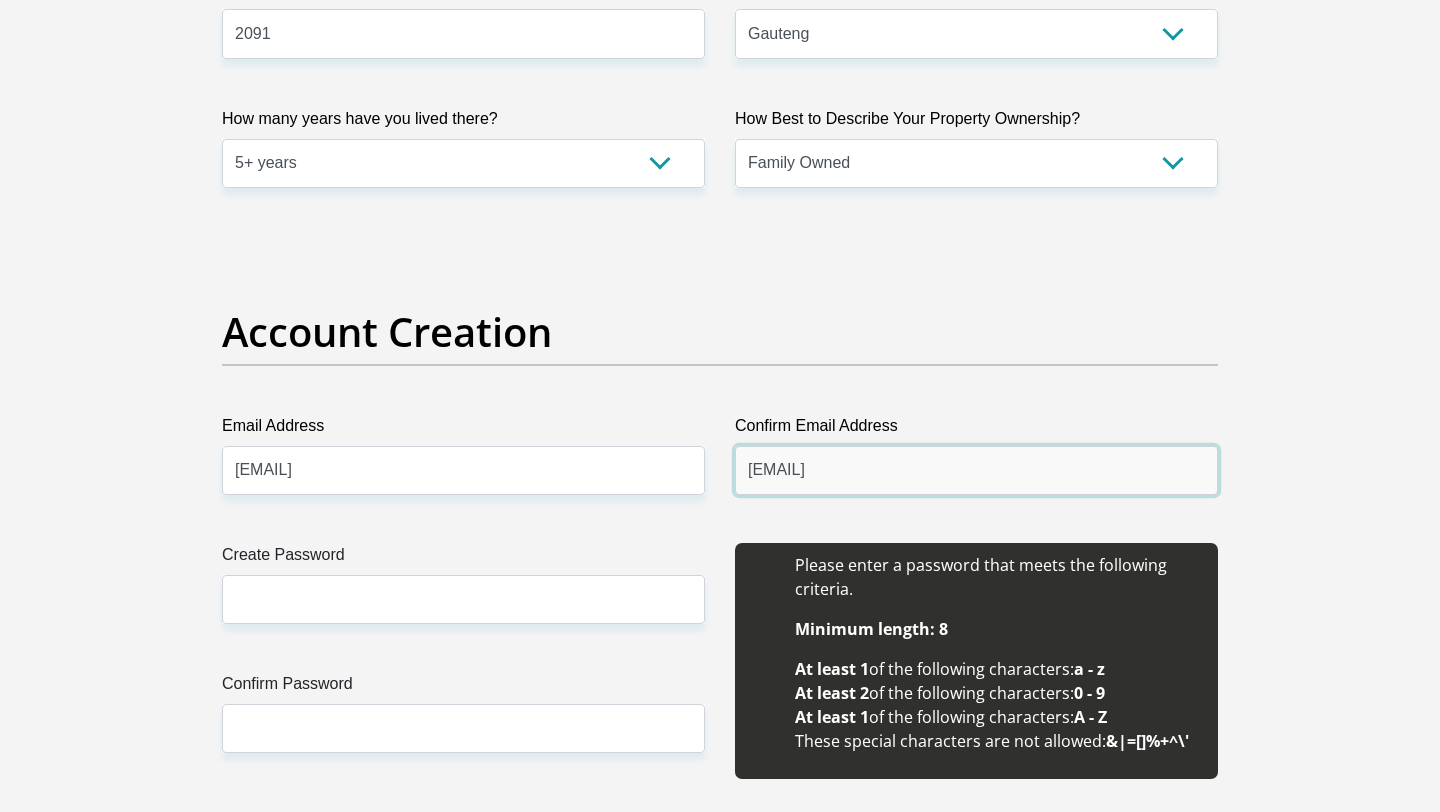 type on "[EMAIL]" 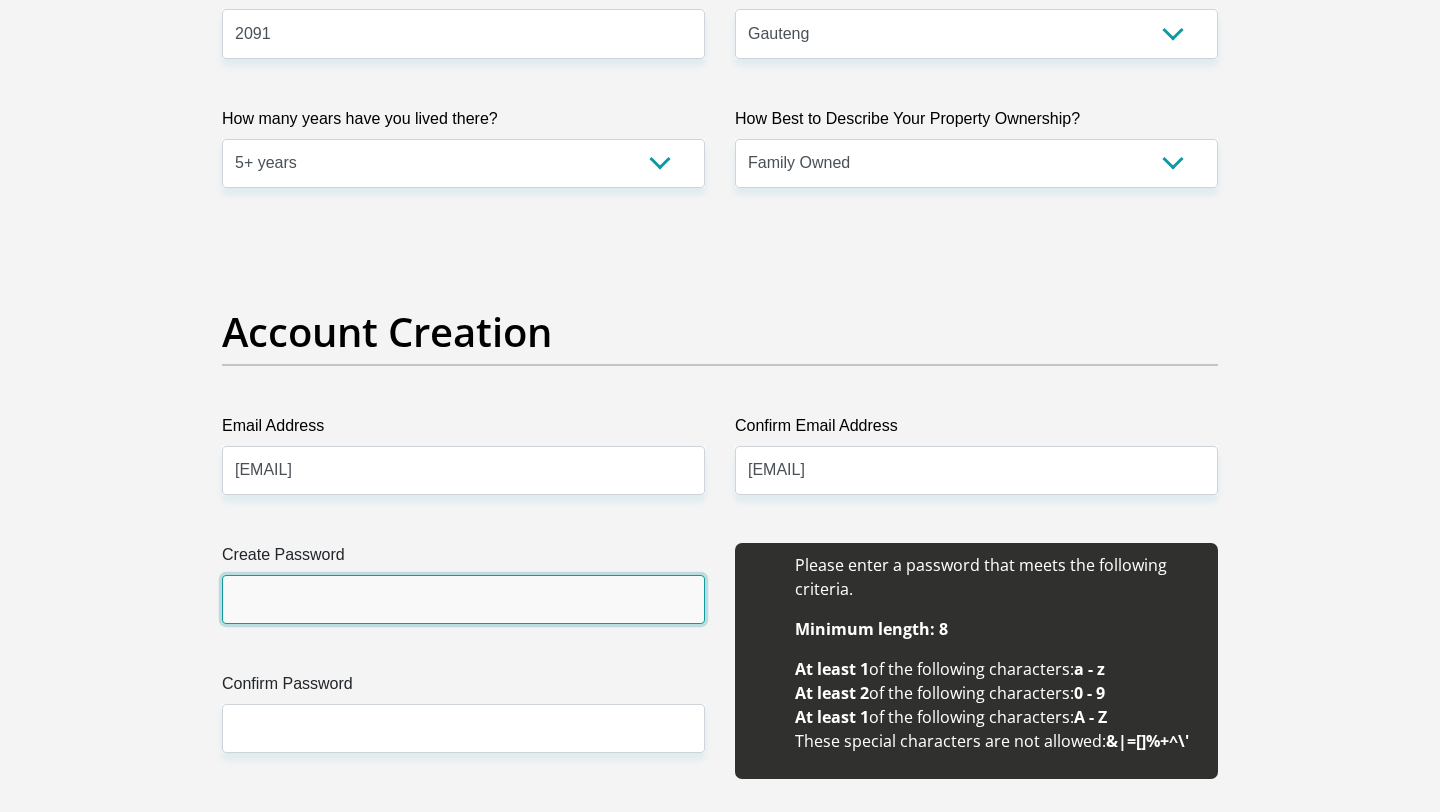 click on "Create Password" at bounding box center [463, 599] 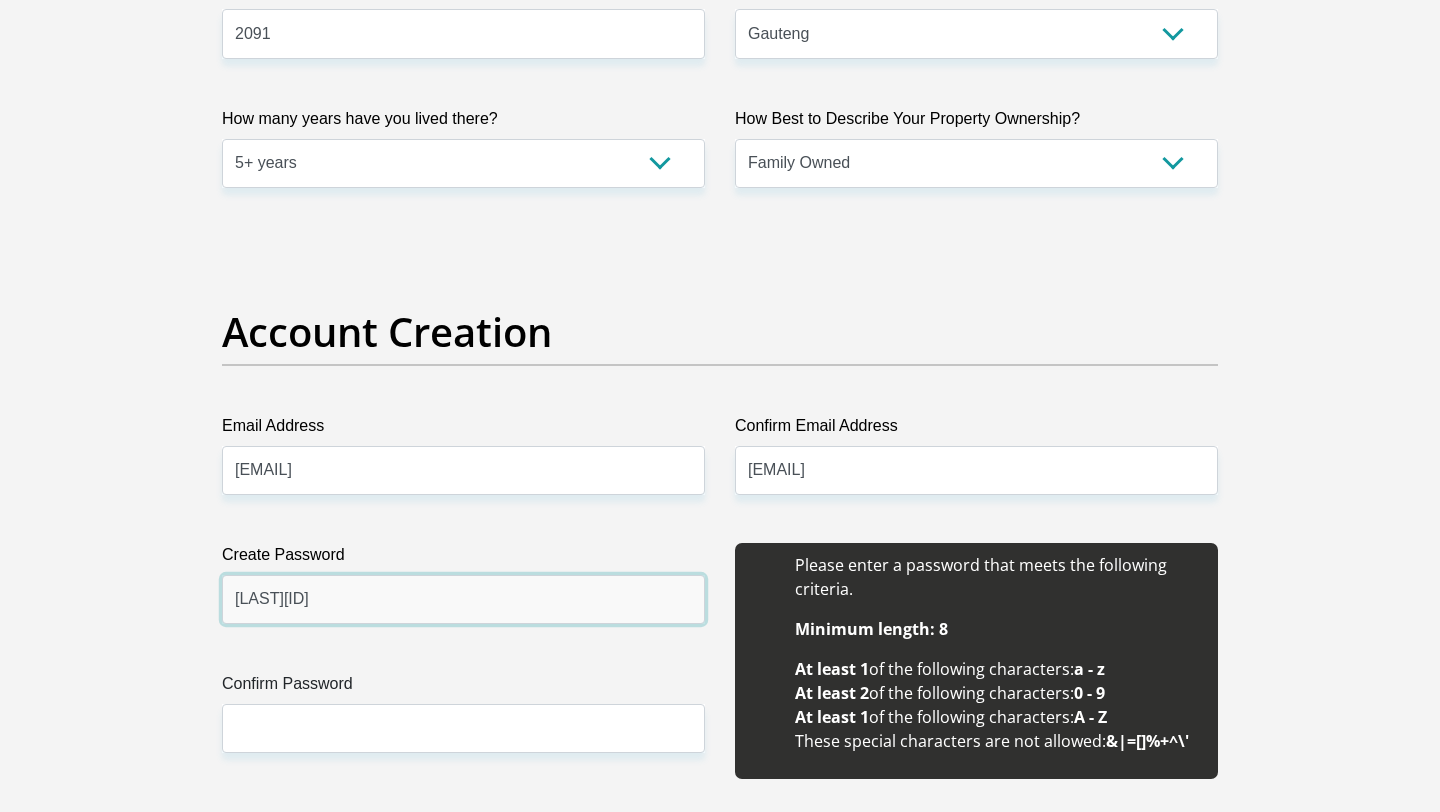 type on "[LAST][ID]" 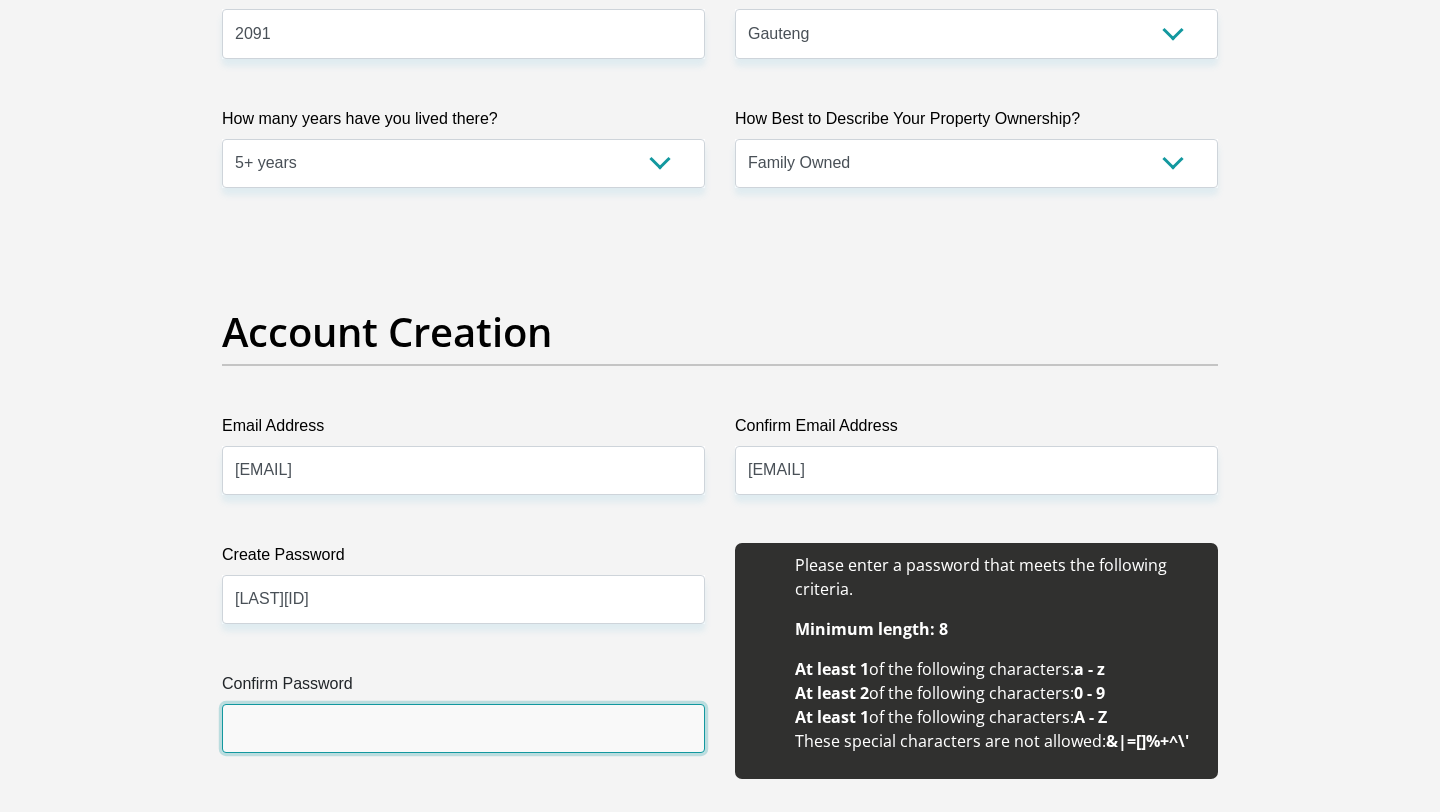 click on "Confirm Password" at bounding box center [463, 728] 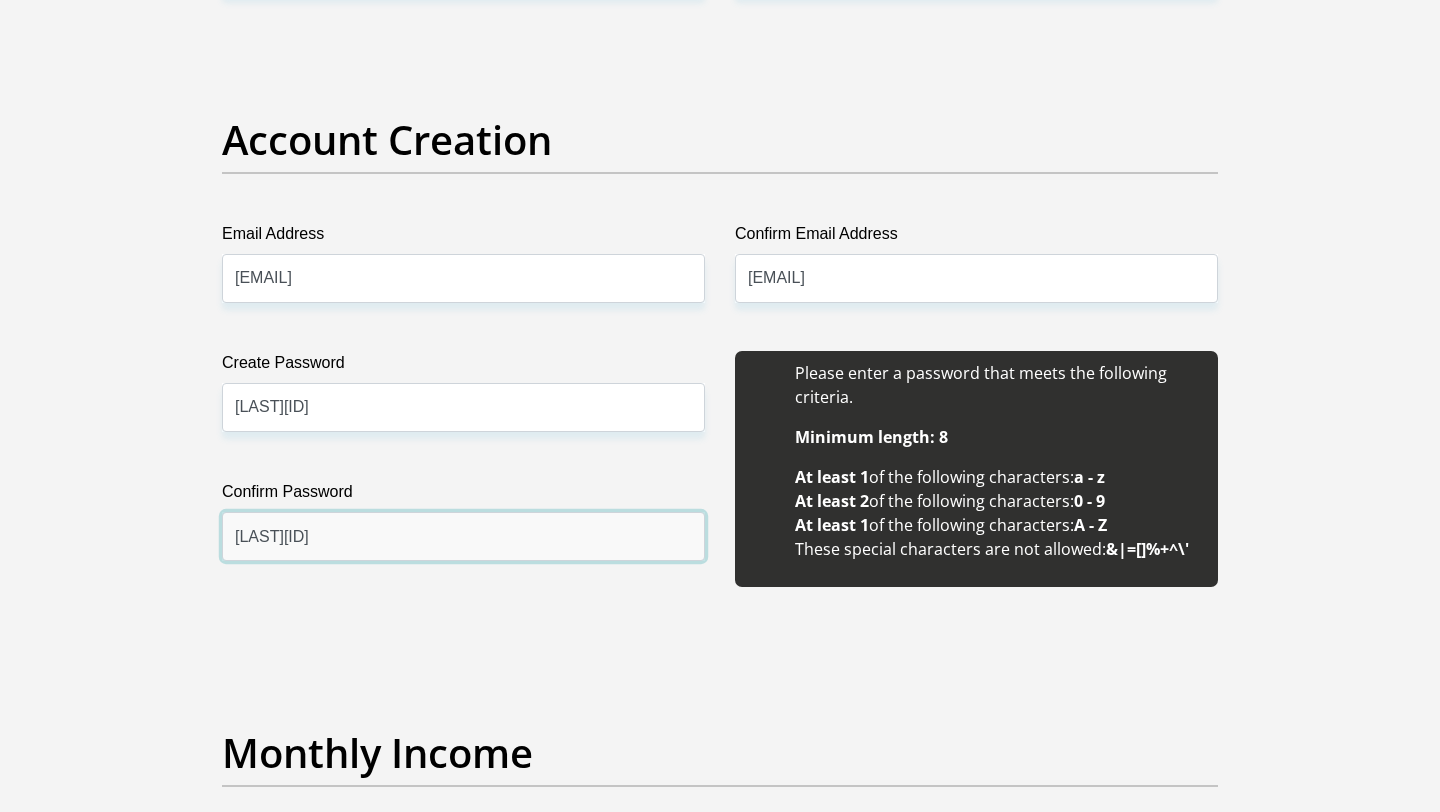 scroll, scrollTop: 1942, scrollLeft: 0, axis: vertical 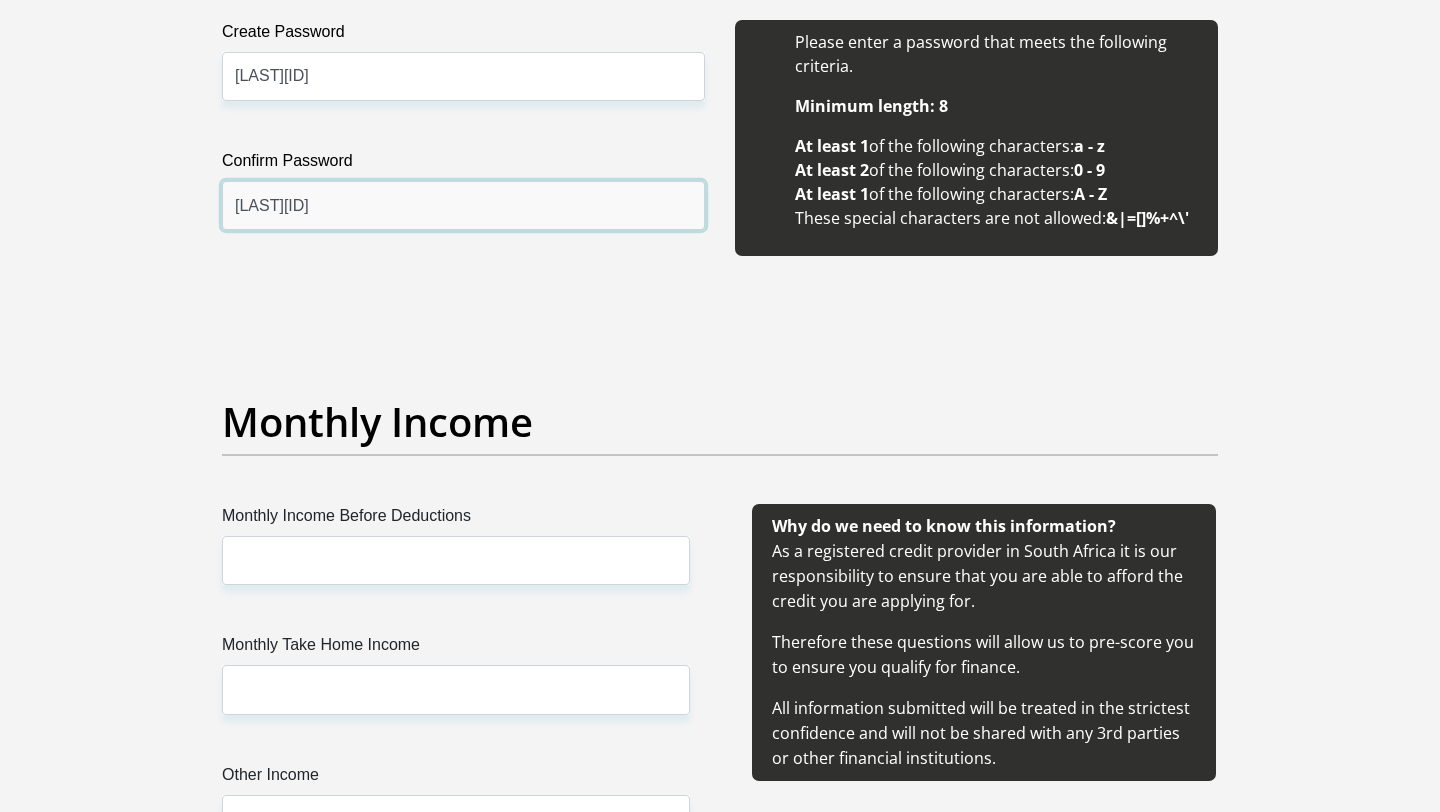type on "[LAST][ID]" 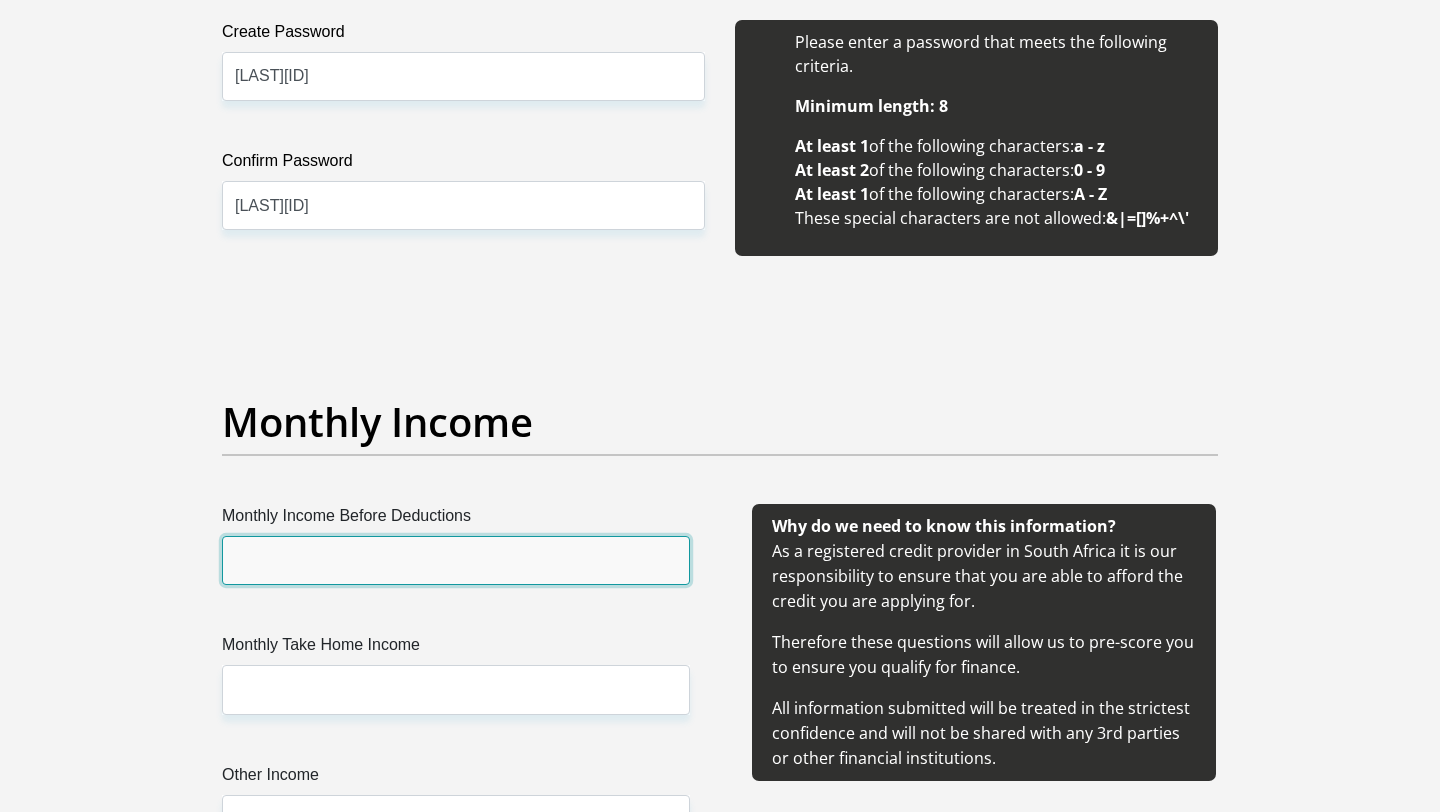 click on "Monthly Income Before Deductions" at bounding box center (456, 560) 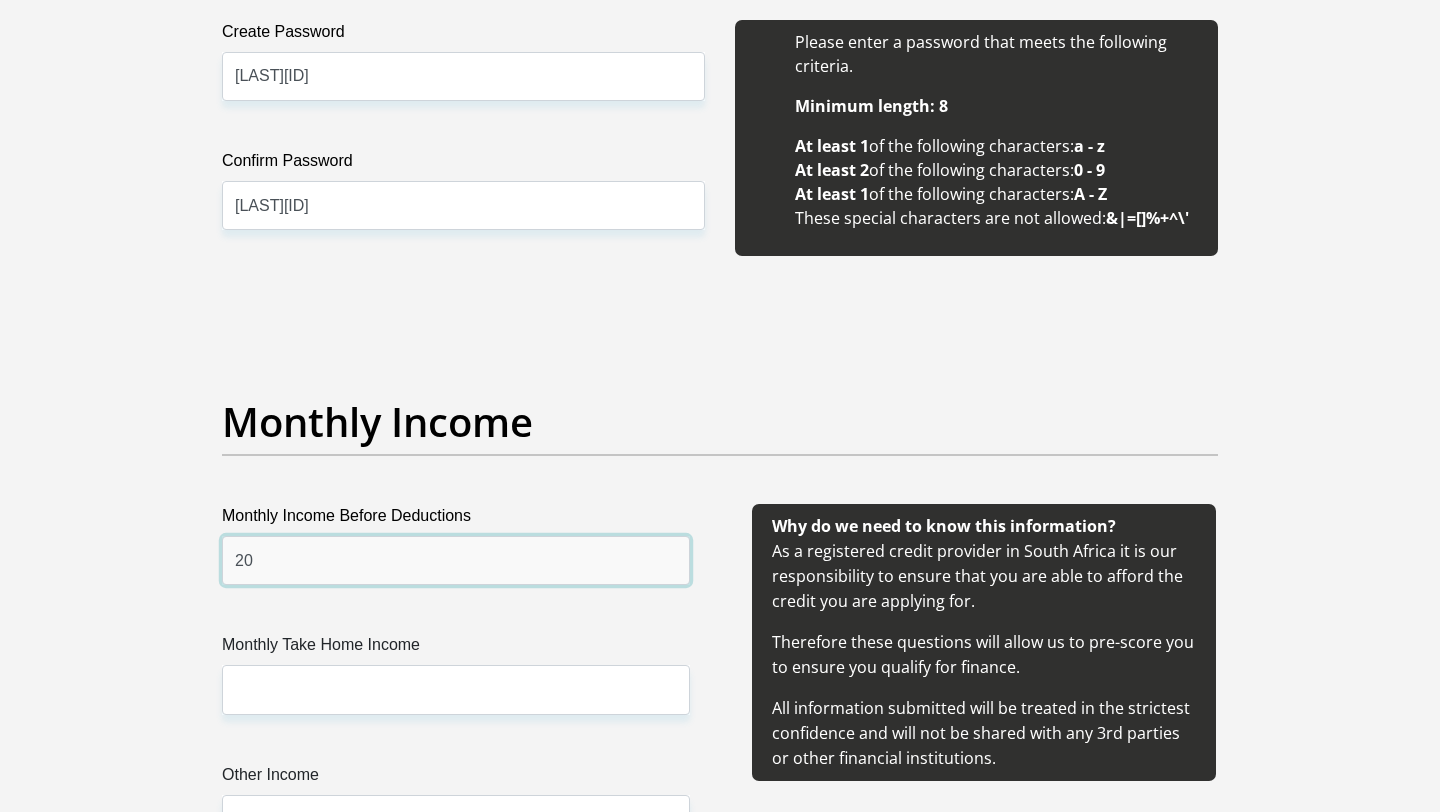 type on "2" 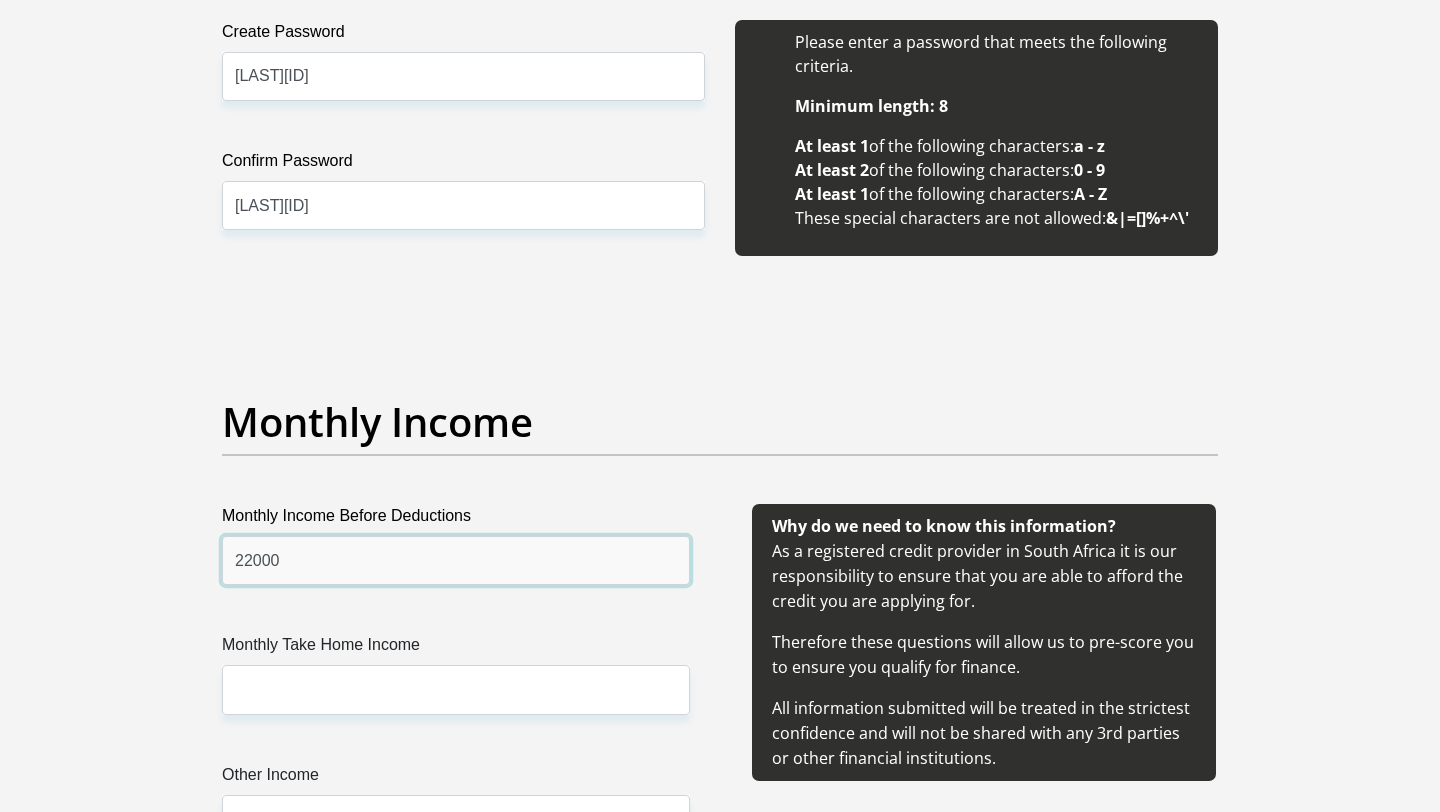 type on "22000" 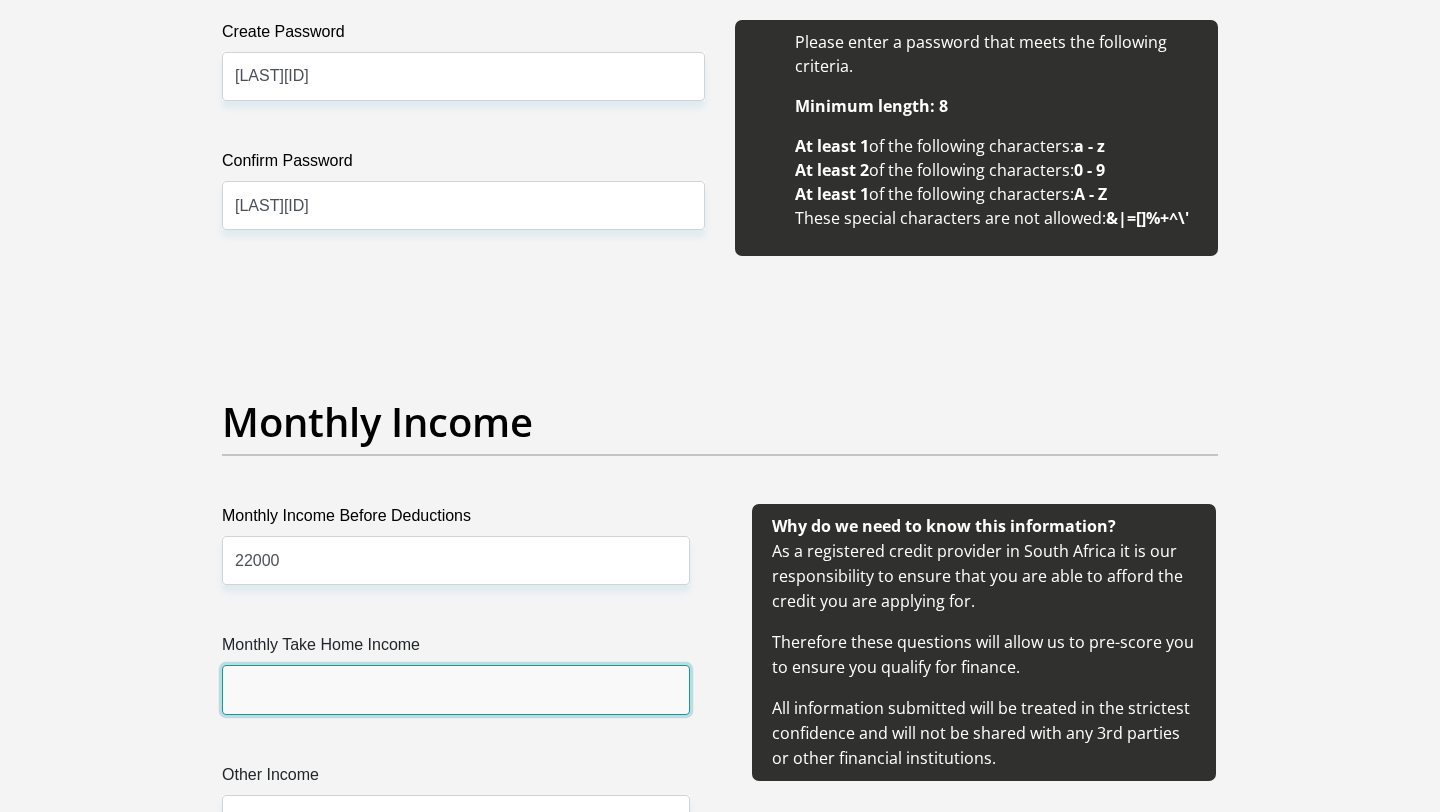 click on "Monthly Take Home Income" at bounding box center (456, 689) 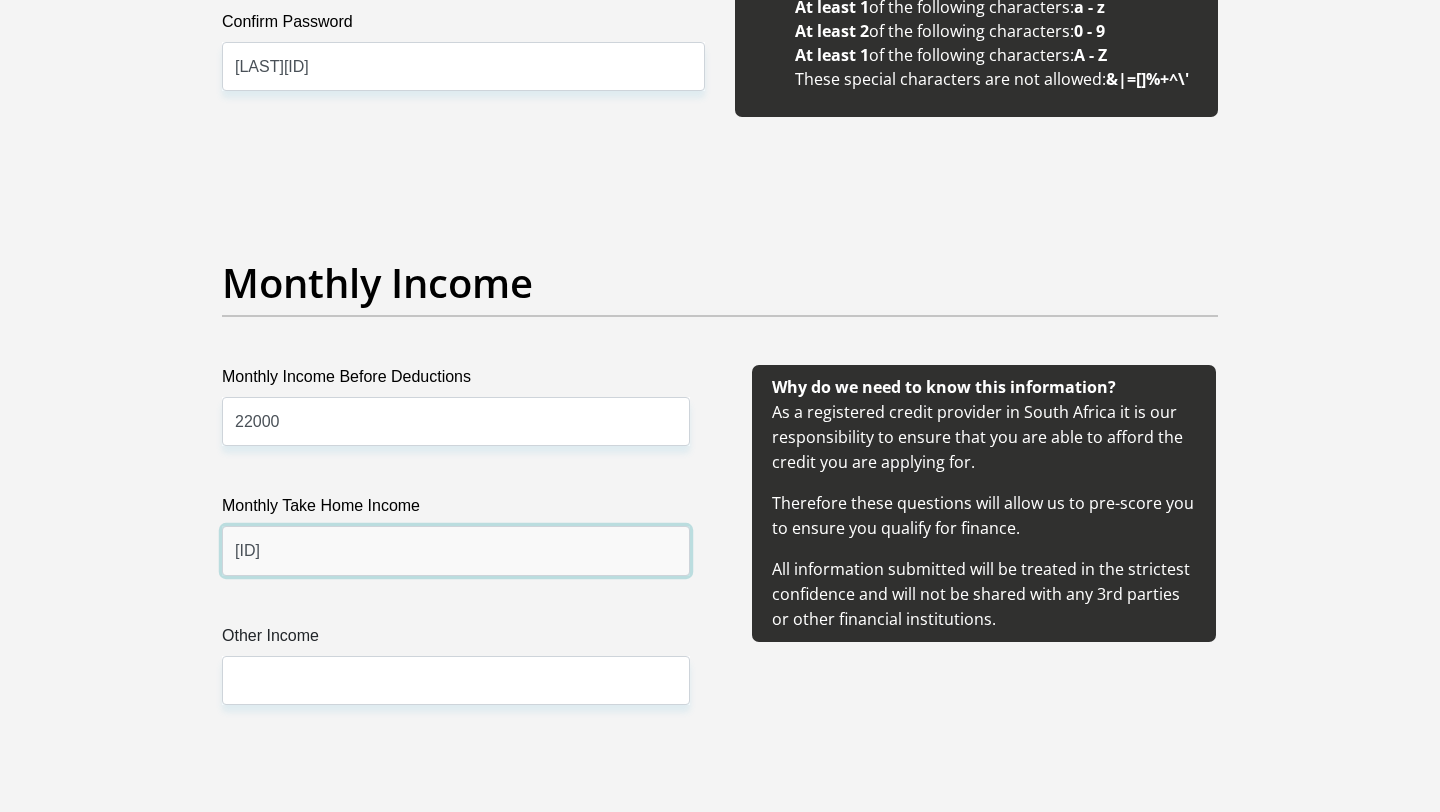 scroll, scrollTop: 2353, scrollLeft: 0, axis: vertical 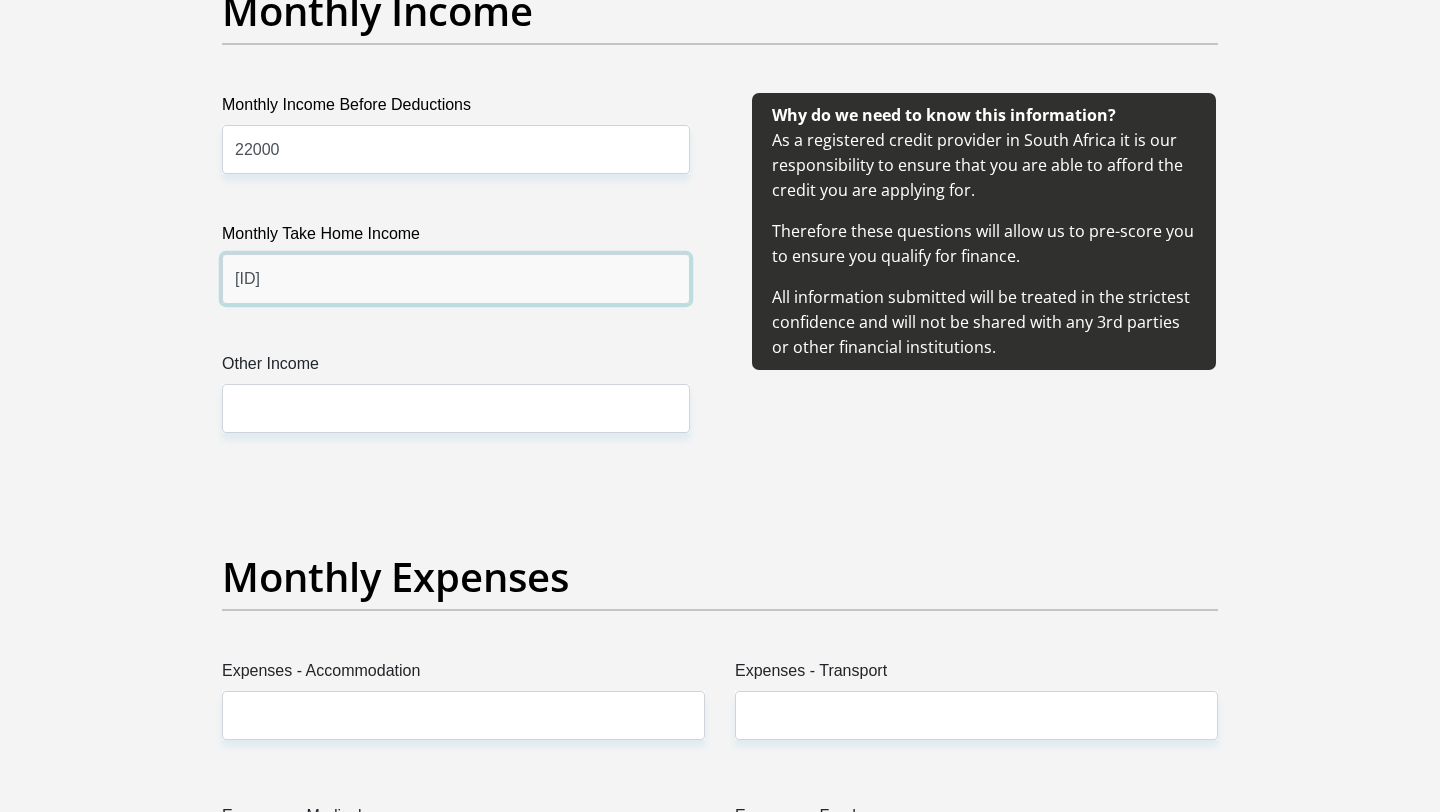 type on "[ID]" 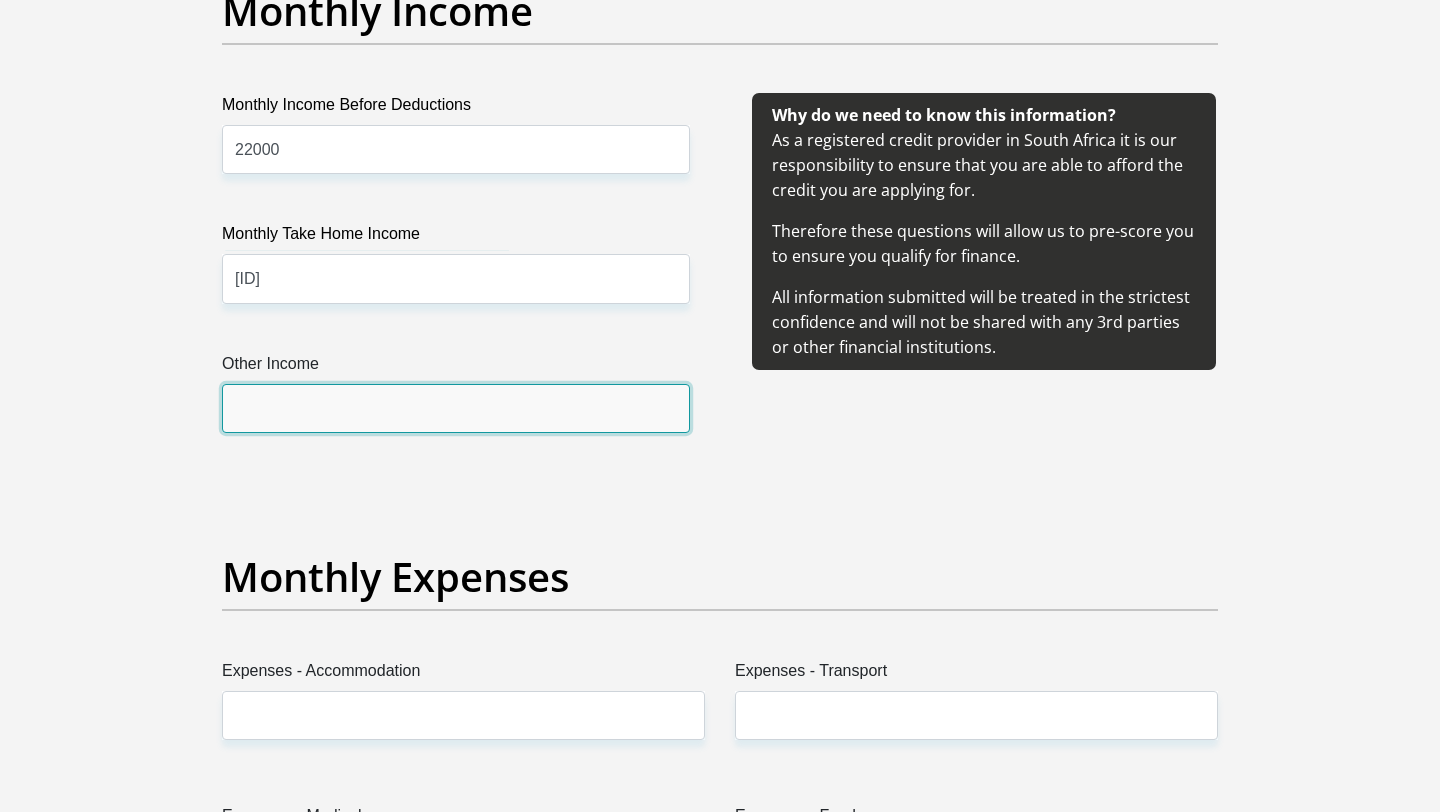 click on "Other Income" at bounding box center (456, 408) 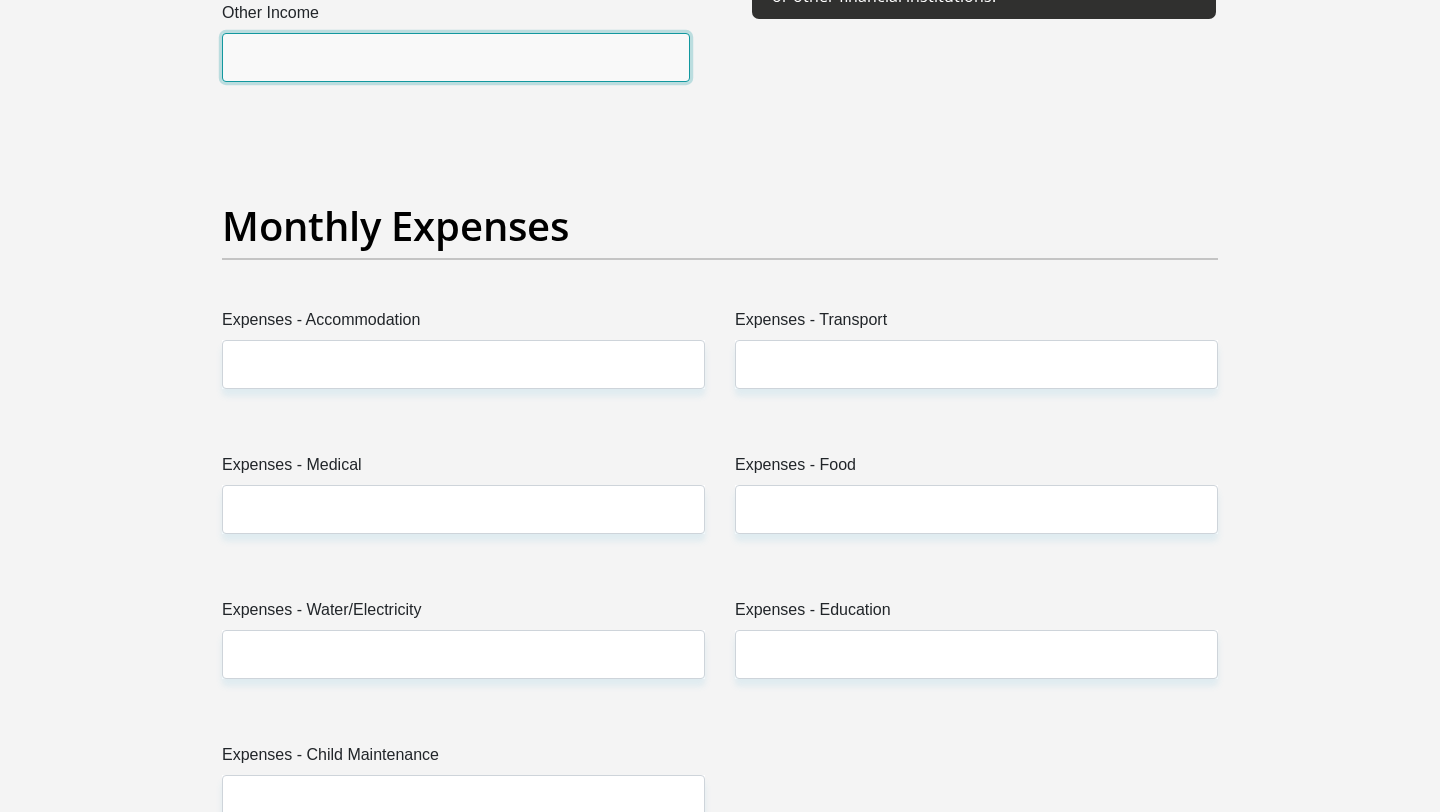 scroll, scrollTop: 2705, scrollLeft: 0, axis: vertical 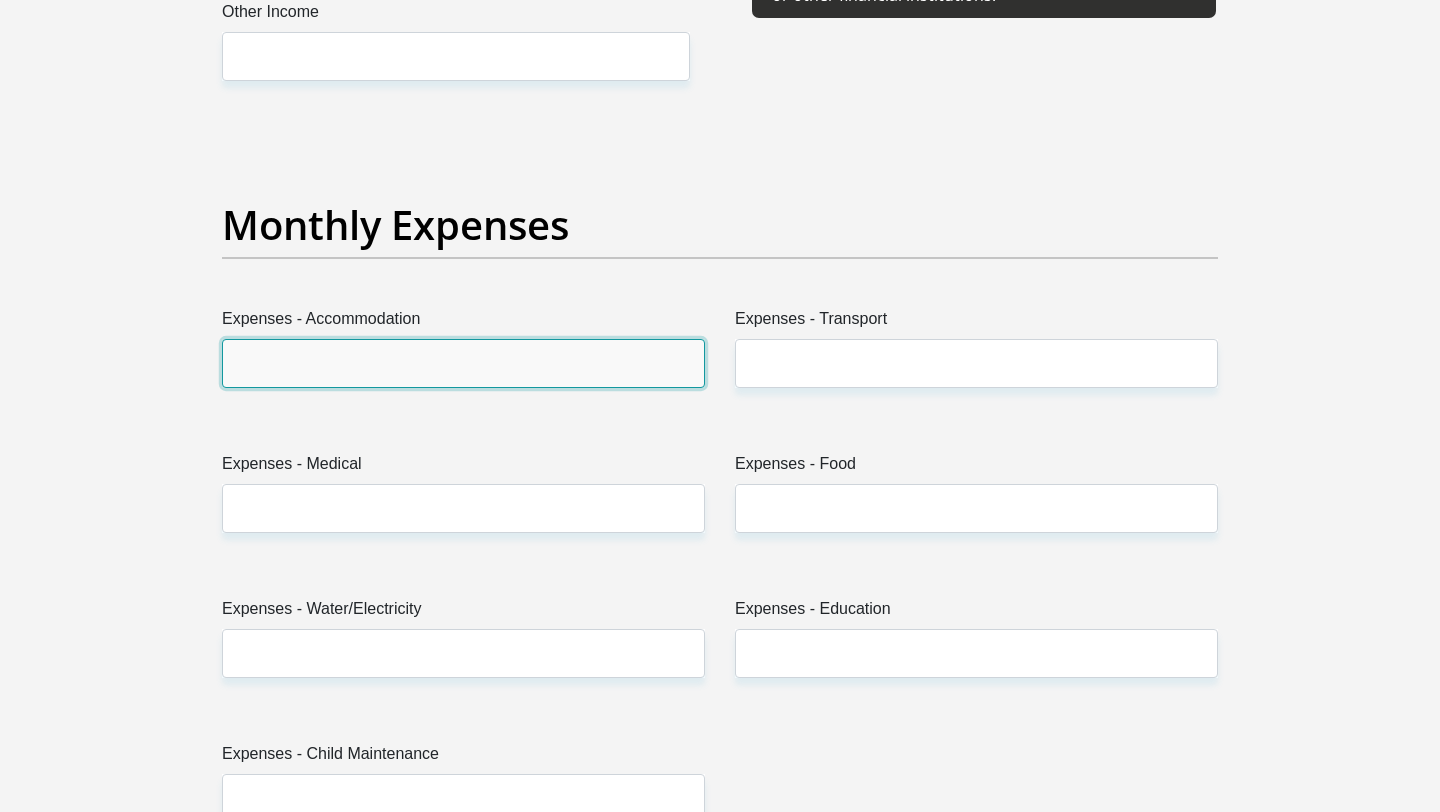 click on "Expenses - Accommodation" at bounding box center (463, 363) 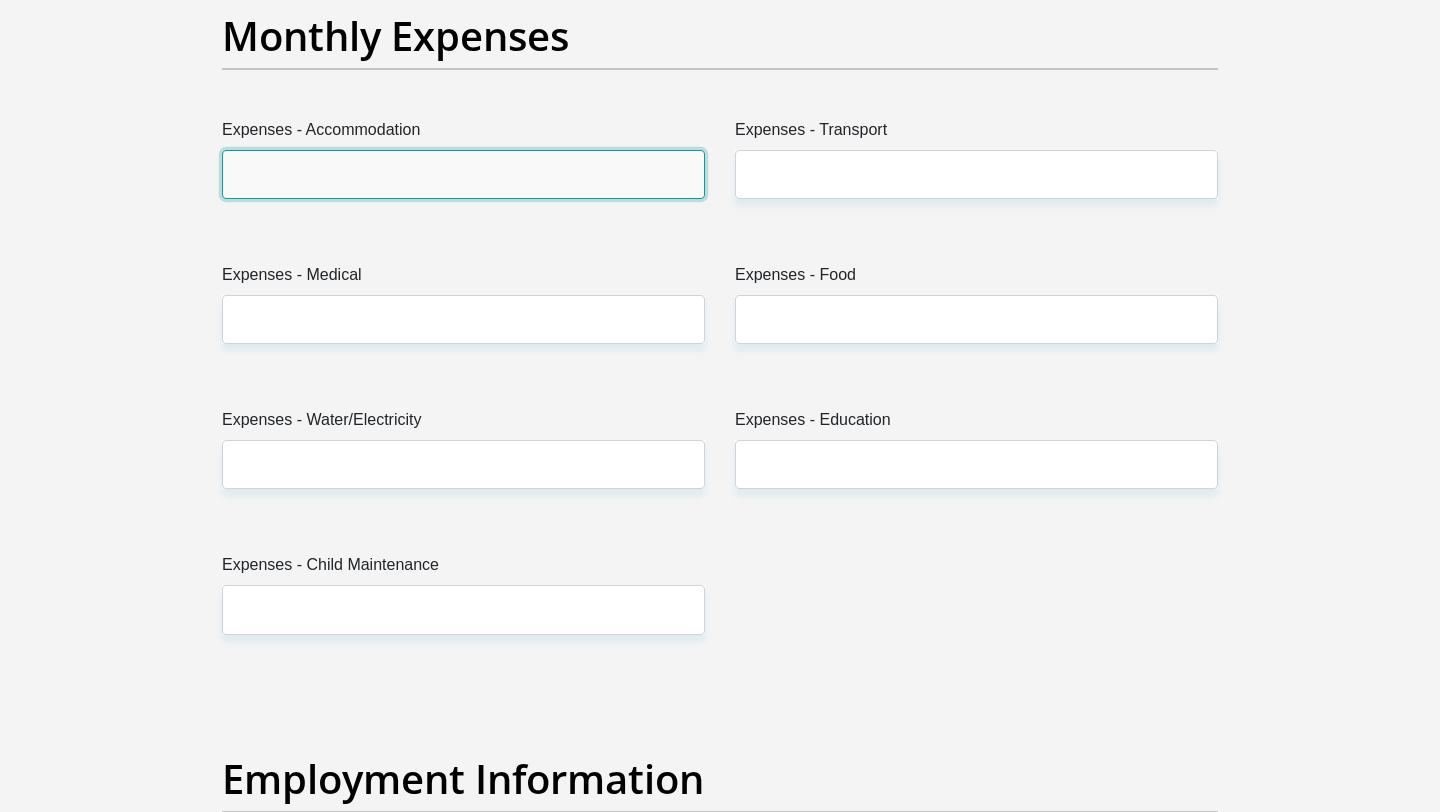 scroll, scrollTop: 2882, scrollLeft: 0, axis: vertical 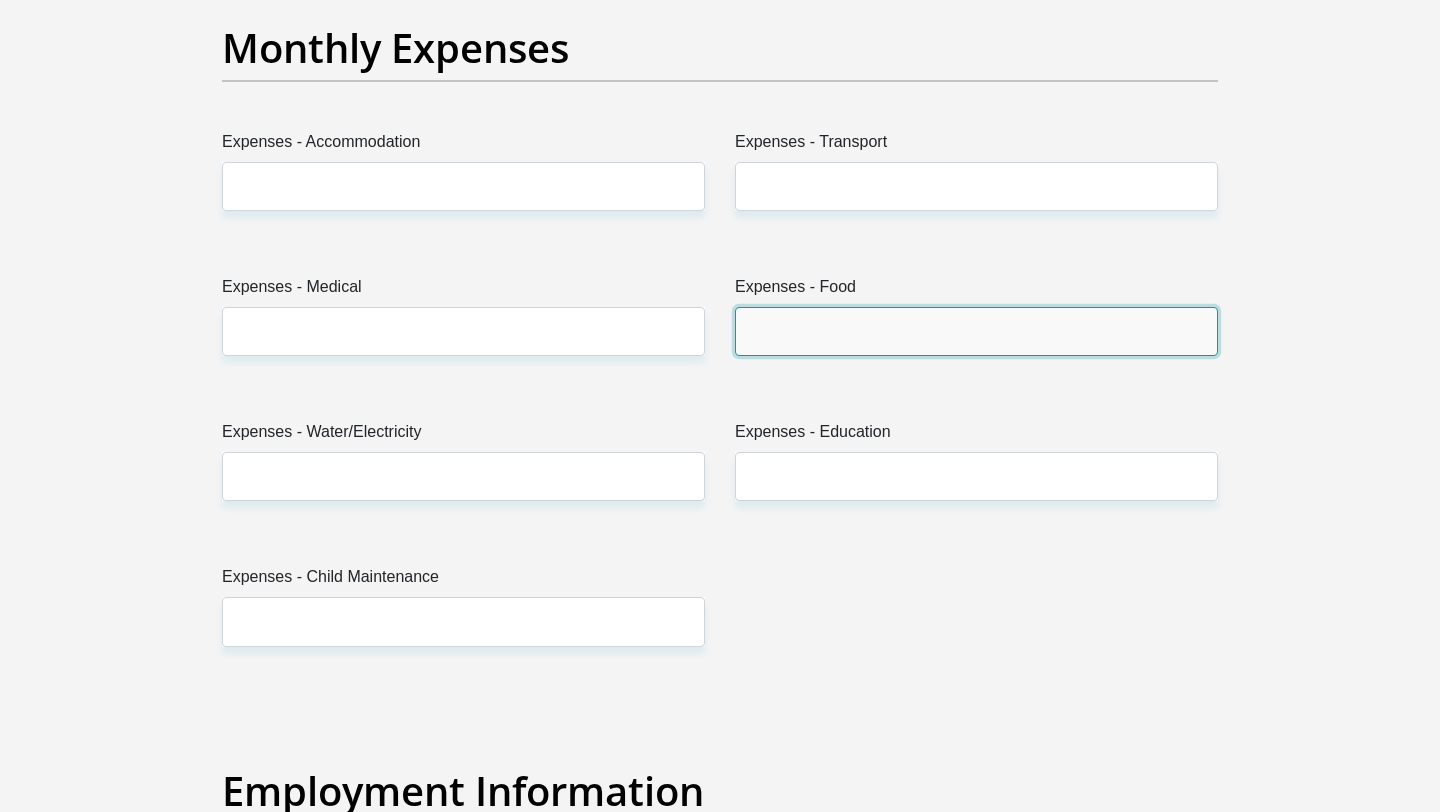 click on "Expenses - Food" at bounding box center (976, 331) 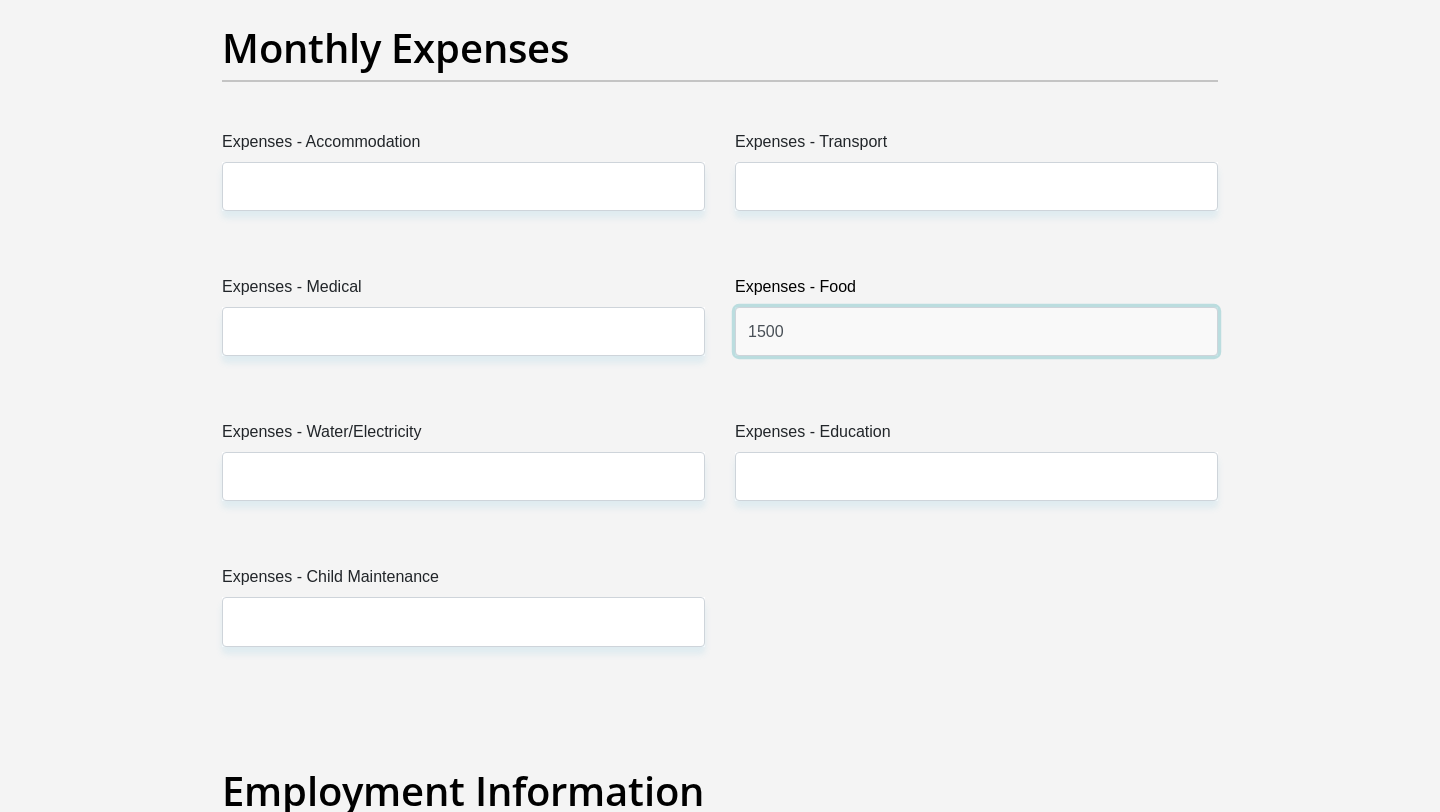 type on "1500" 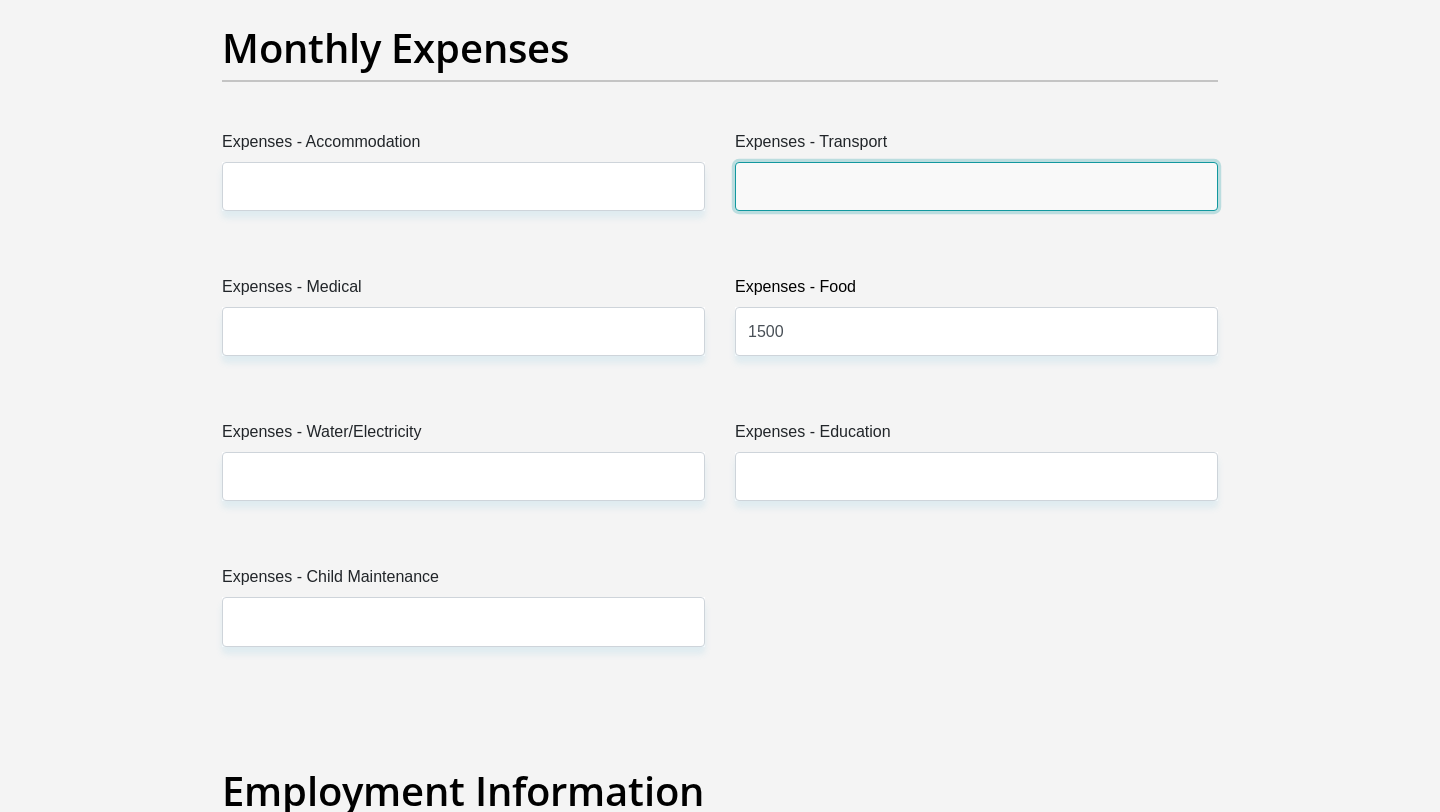 click on "Expenses - Transport" at bounding box center (976, 186) 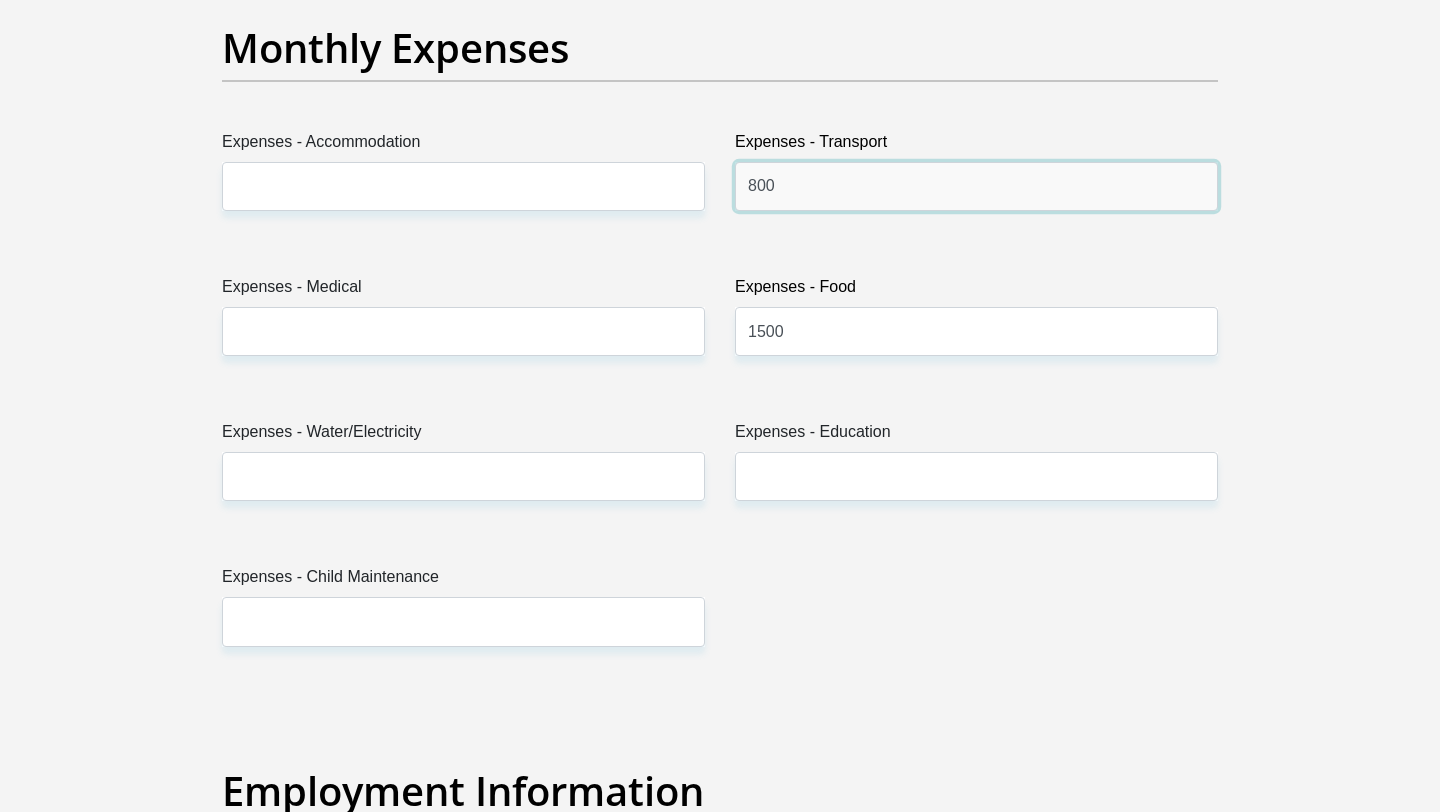 type on "800" 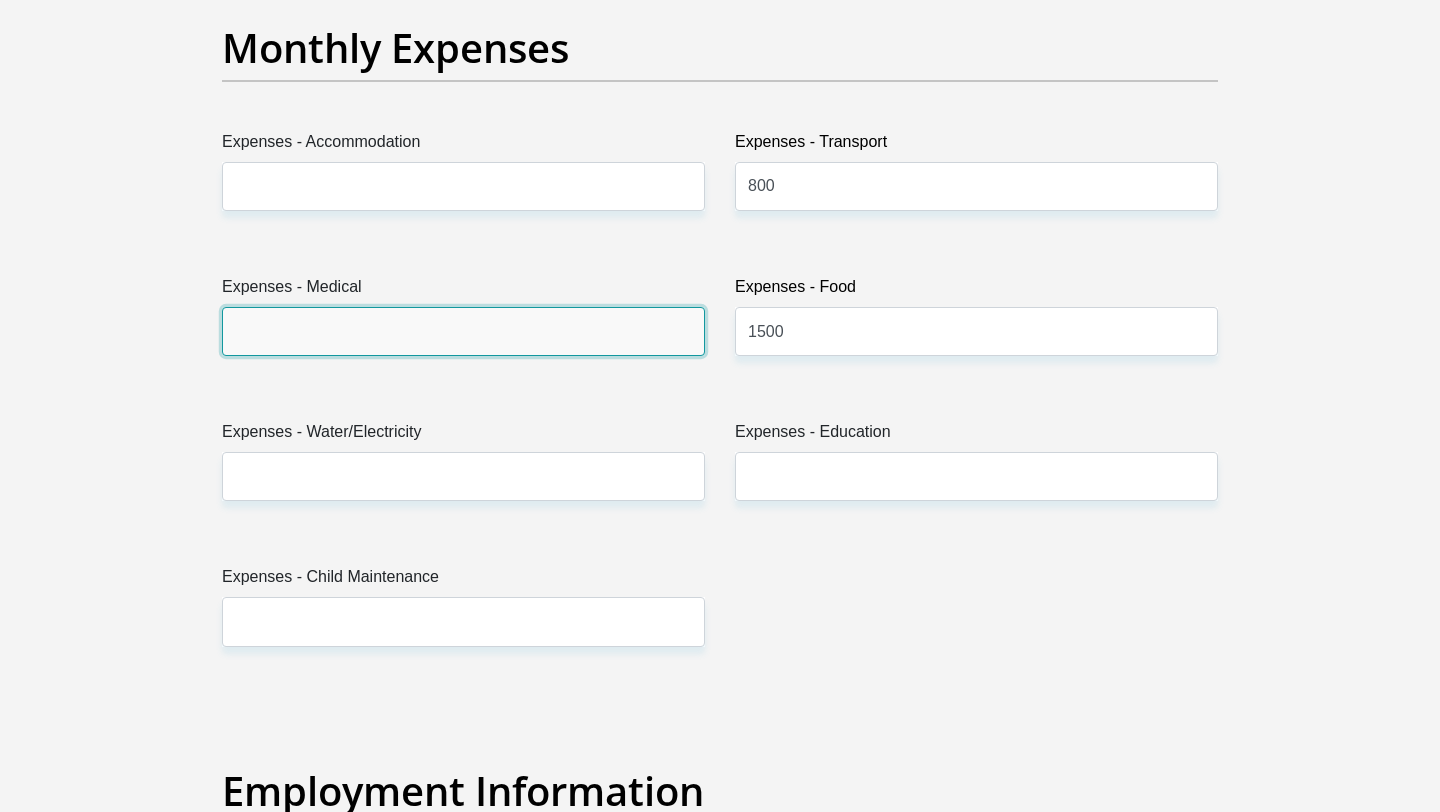click on "Expenses - Medical" at bounding box center (463, 331) 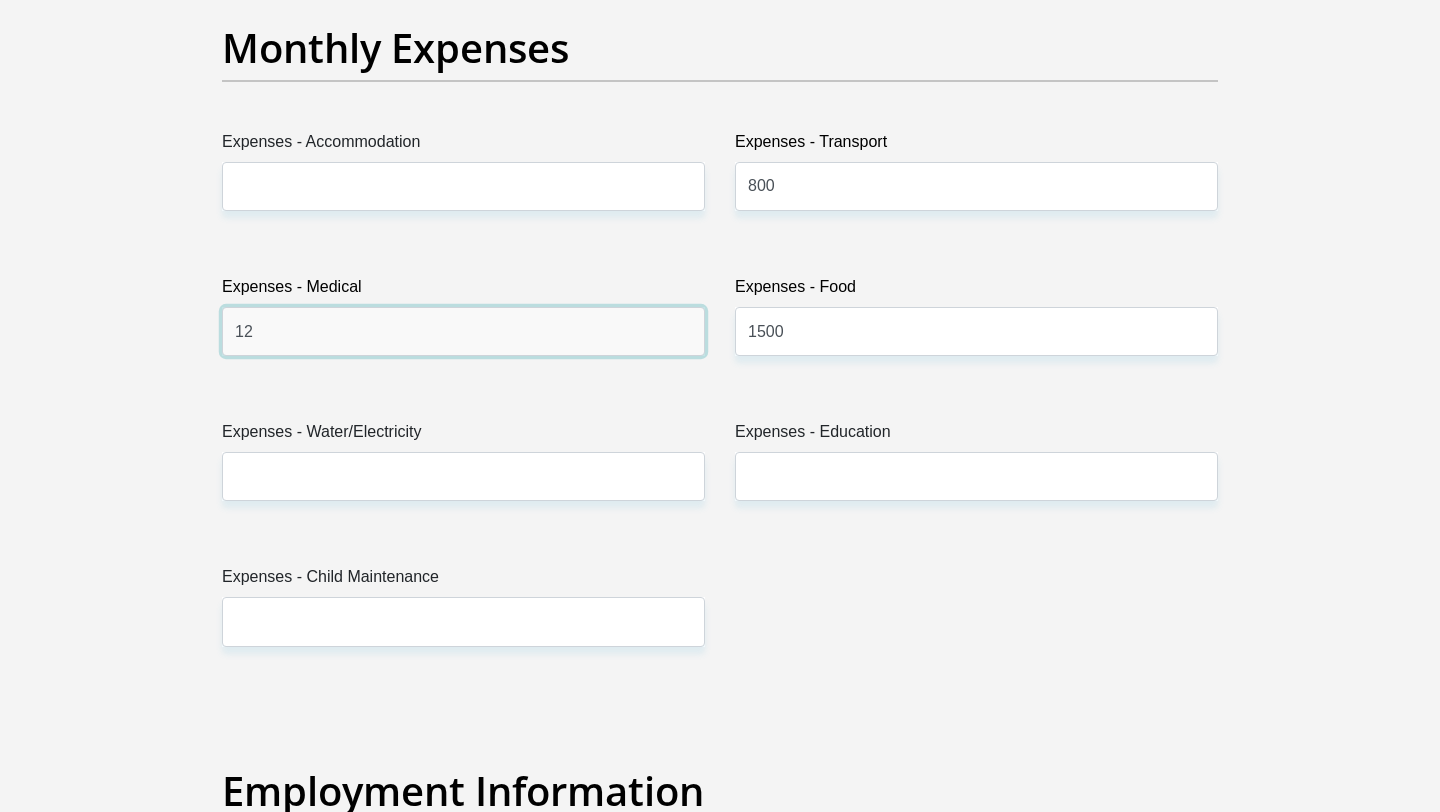 type on "1" 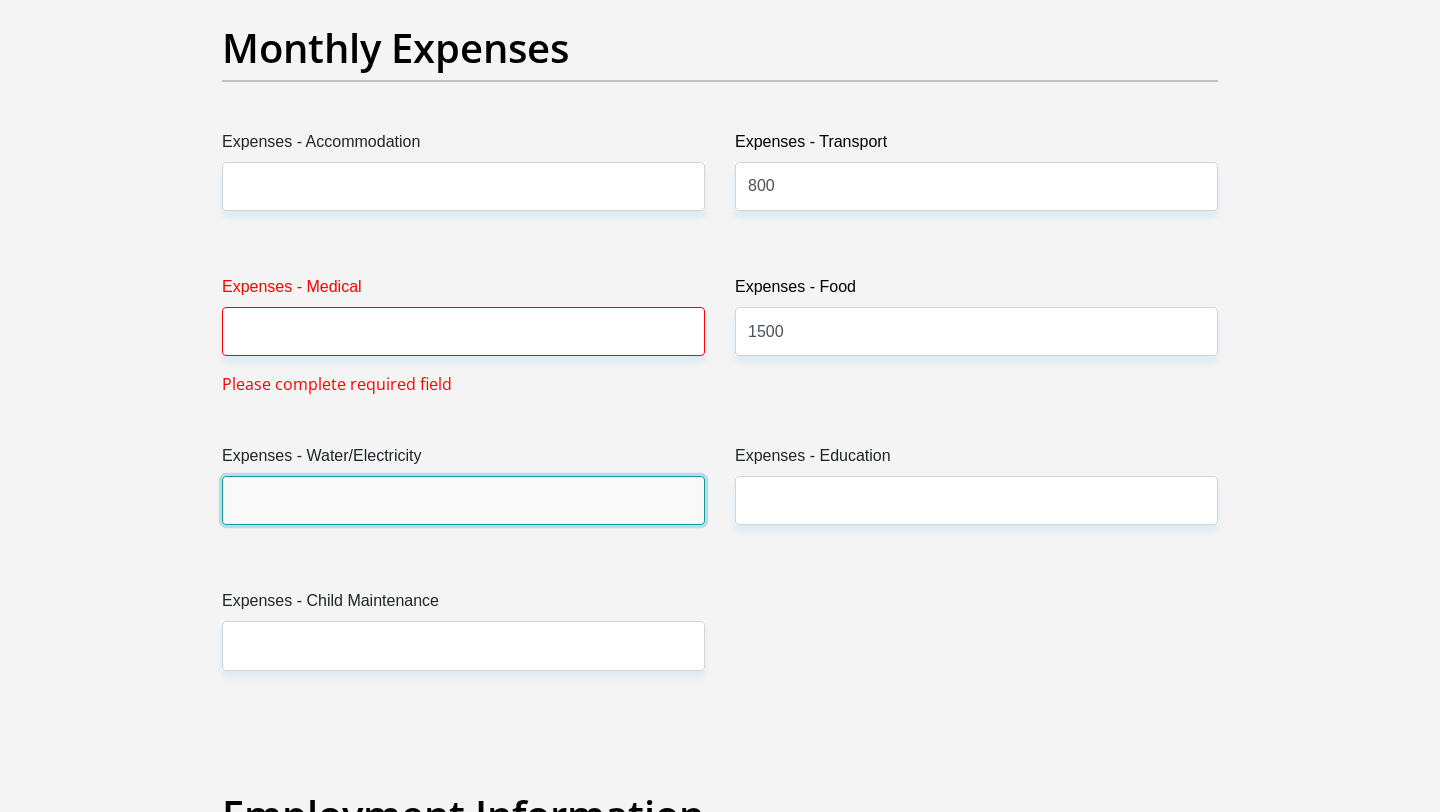 click on "Expenses - Water/Electricity" at bounding box center [463, 500] 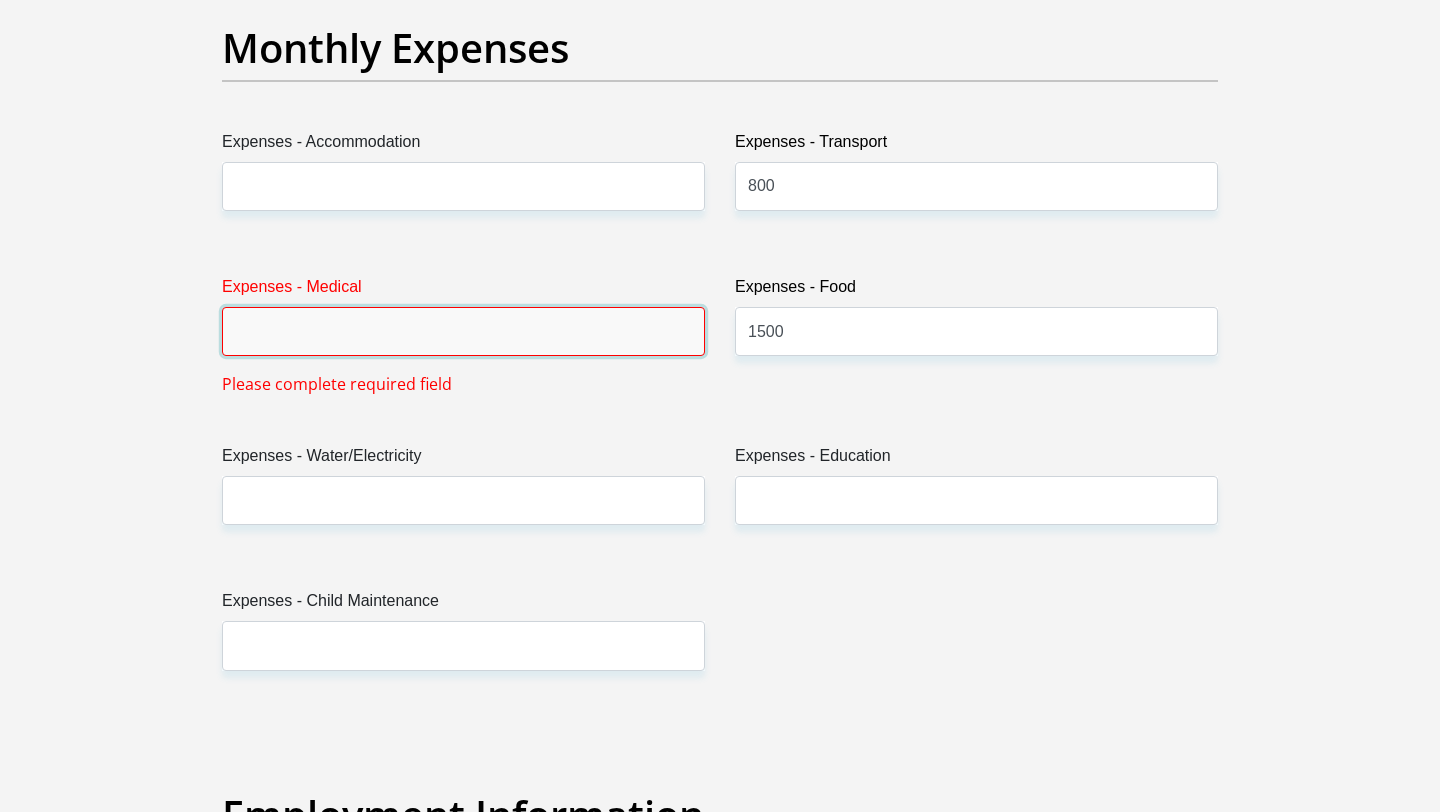 click on "Expenses - Medical" at bounding box center (463, 331) 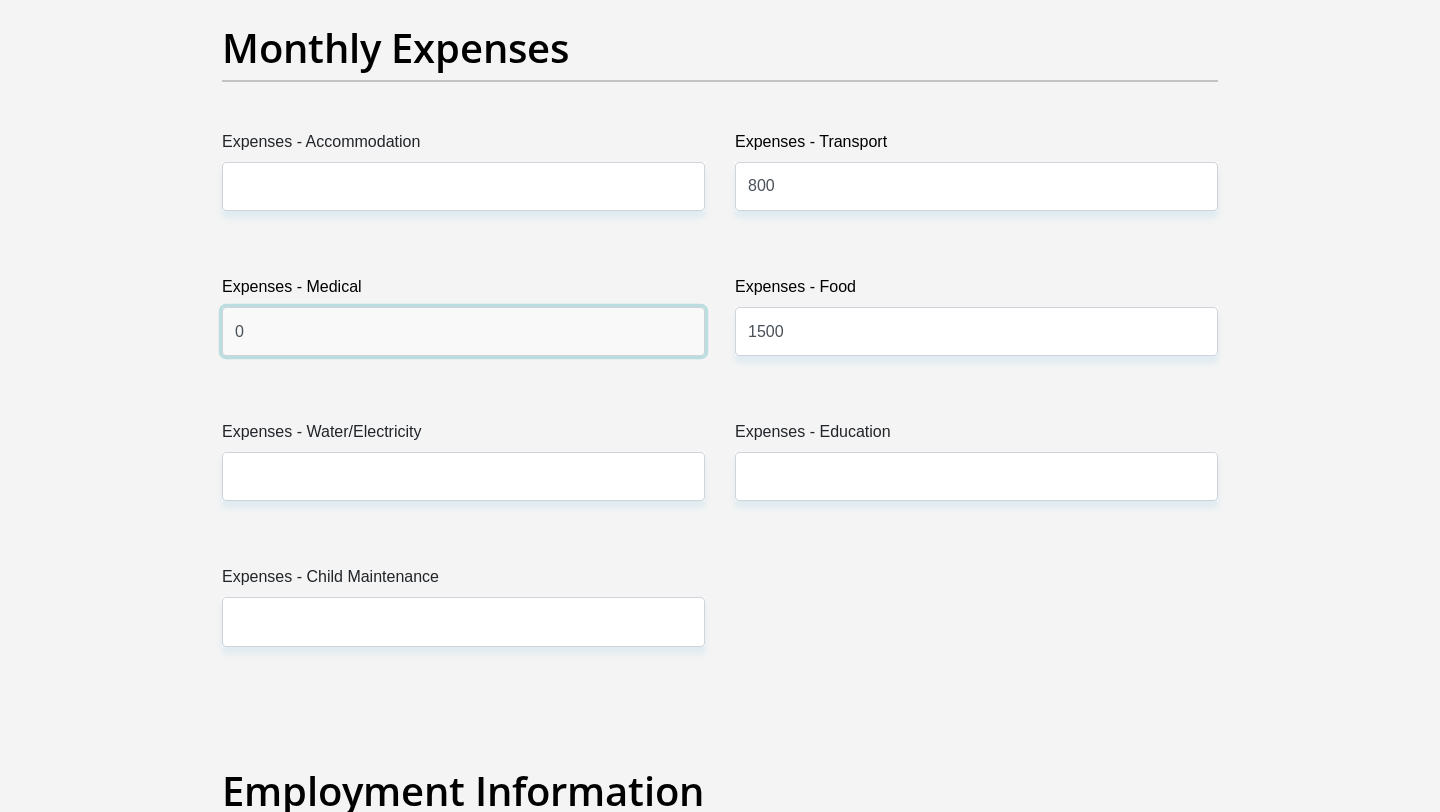 type on "0" 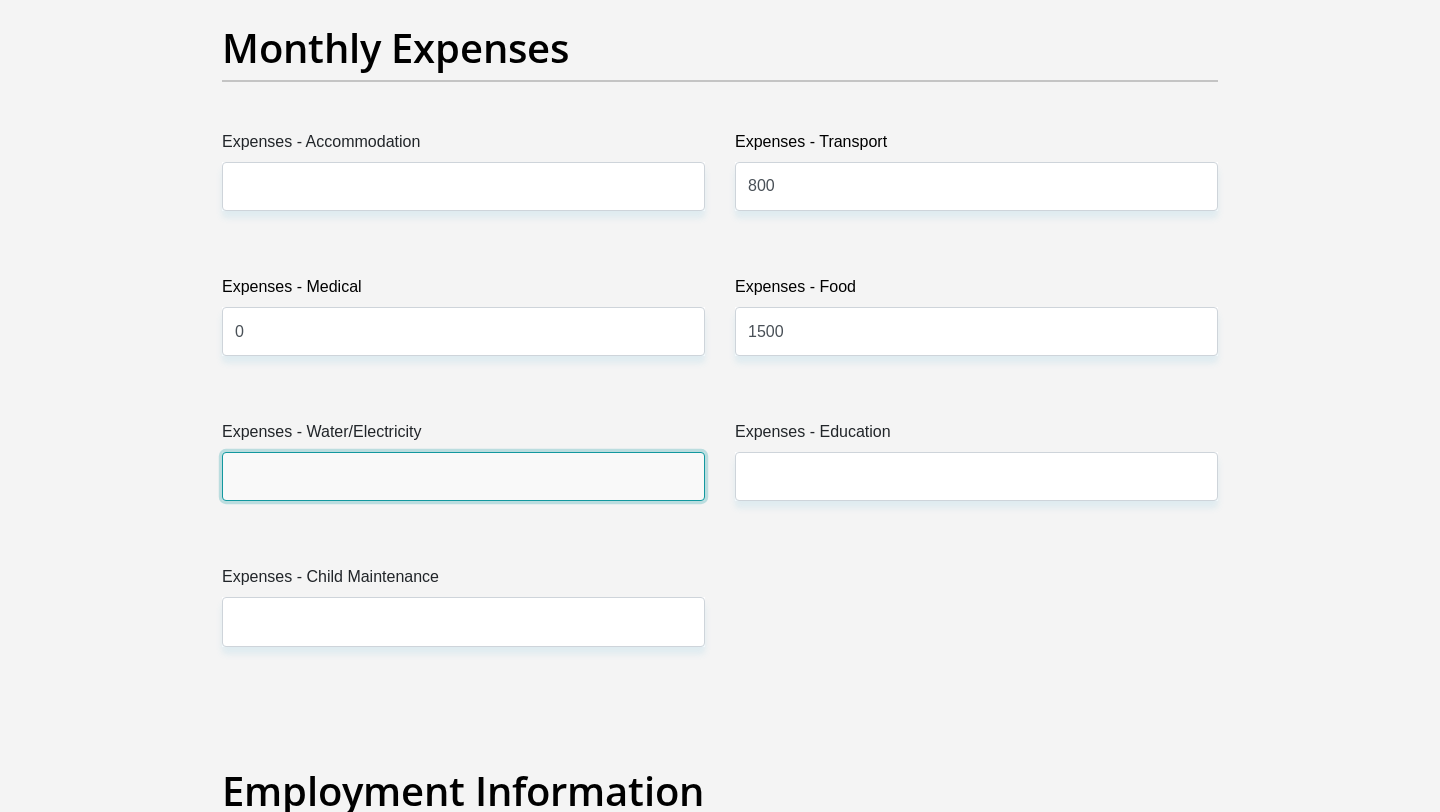 click on "Expenses - Water/Electricity" at bounding box center (463, 476) 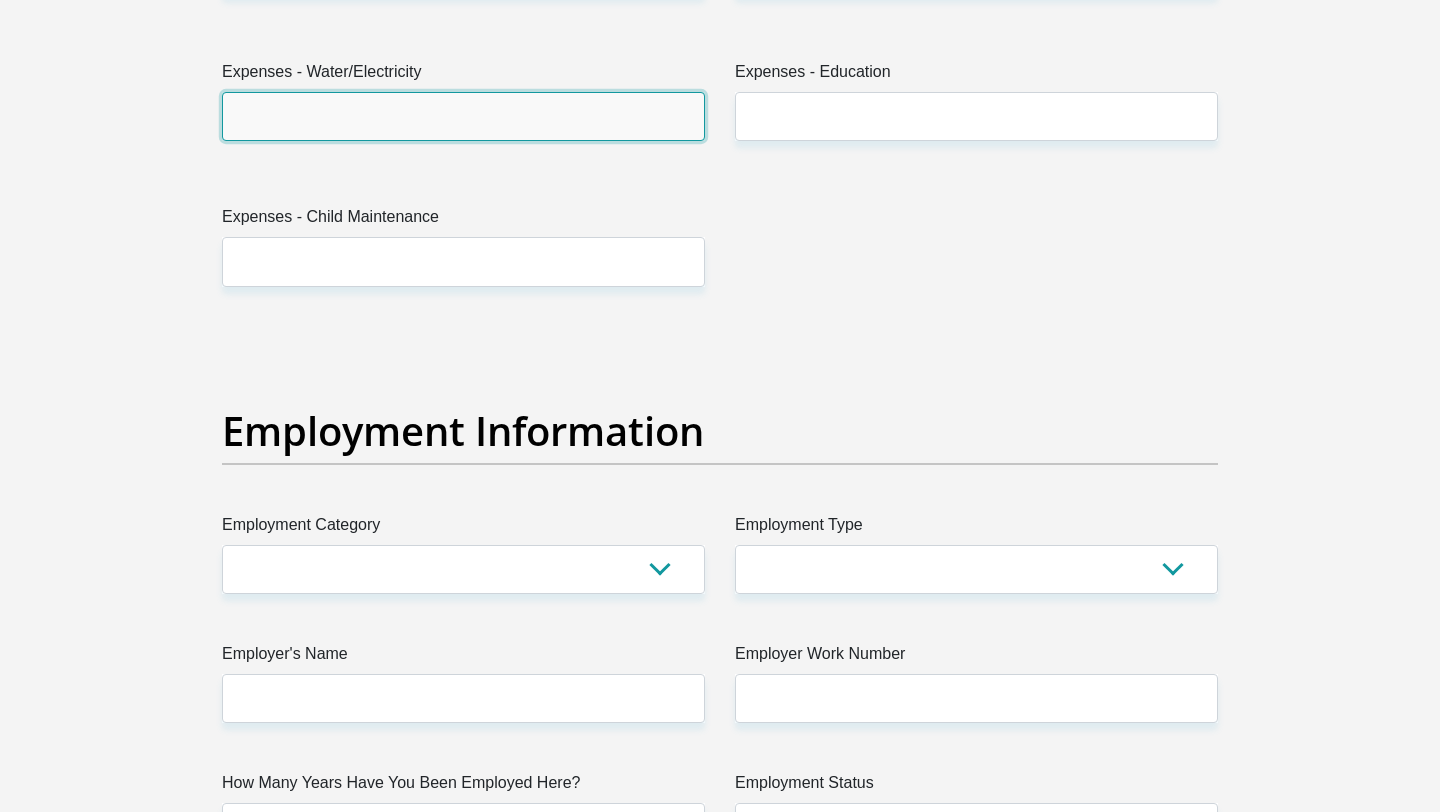 scroll, scrollTop: 3247, scrollLeft: 0, axis: vertical 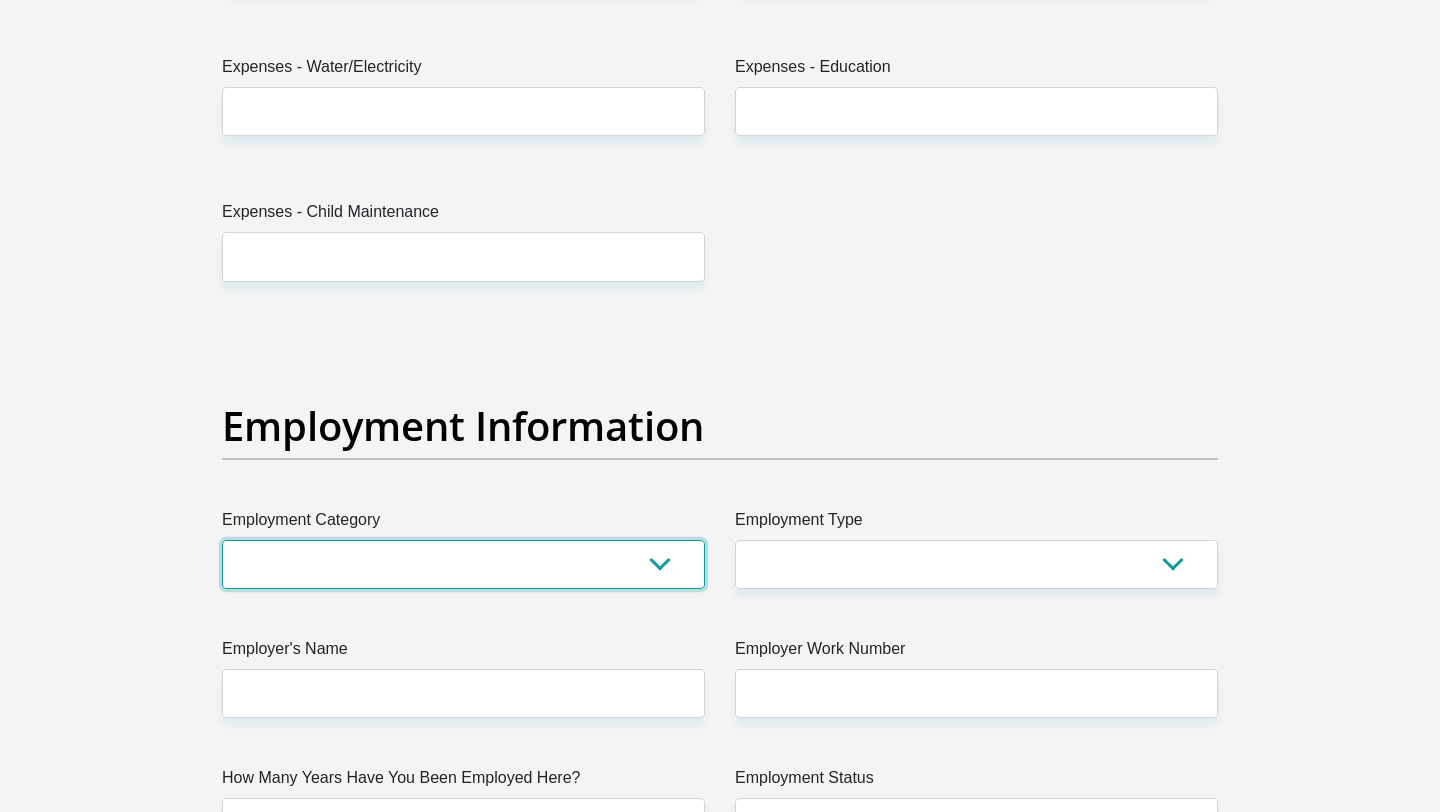 click on "AGRICULTURE
ALCOHOL & TOBACCO
CONSTRUCTION MATERIALS
METALLURGY
EQUIPMENT FOR RENEWABLE ENERGY
SPECIALIZED CONTRACTORS
CAR
GAMING (INCL. INTERNET
OTHER WHOLESALE
UNLICENSED PHARMACEUTICALS
CURRENCY EXCHANGE HOUSES
OTHER FINANCIAL INSTITUTIONS & INSURANCE
REAL ESTATE AGENTS
OIL & GAS
OTHER MATERIALS (E.G. IRON ORE)
PRECIOUS STONES & PRECIOUS METALS
POLITICAL ORGANIZATIONS
RELIGIOUS ORGANIZATIONS(NOT SECTS)
ACTI. HAVING BUSINESS DEAL WITH PUBLIC ADMINISTRATION
LAUNDROMATS" at bounding box center (463, 564) 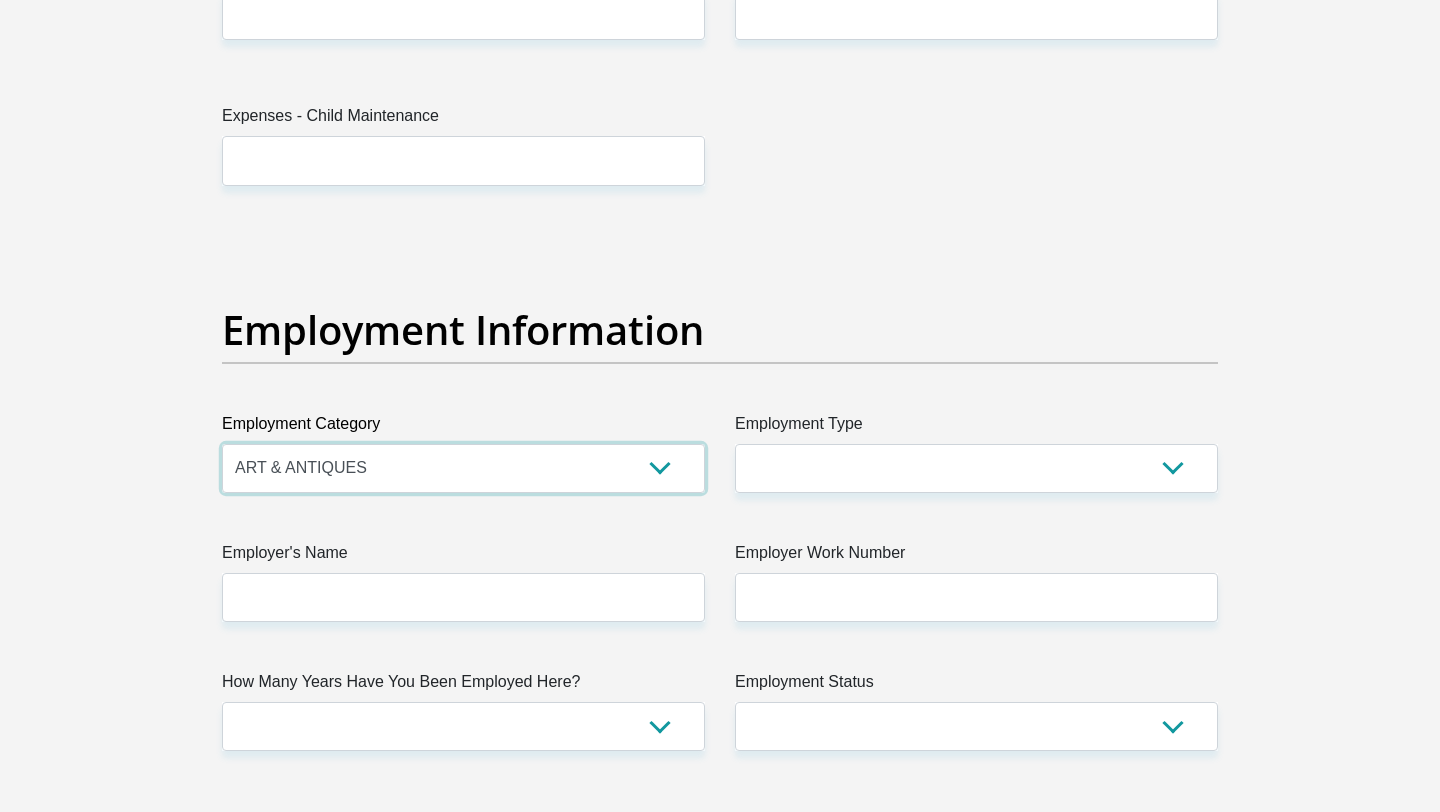 scroll, scrollTop: 3348, scrollLeft: 0, axis: vertical 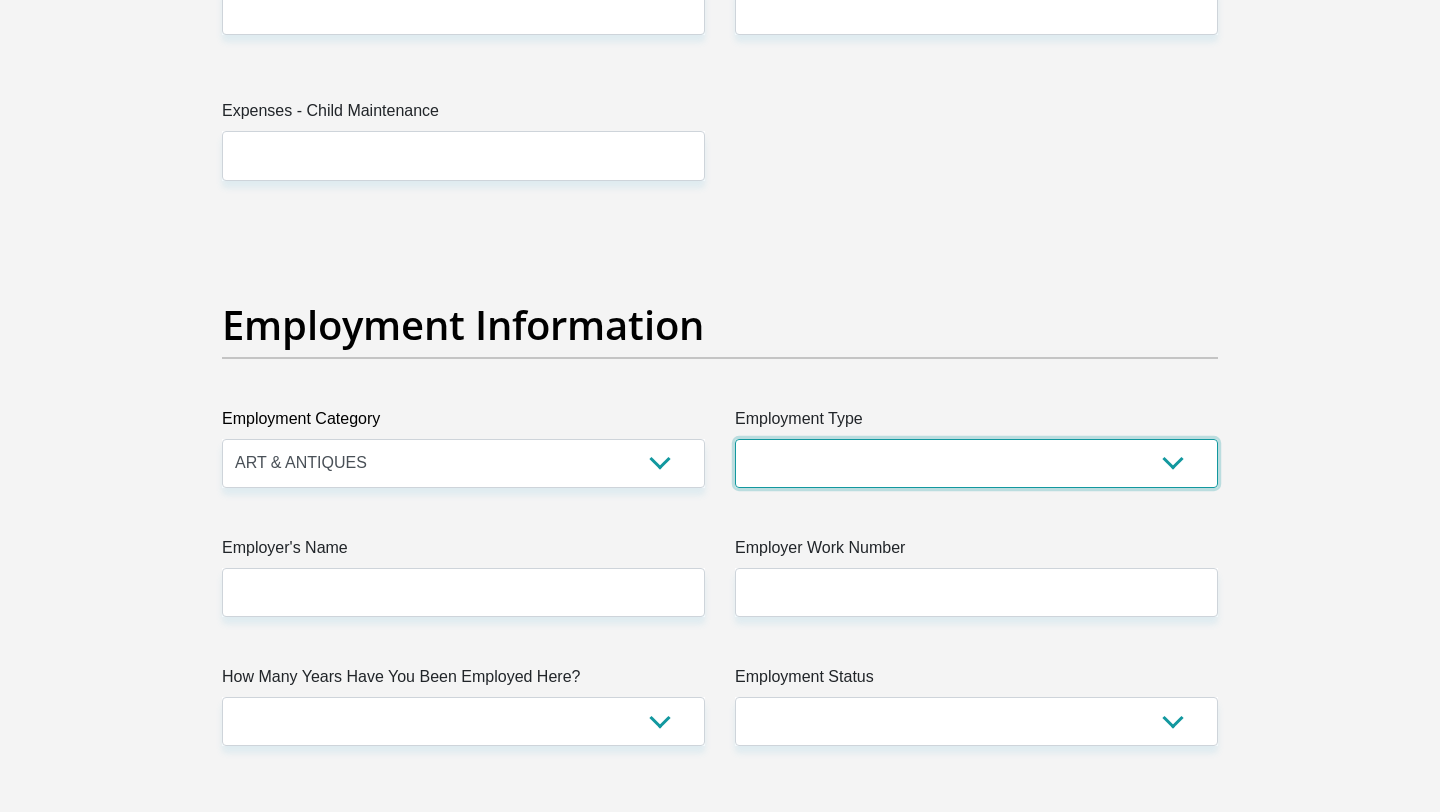 click on "College/Lecturer
Craft Seller
Creative
Driver
Executive
Farmer
Forces - Non Commissioned
Forces - Officer
Hawker
Housewife
Labourer
Licenced Professional
Manager
Miner
Non Licenced Professional
Office Staff/Clerk
Outside Worker
Pensioner
Permanent Teacher
Production/Manufacturing
Sales
Self-Employed
Semi-Professional Worker
Service Industry  Social Worker  Student" at bounding box center [976, 463] 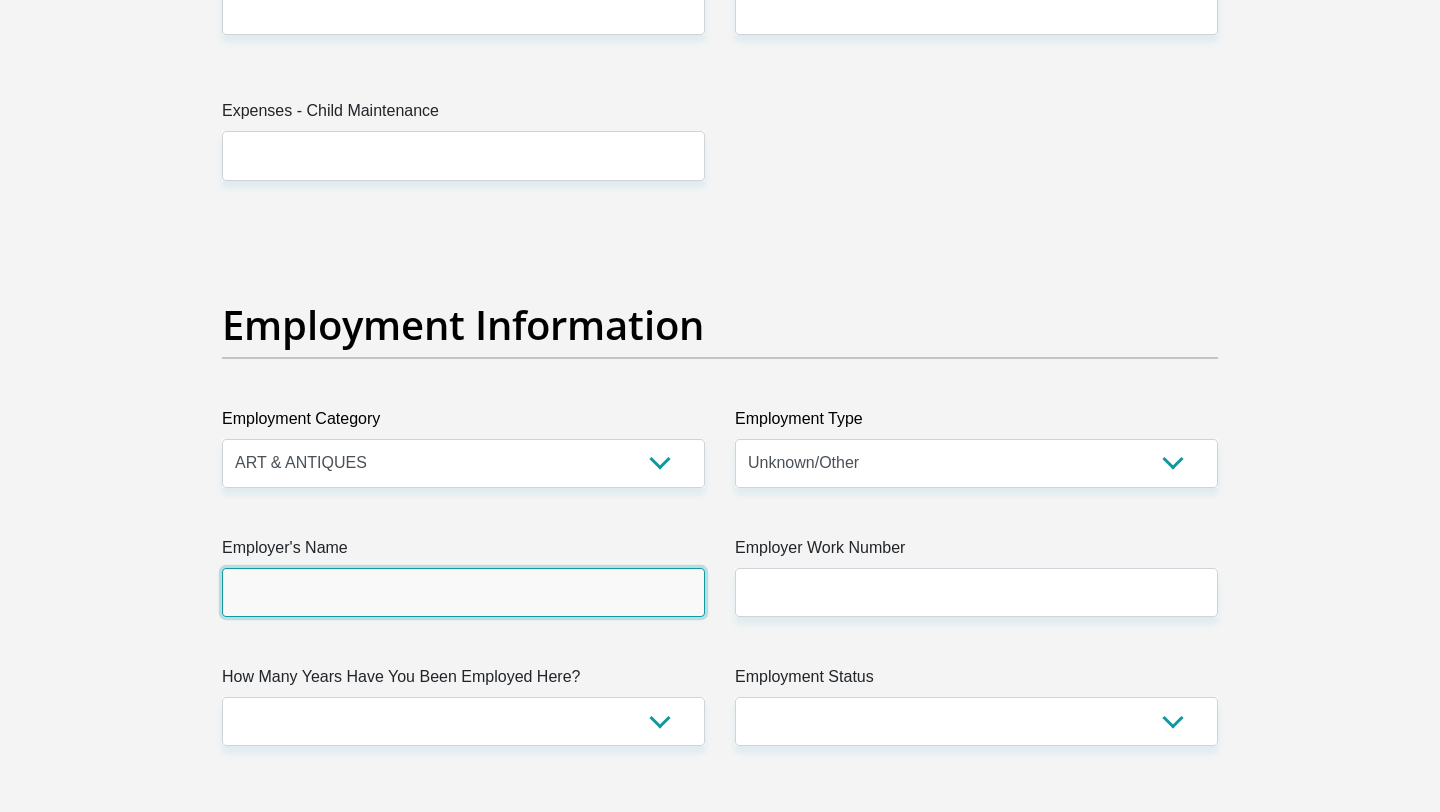 click on "Employer's Name" at bounding box center [463, 592] 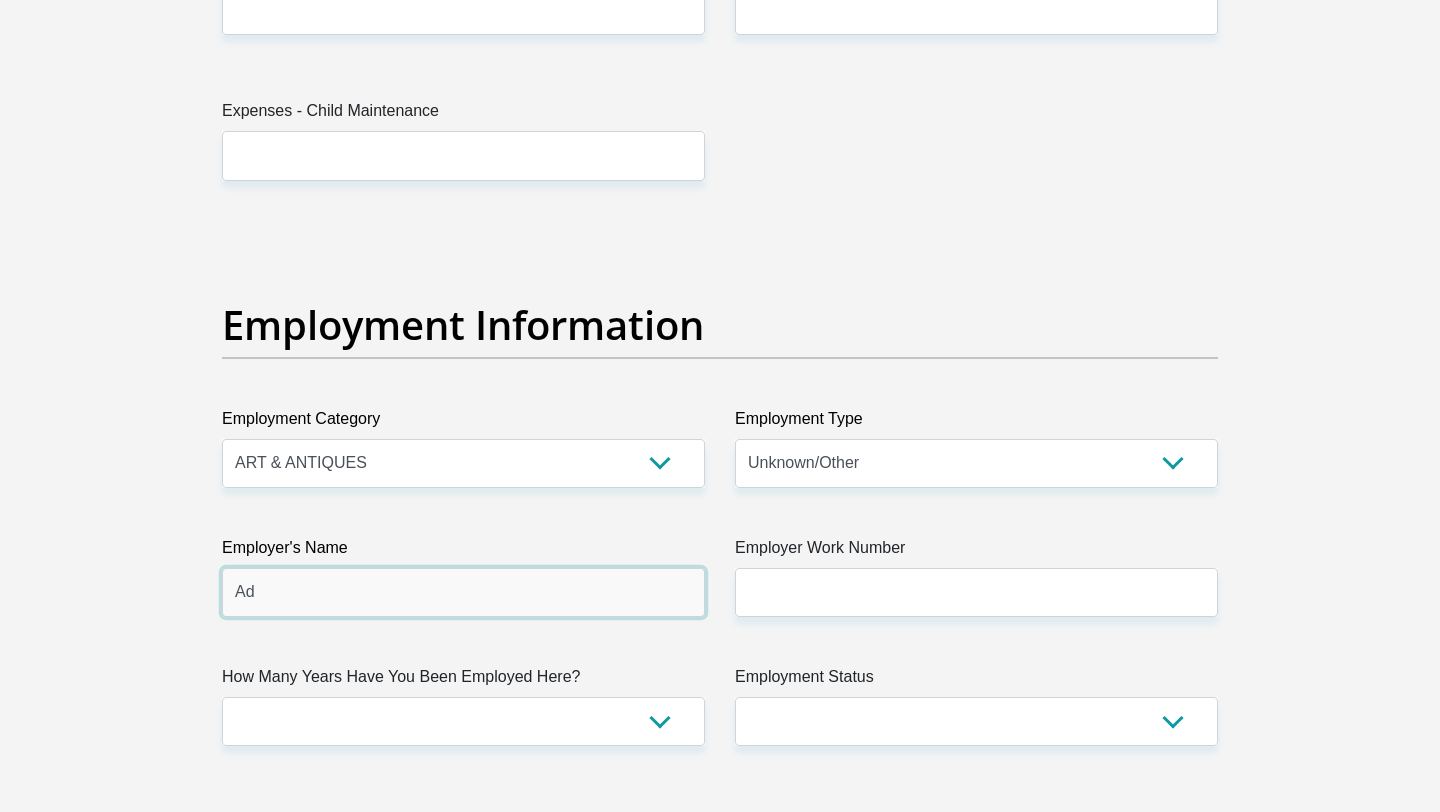 type on "A" 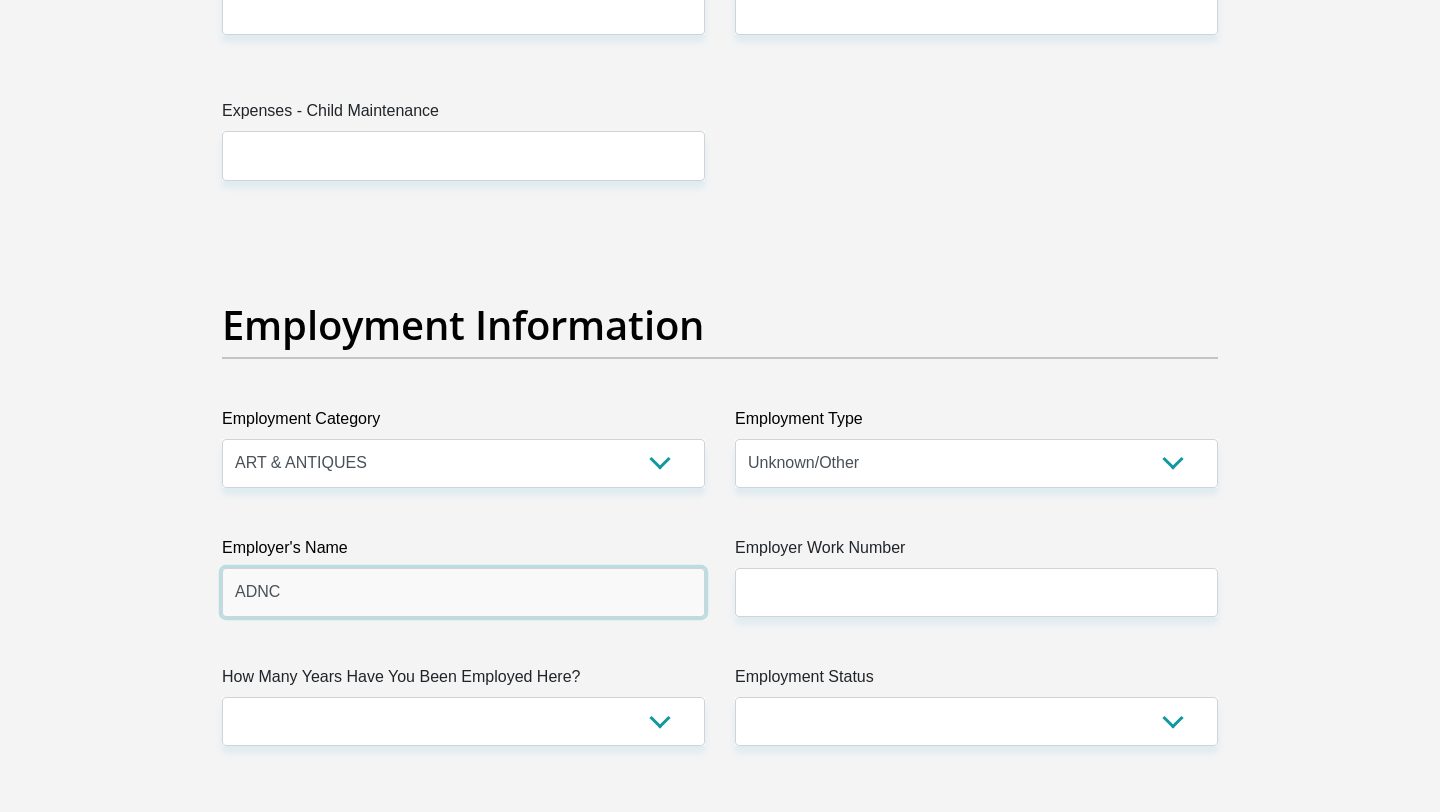 type on "ADNC" 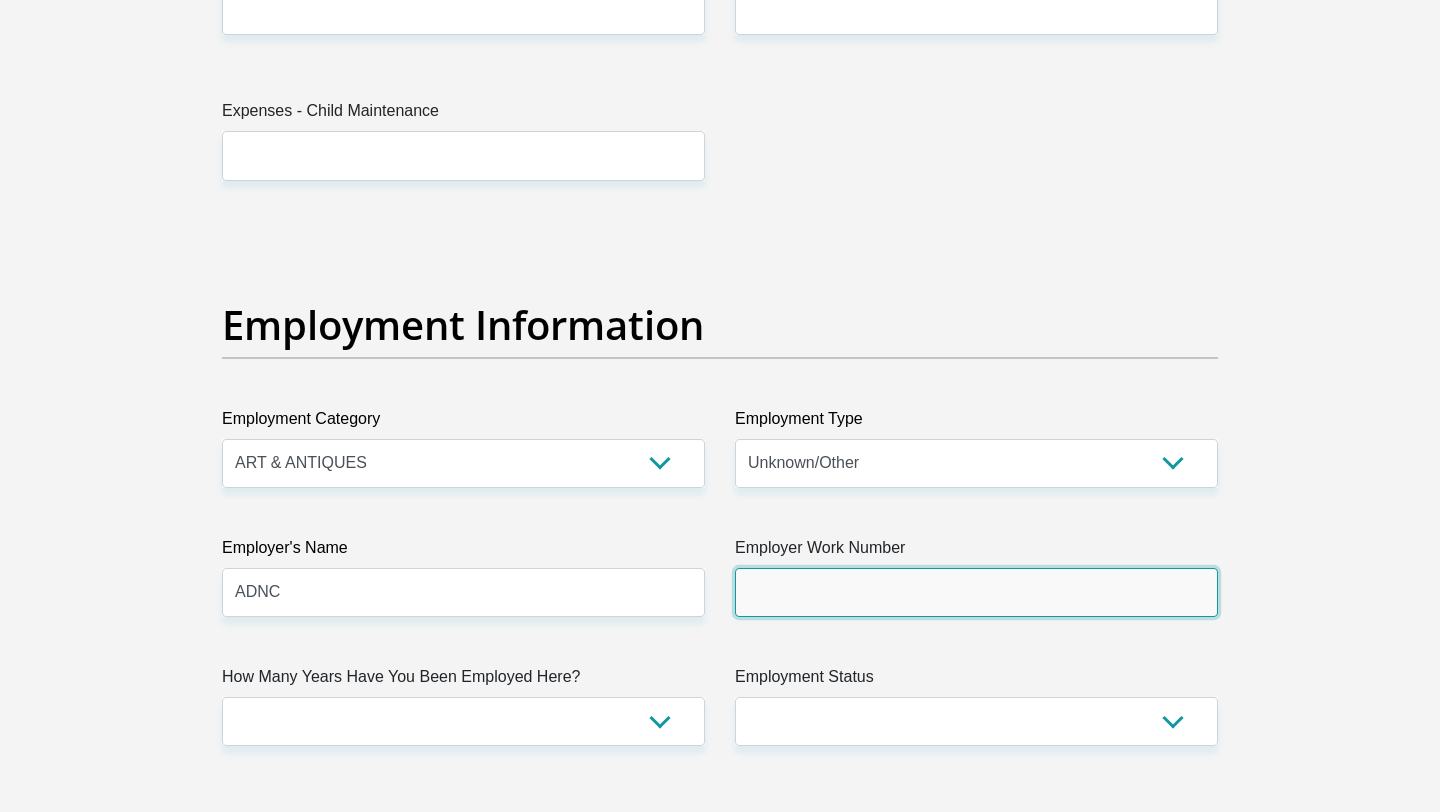 click on "Employer Work Number" at bounding box center (976, 592) 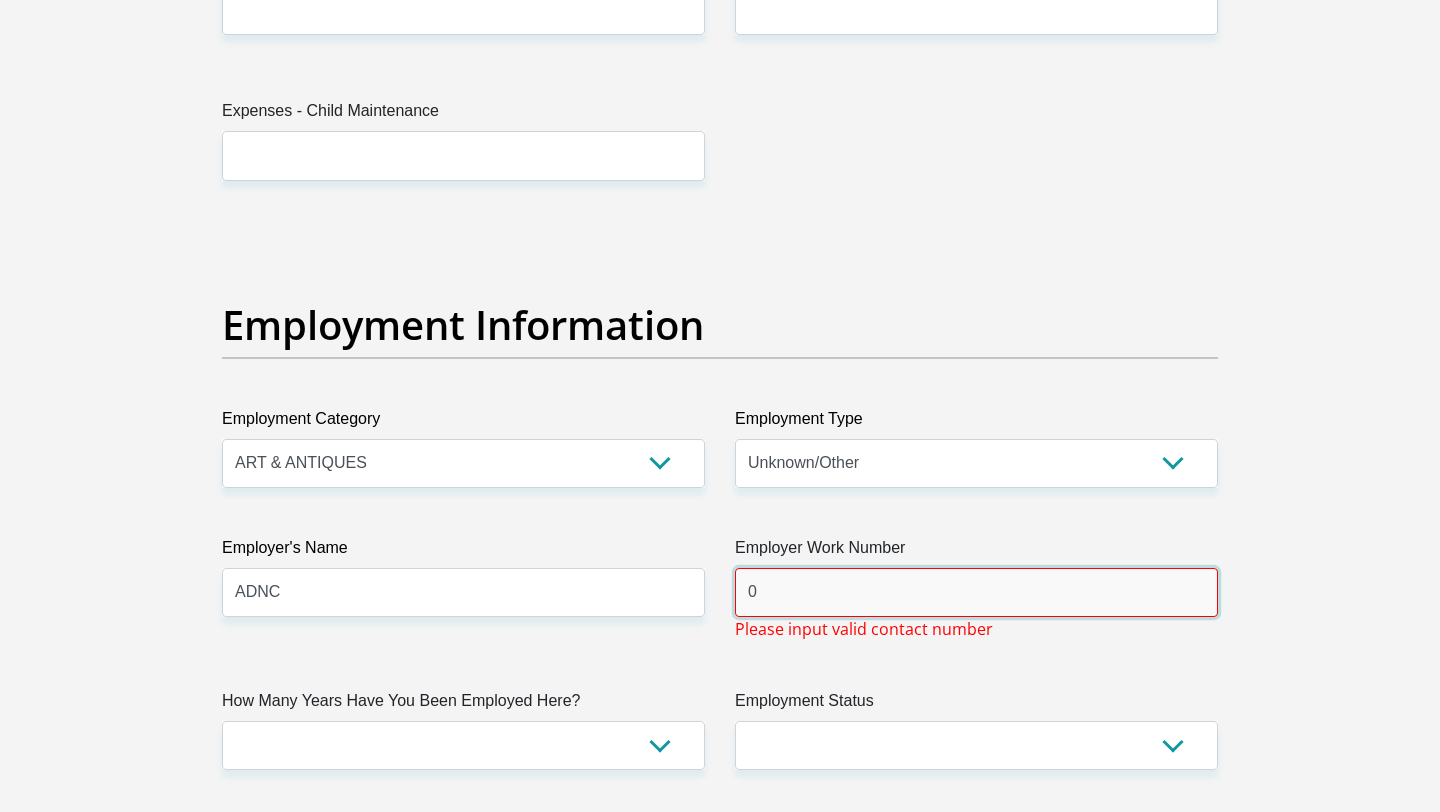 scroll, scrollTop: 3443, scrollLeft: 0, axis: vertical 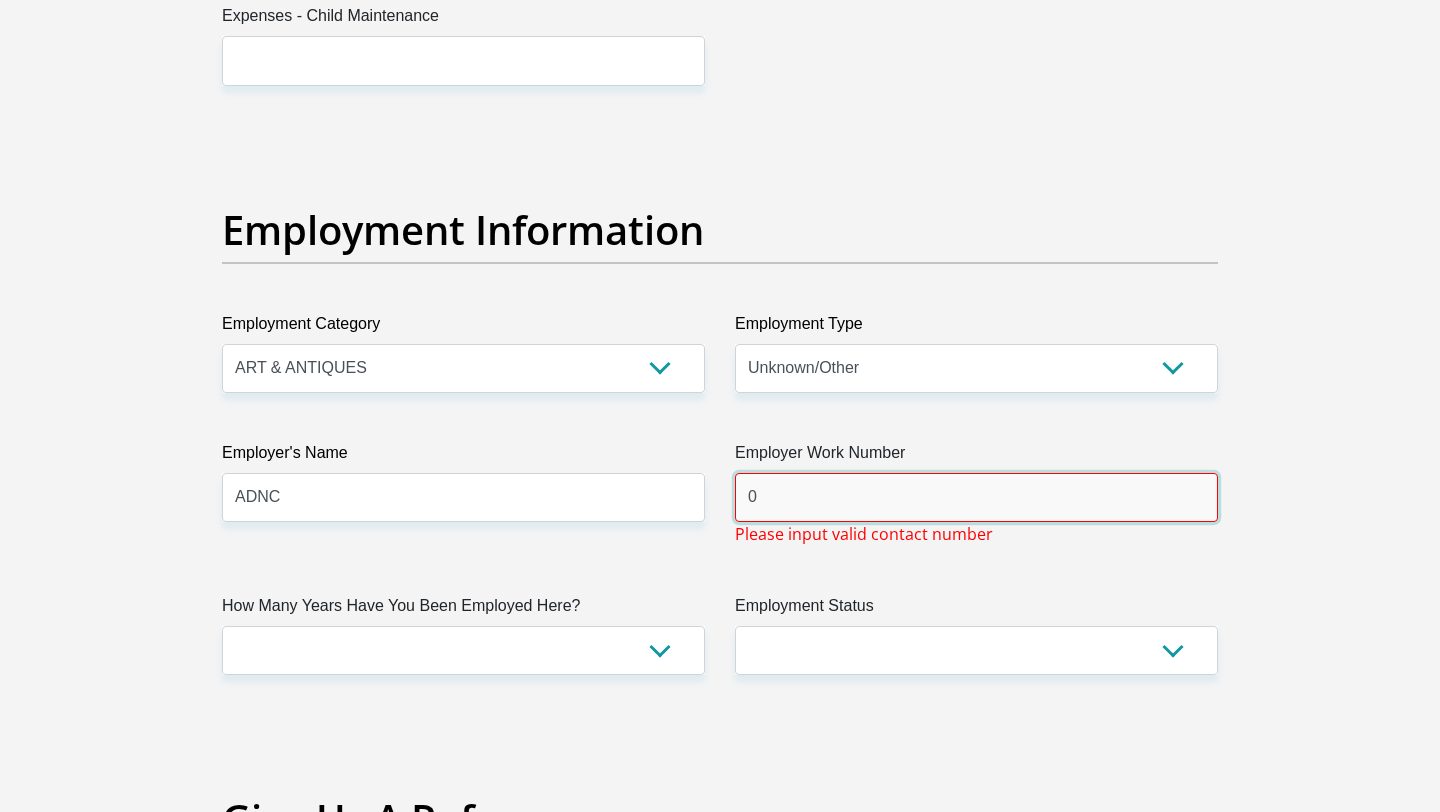 type on "0" 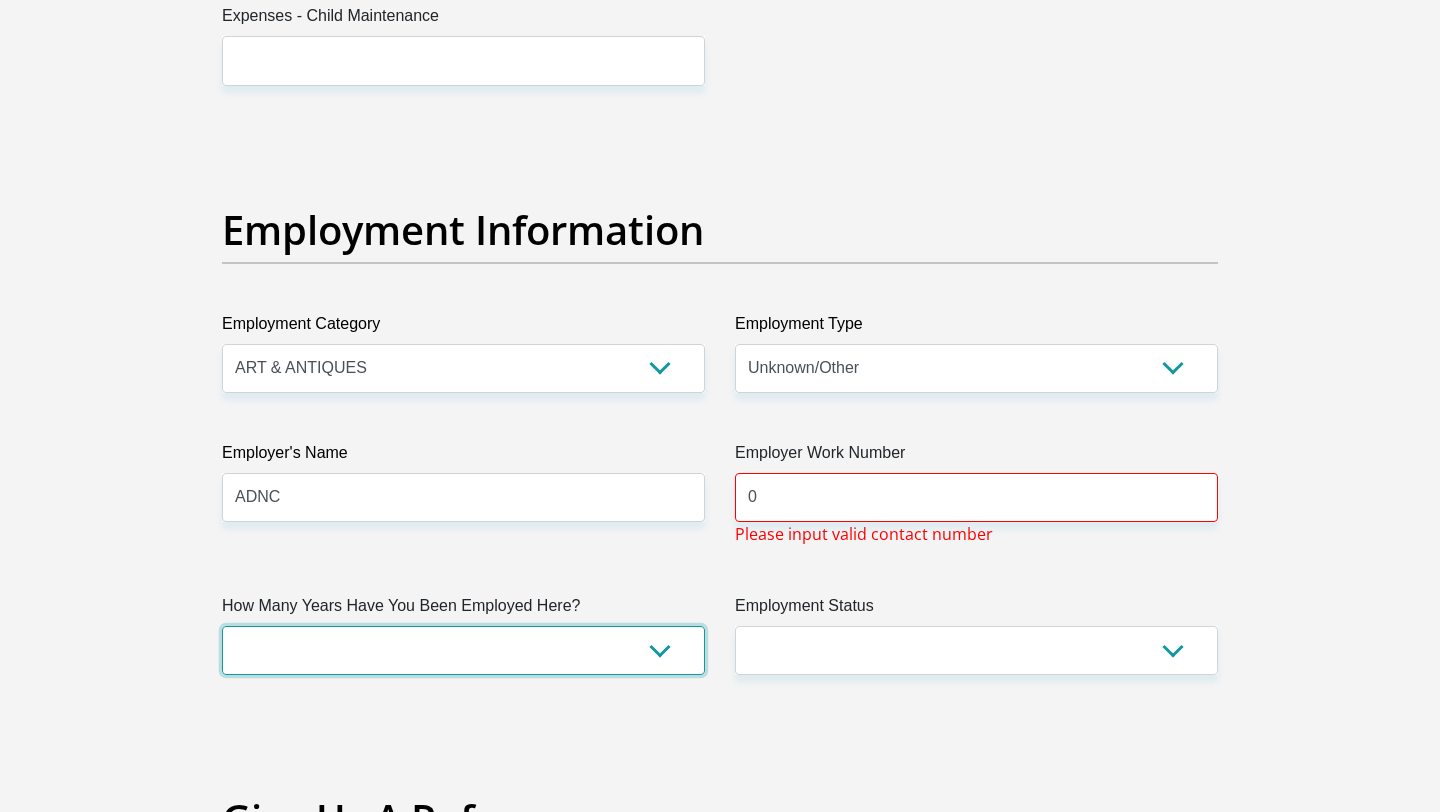 click on "less than 1 year
1-3 years
3-5 years
5+ years" at bounding box center (463, 650) 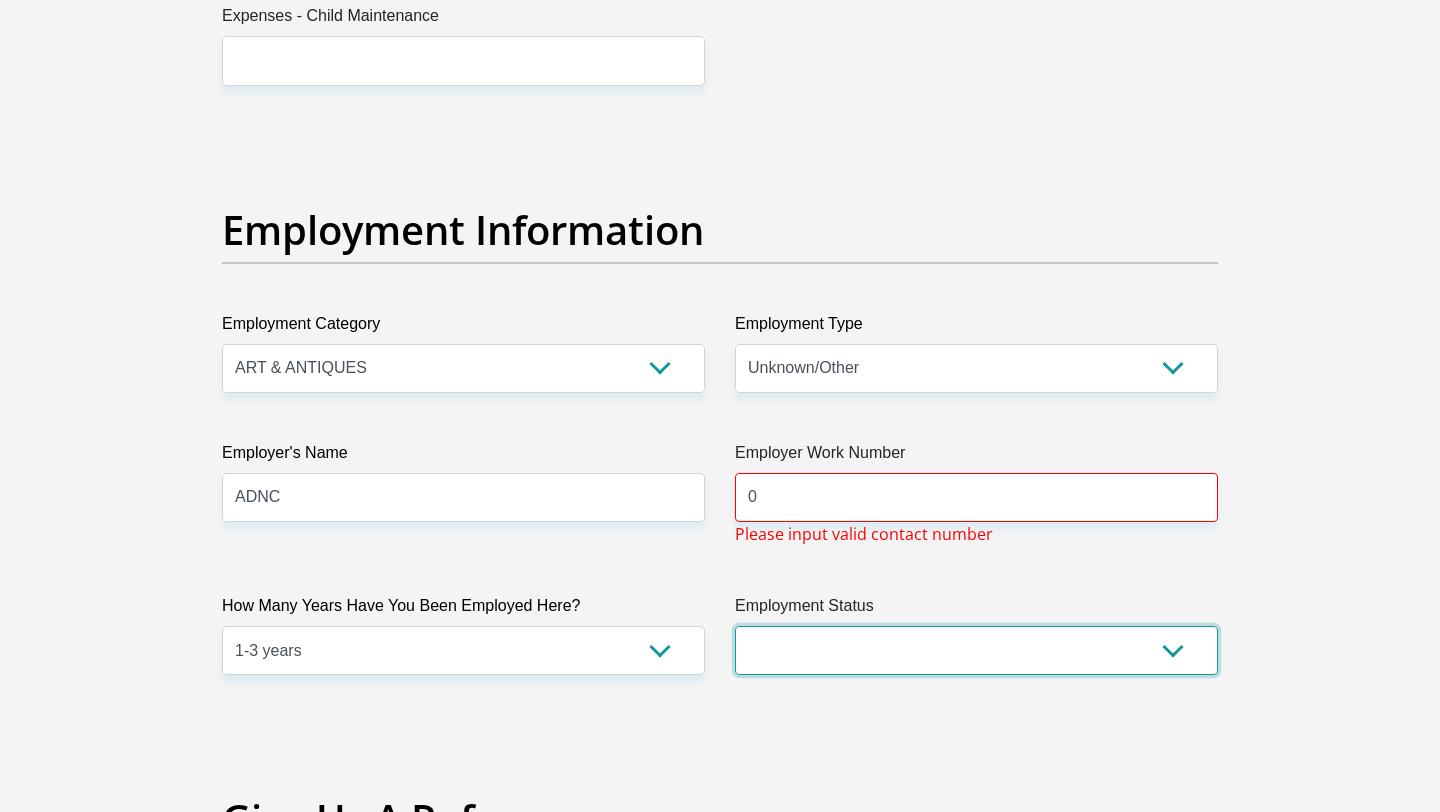 click on "Permanent/Full-time
Part-time/Casual
Contract Worker
Self-Employed
Housewife
Retired
Student
Medically Boarded
Disability
Unemployed" at bounding box center [976, 650] 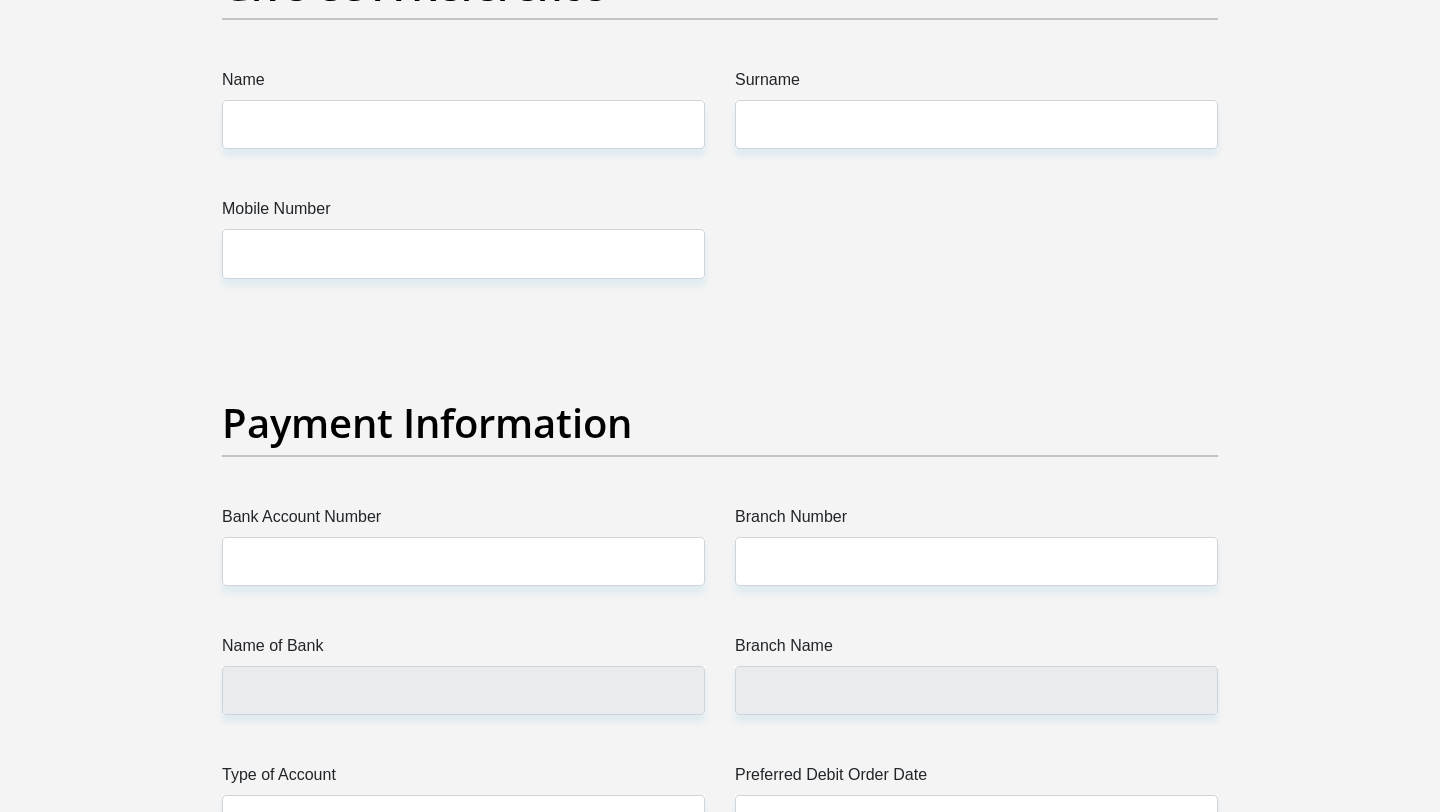 scroll, scrollTop: 4287, scrollLeft: 0, axis: vertical 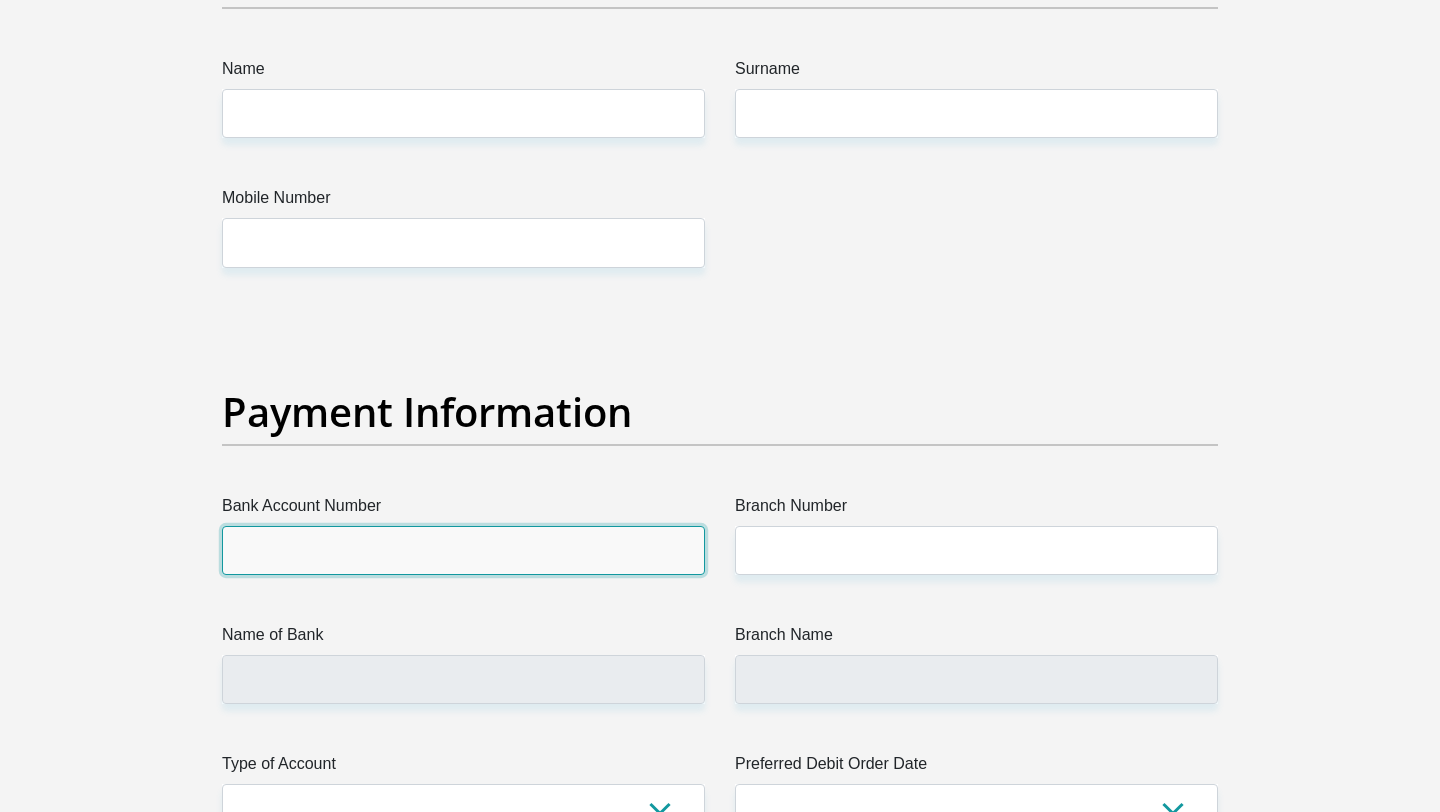 click on "Bank Account Number" at bounding box center [463, 550] 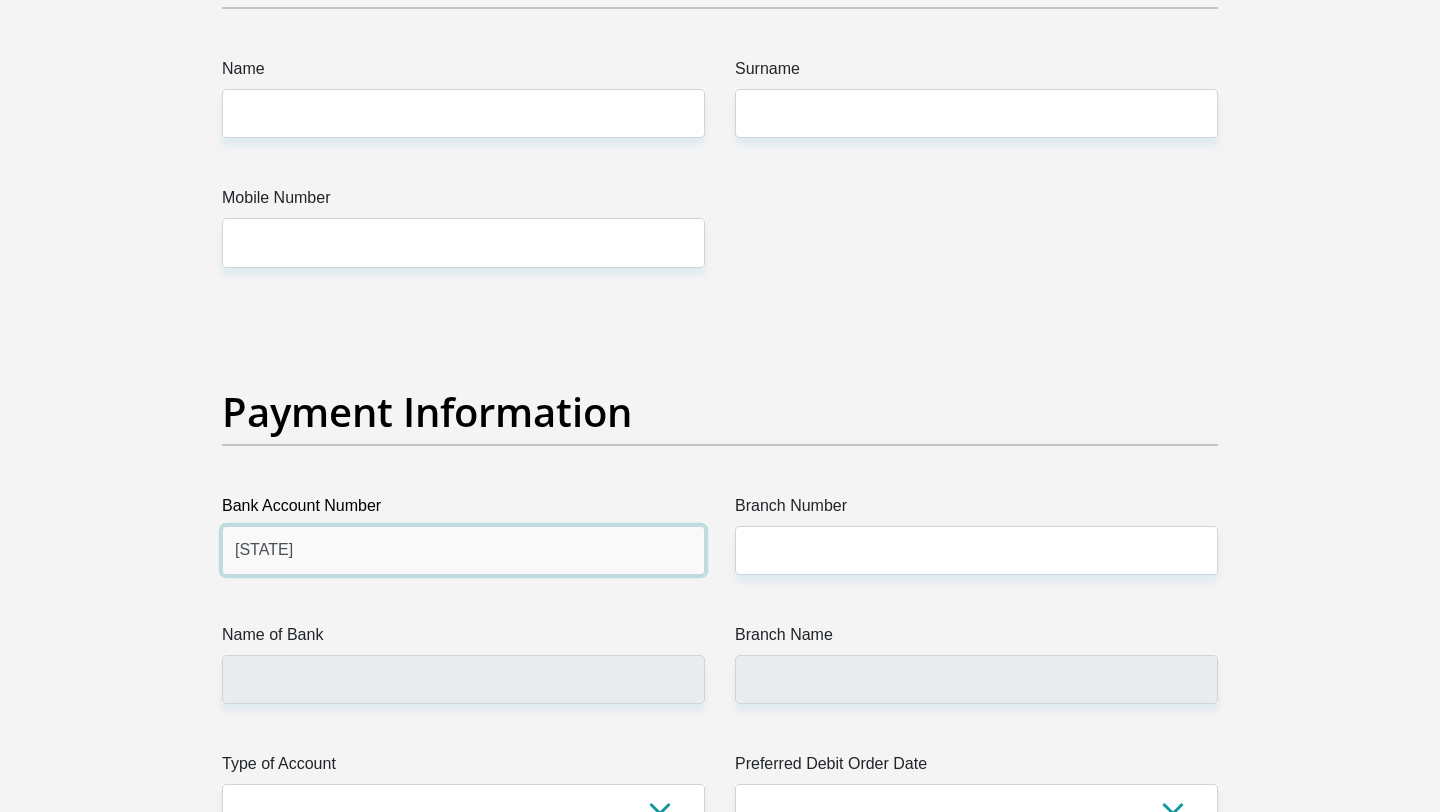 type on "C" 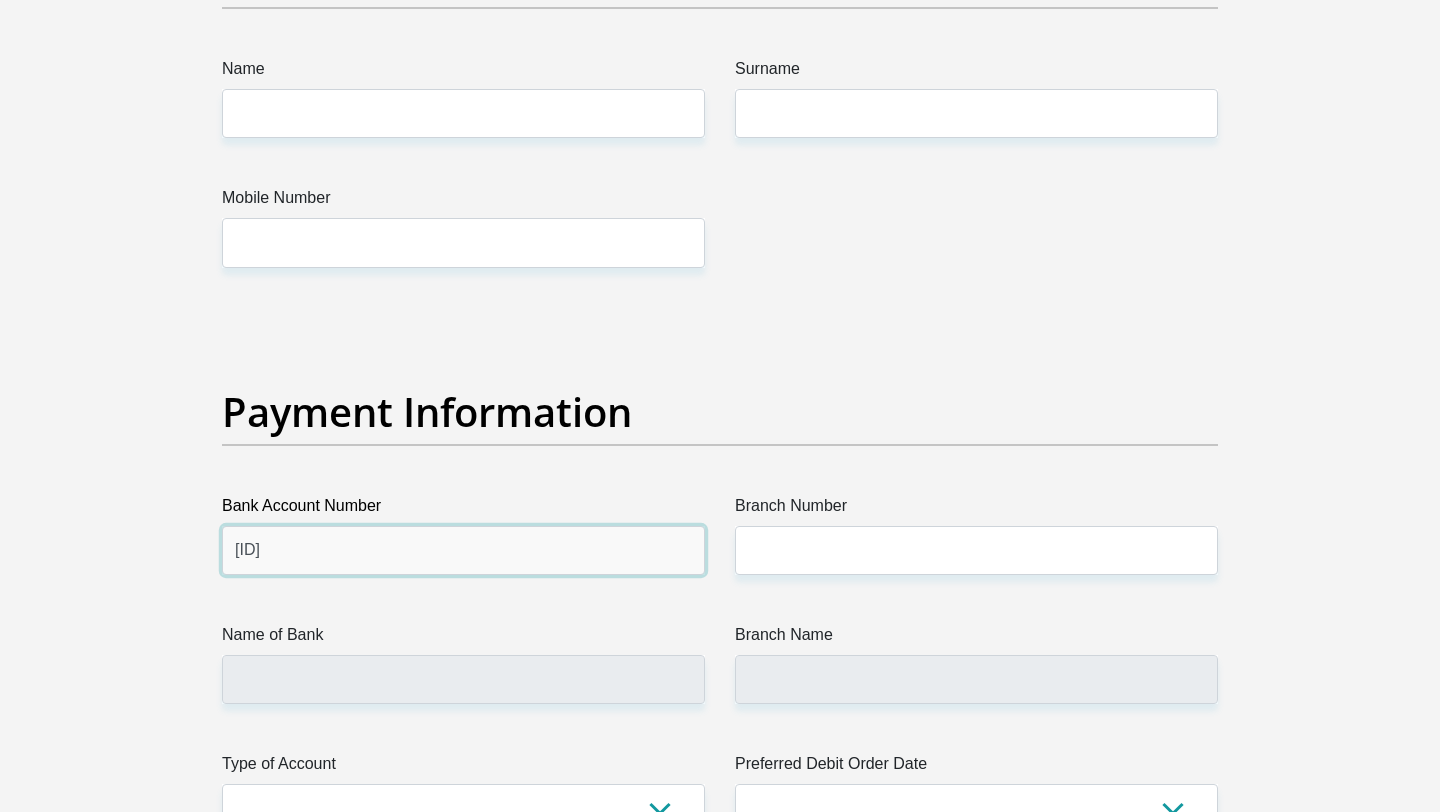 type on "[ID]" 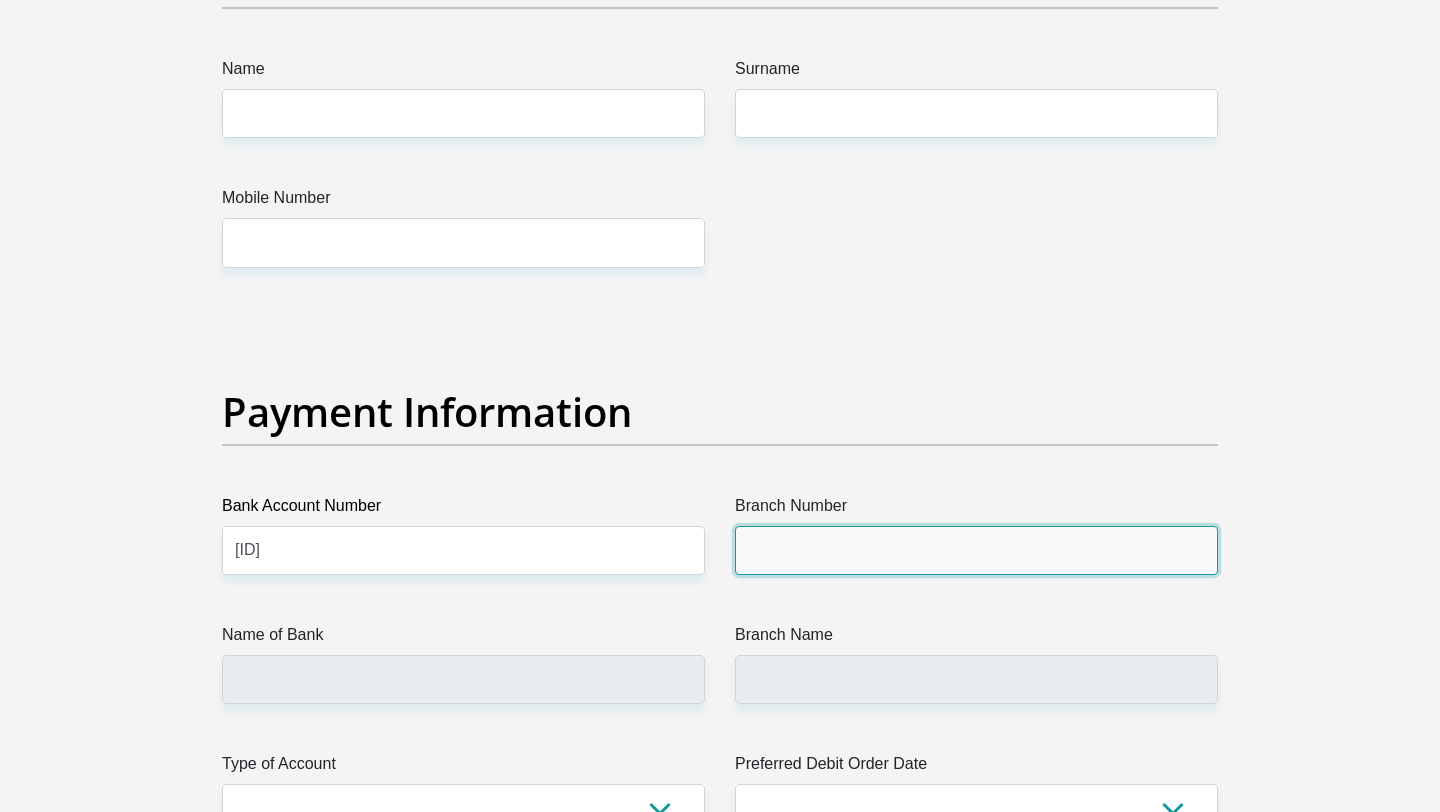 click on "Branch Number" at bounding box center (976, 550) 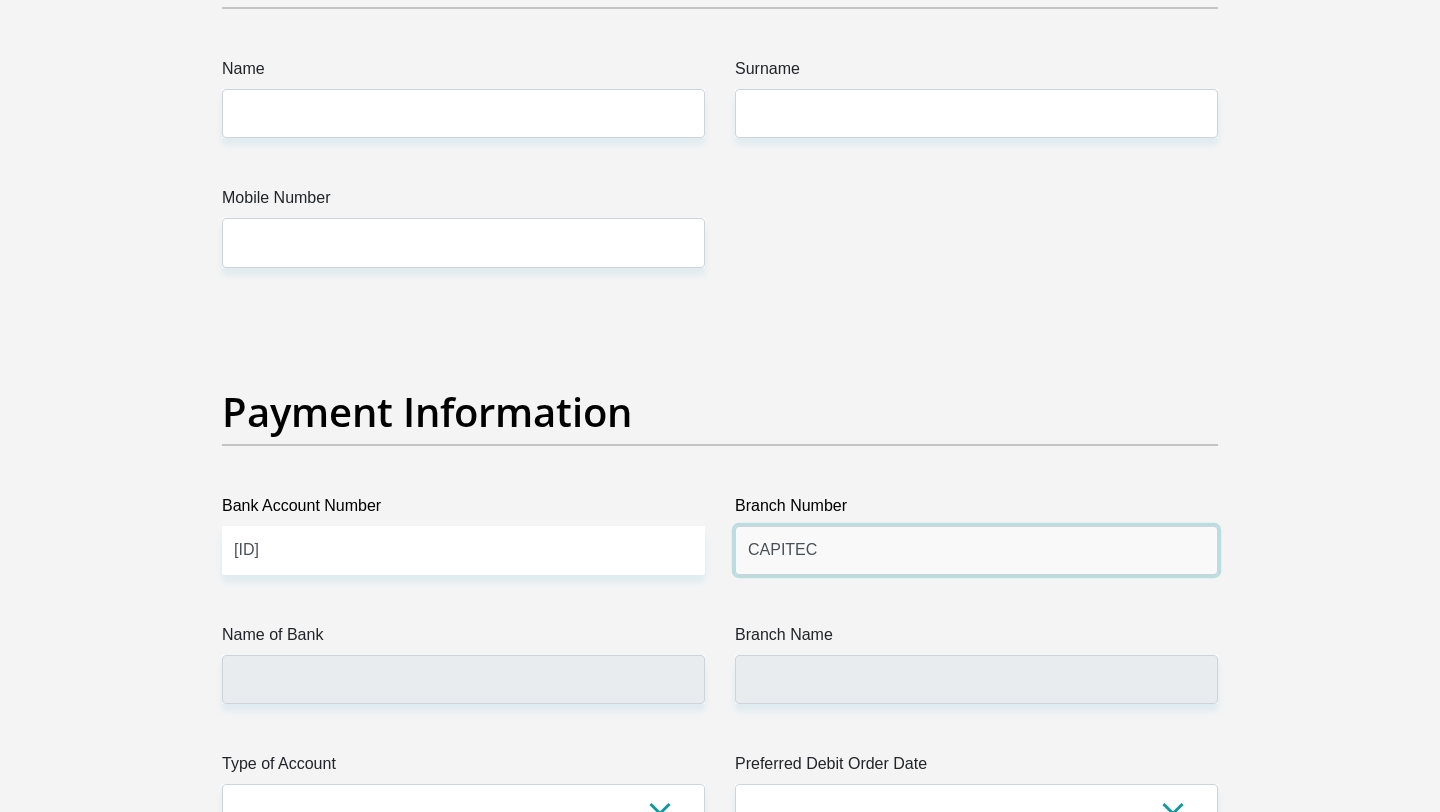 type on "CAPITEC" 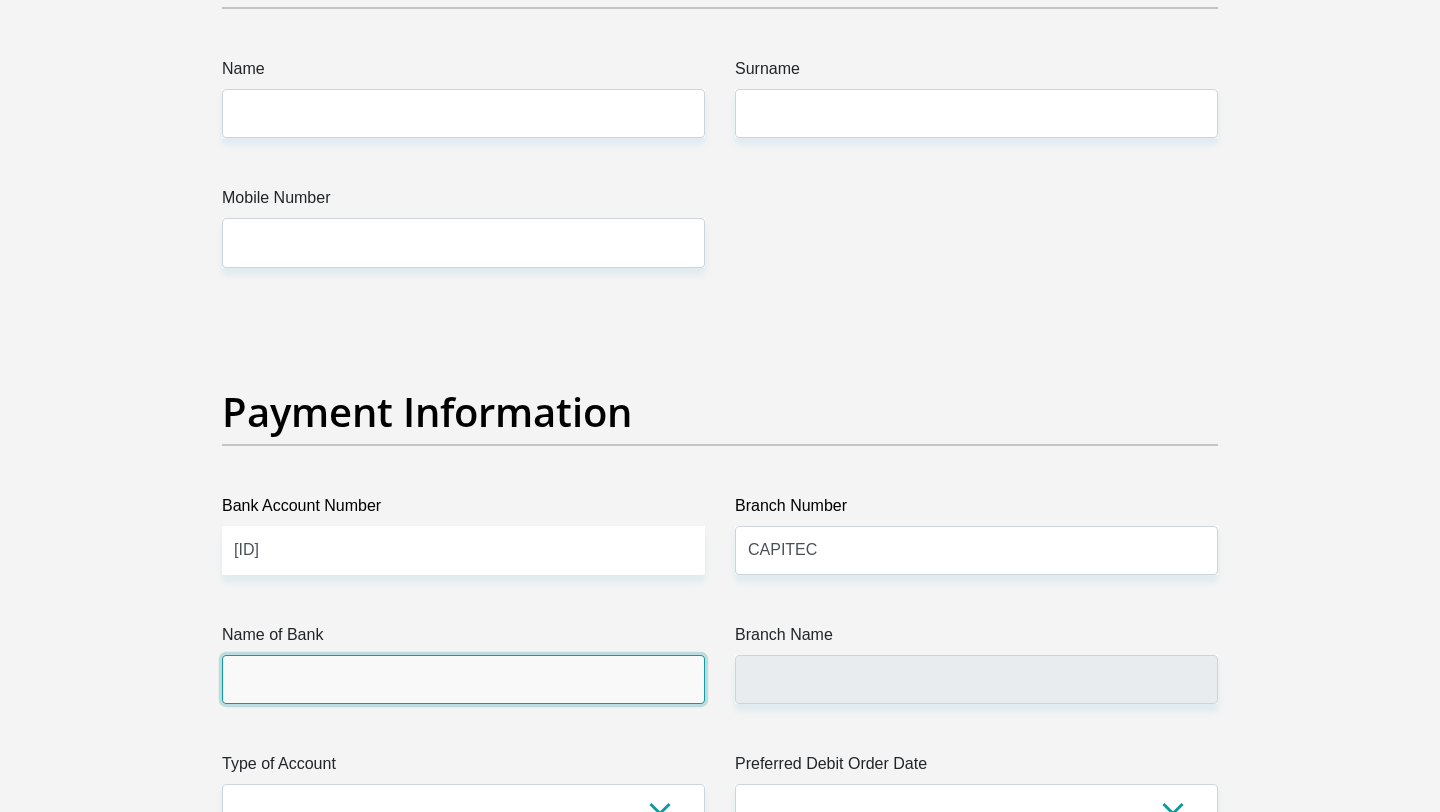 click on "Name of Bank" at bounding box center [463, 679] 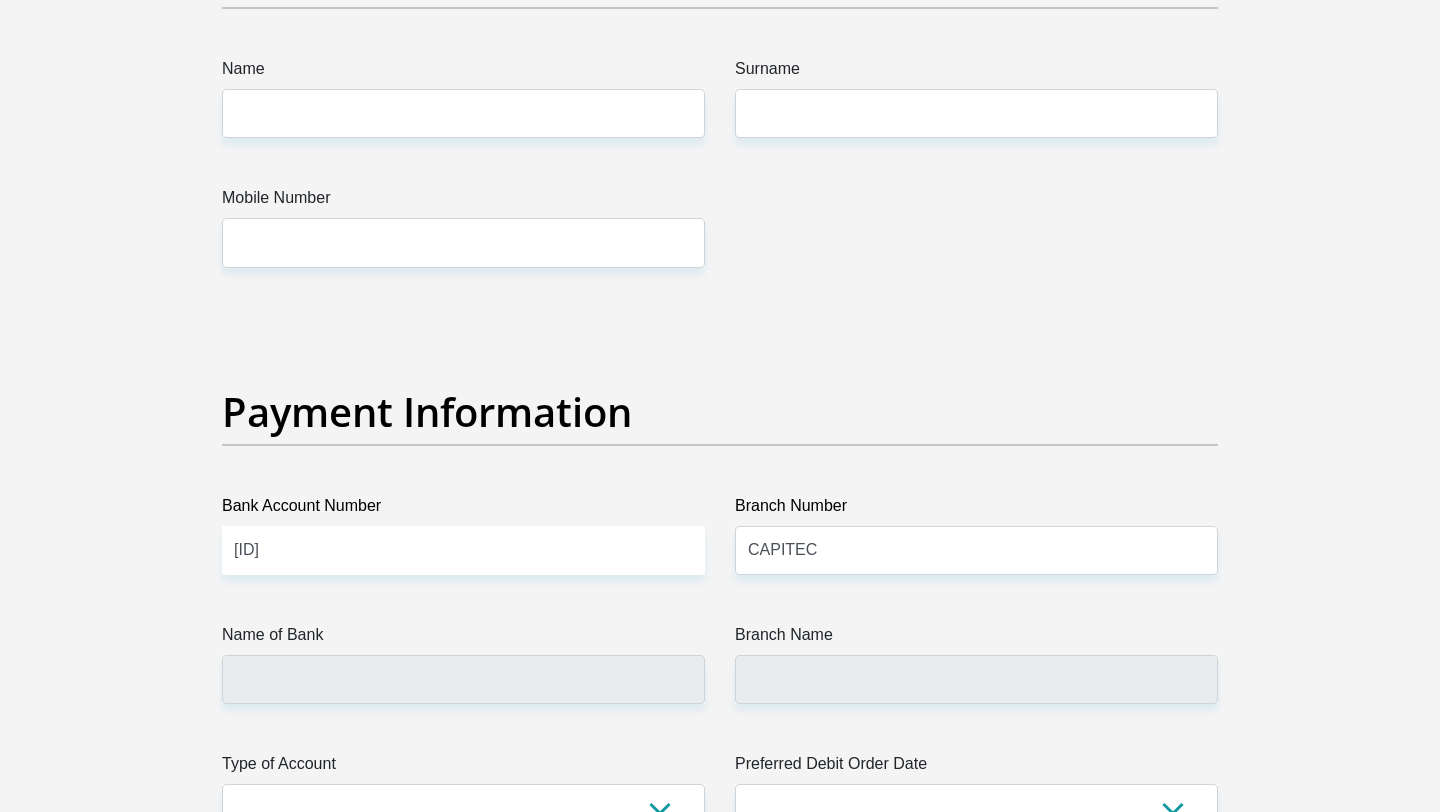 click on "Title
Mr
Ms
Mrs
Dr
Other
First Name
[FIRST]
Surname
[LAST]
ID Number
[ID]
Please input valid ID number
Race
Black
Coloured
Indian
White
Other
Contact Number
[PHONE]
Please input valid contact number
Nationality
South Africa
Afghanistan
Aland Islands  Algeria" at bounding box center (720, -708) 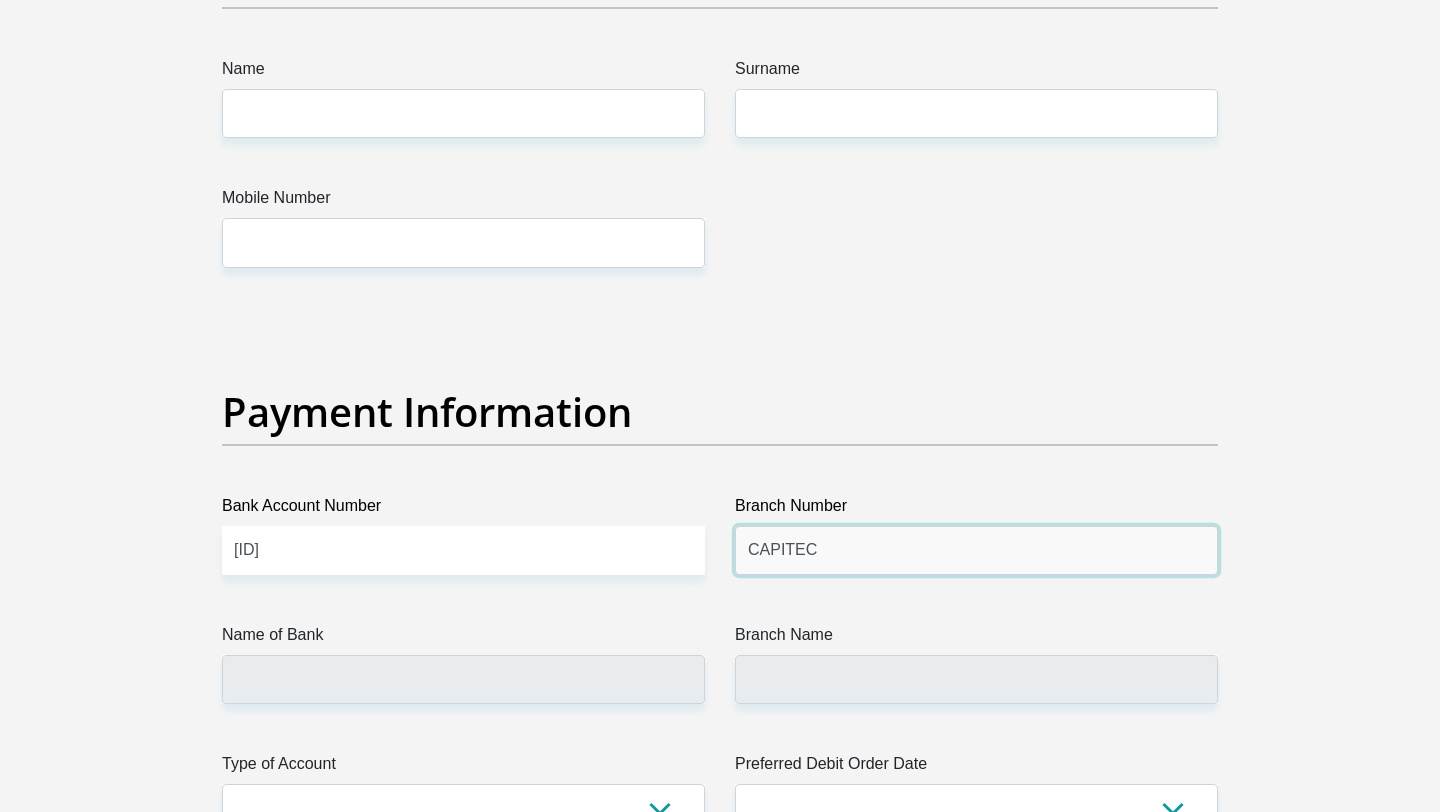 drag, startPoint x: 830, startPoint y: 547, endPoint x: 678, endPoint y: 557, distance: 152.3286 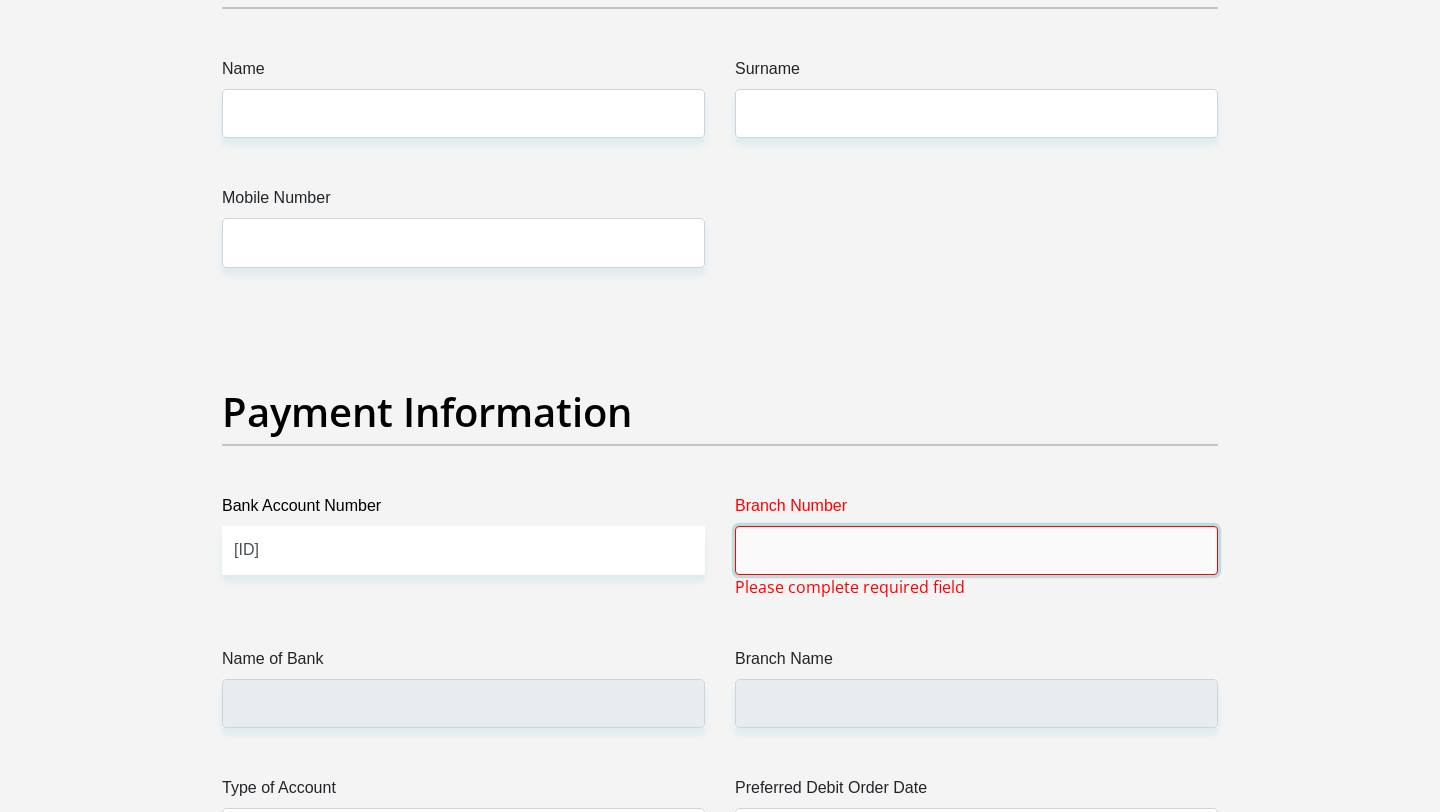type 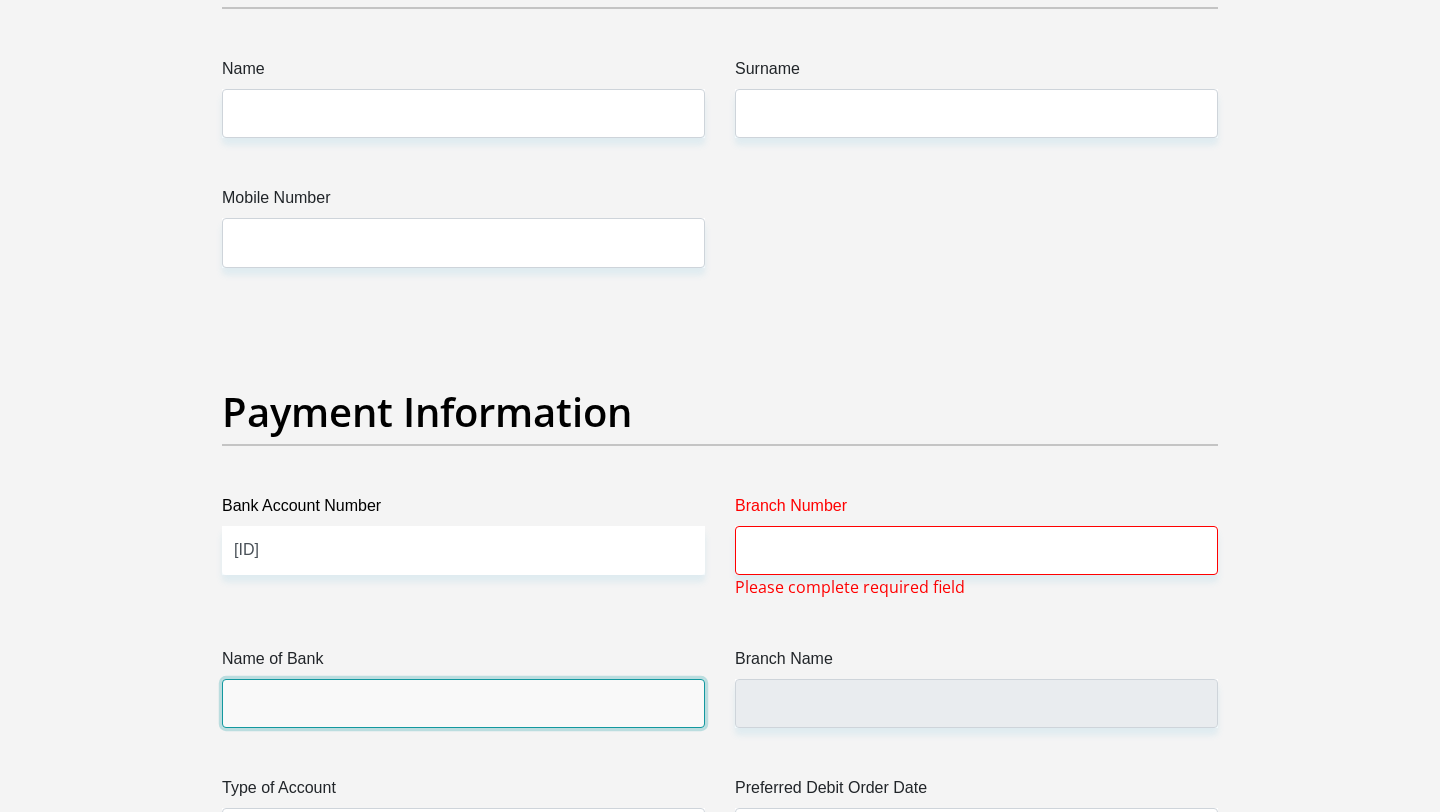 click on "Name of Bank" at bounding box center [463, 703] 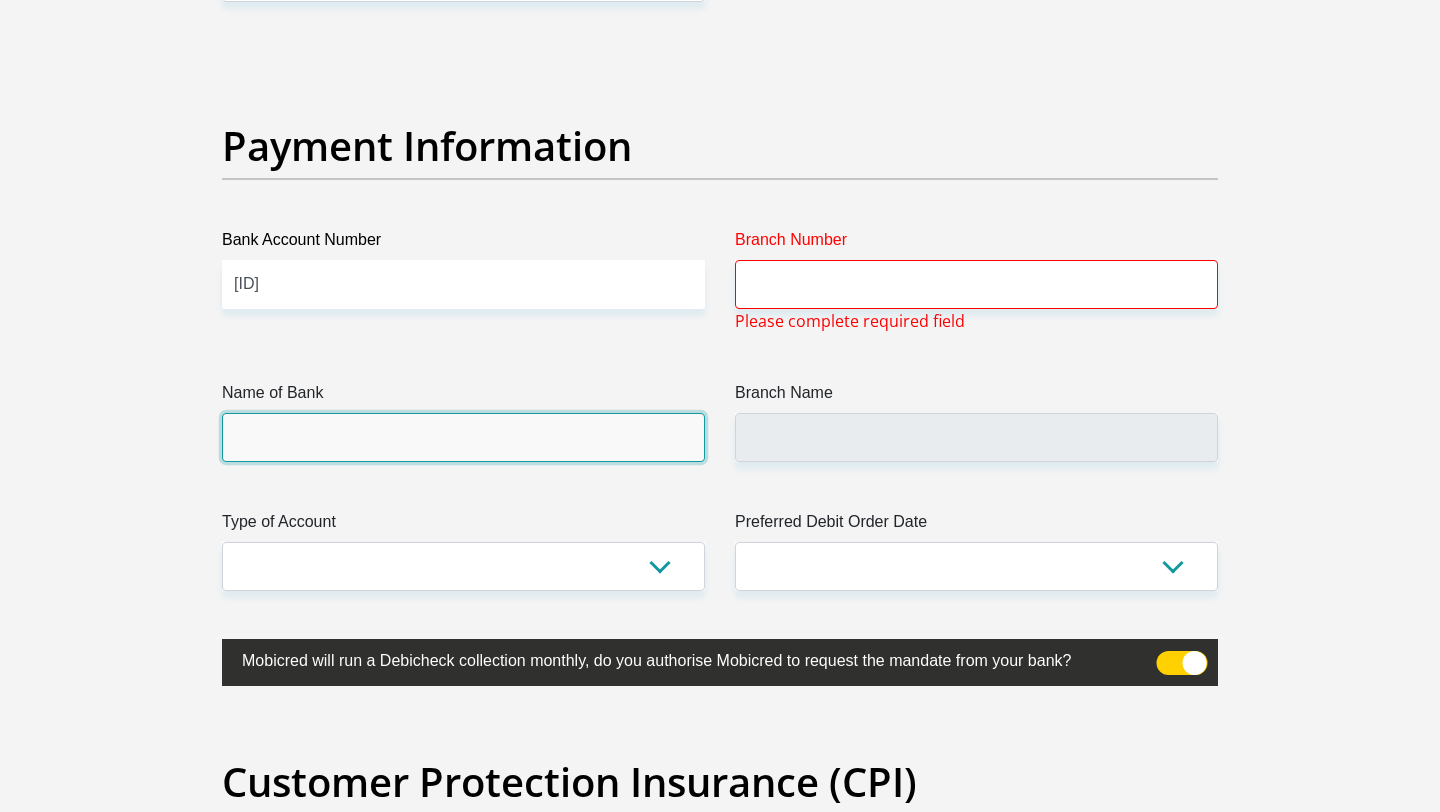 scroll, scrollTop: 4593, scrollLeft: 0, axis: vertical 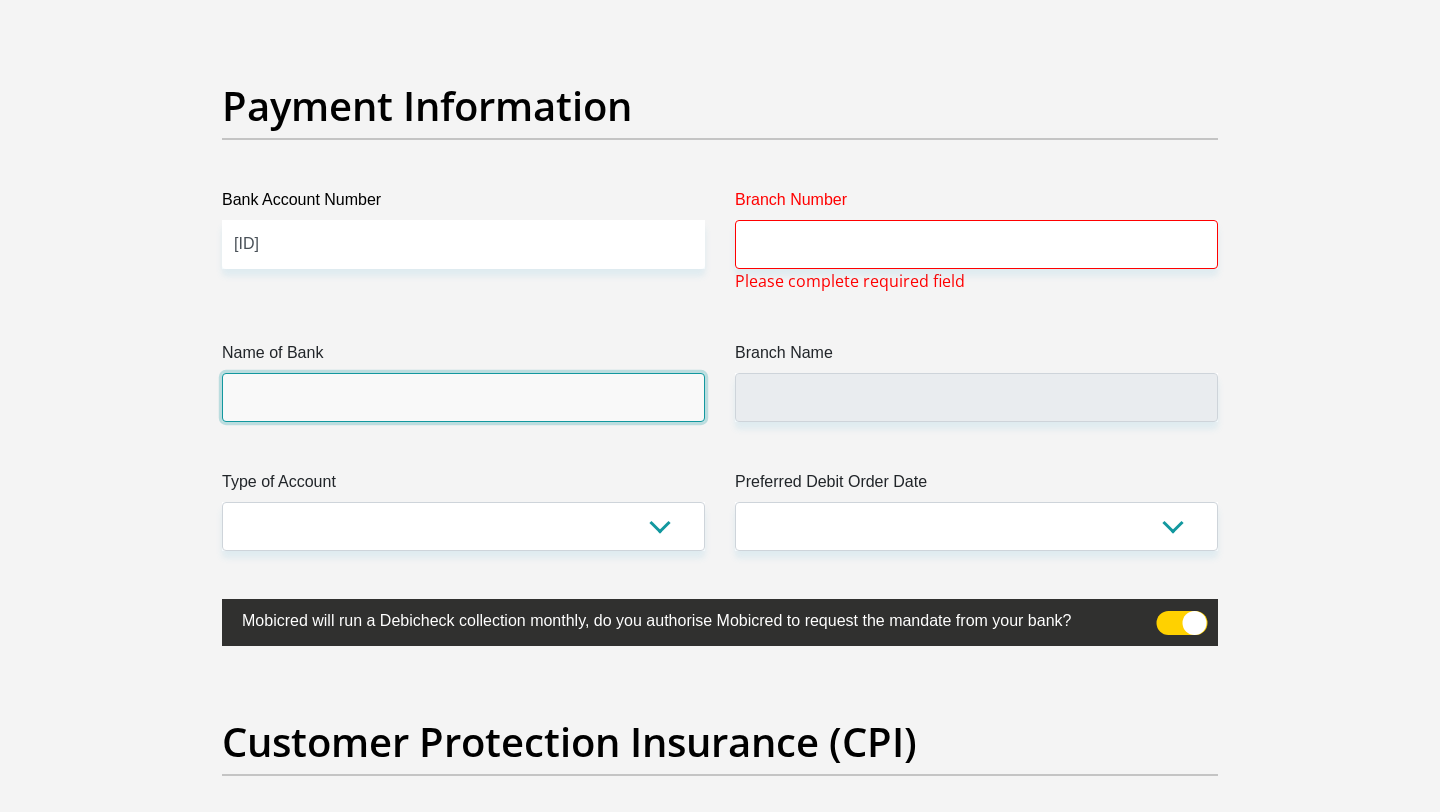click on "Name of Bank" at bounding box center (463, 397) 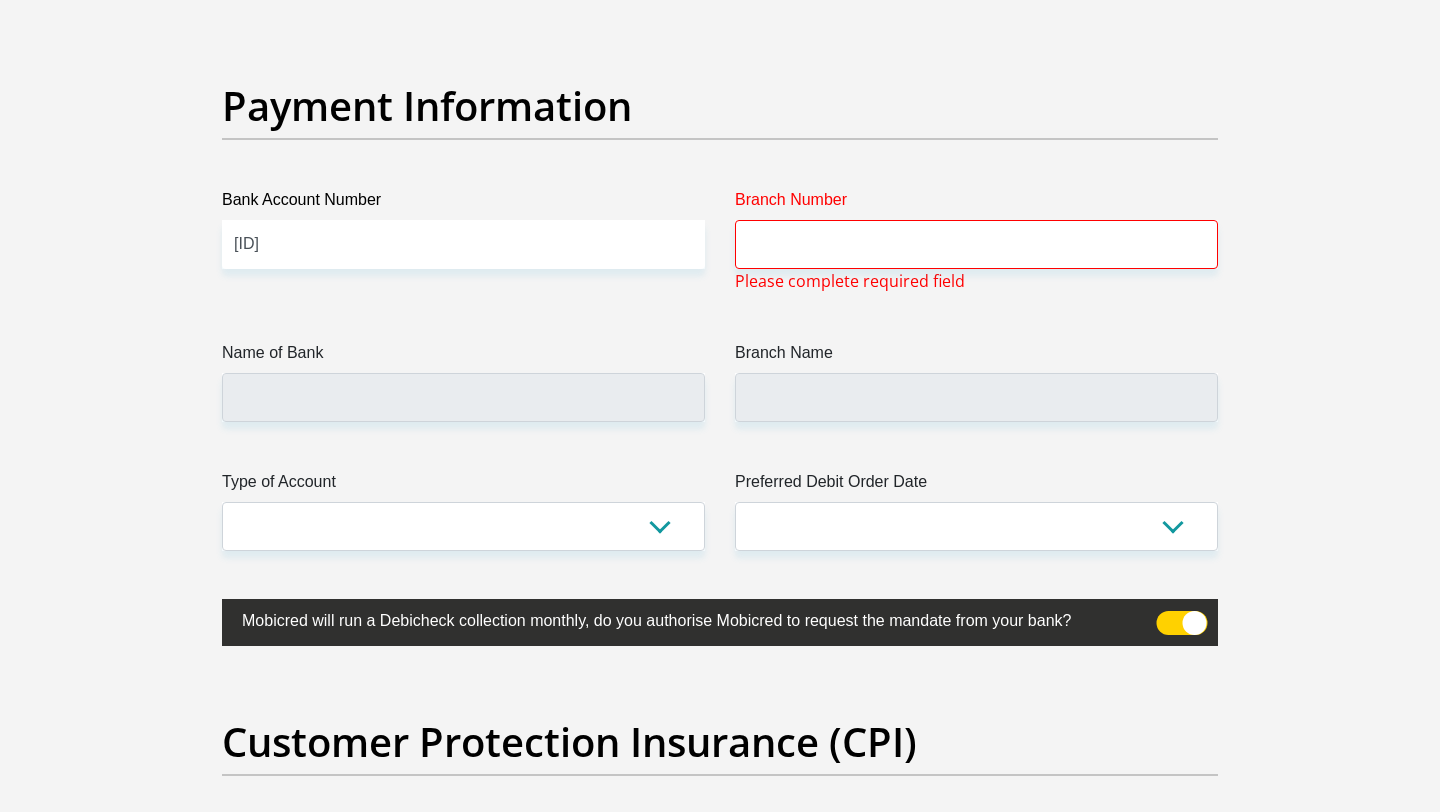 click on "Preferred Debit Order Date" at bounding box center (976, 486) 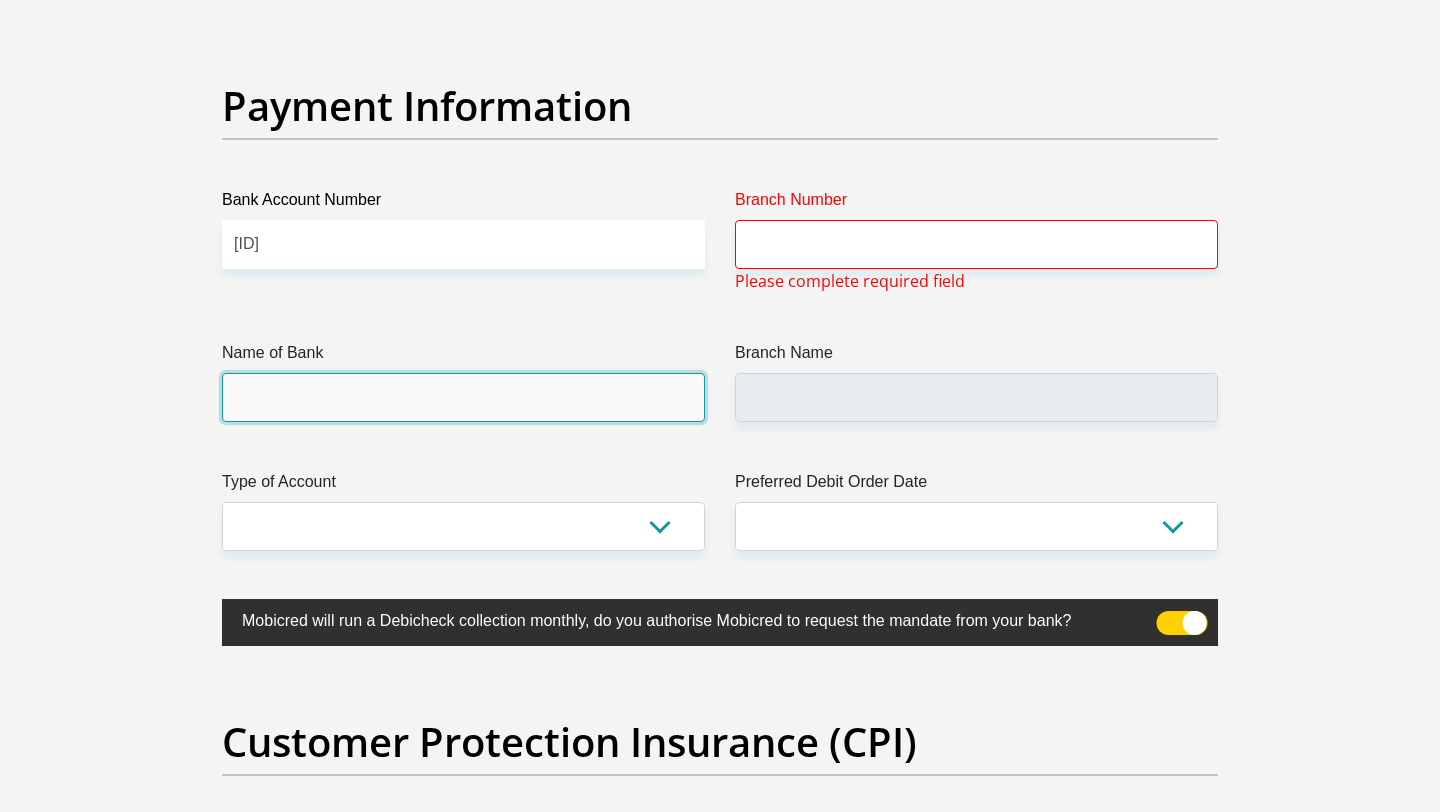 click on "Name of Bank" at bounding box center (463, 397) 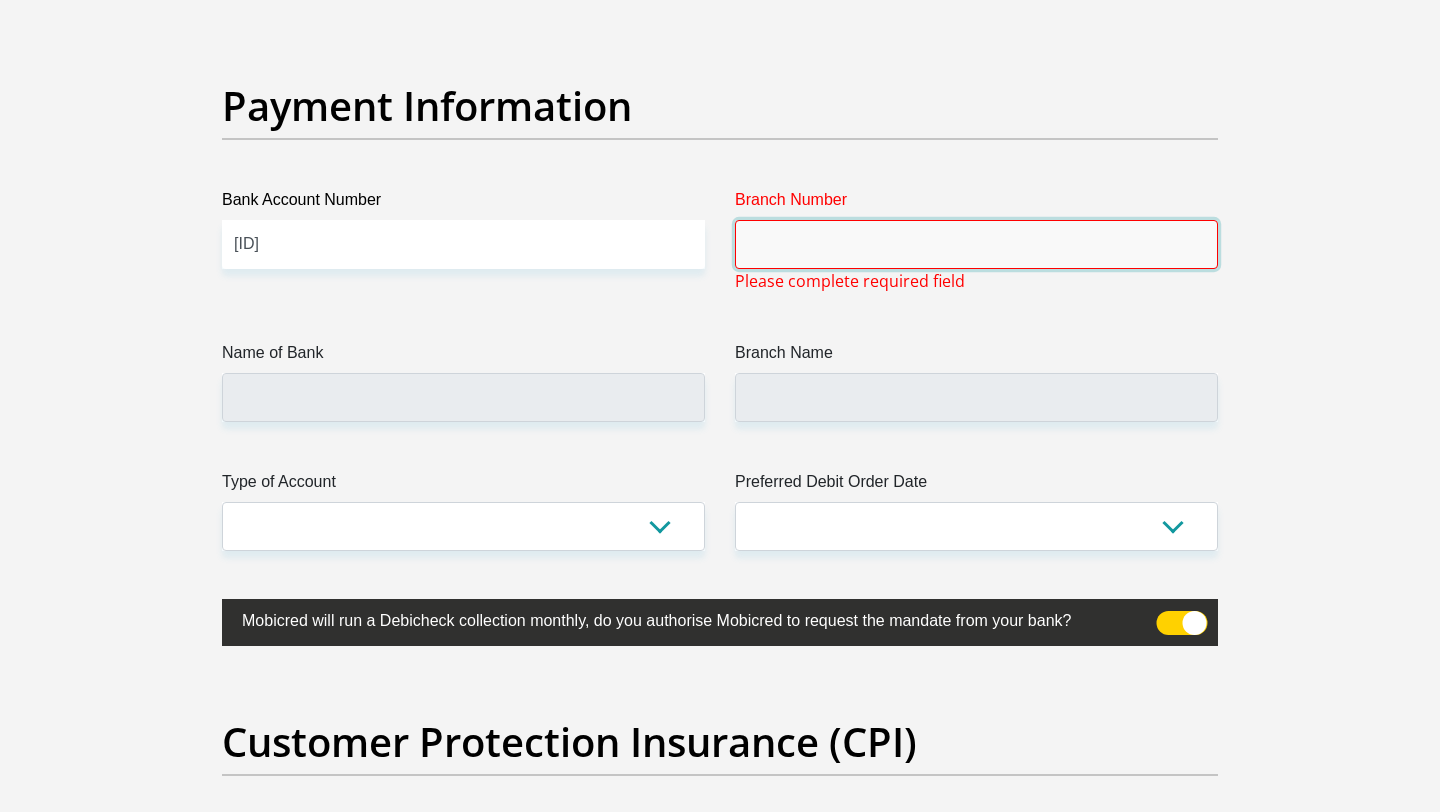 click on "Branch Number" at bounding box center [976, 244] 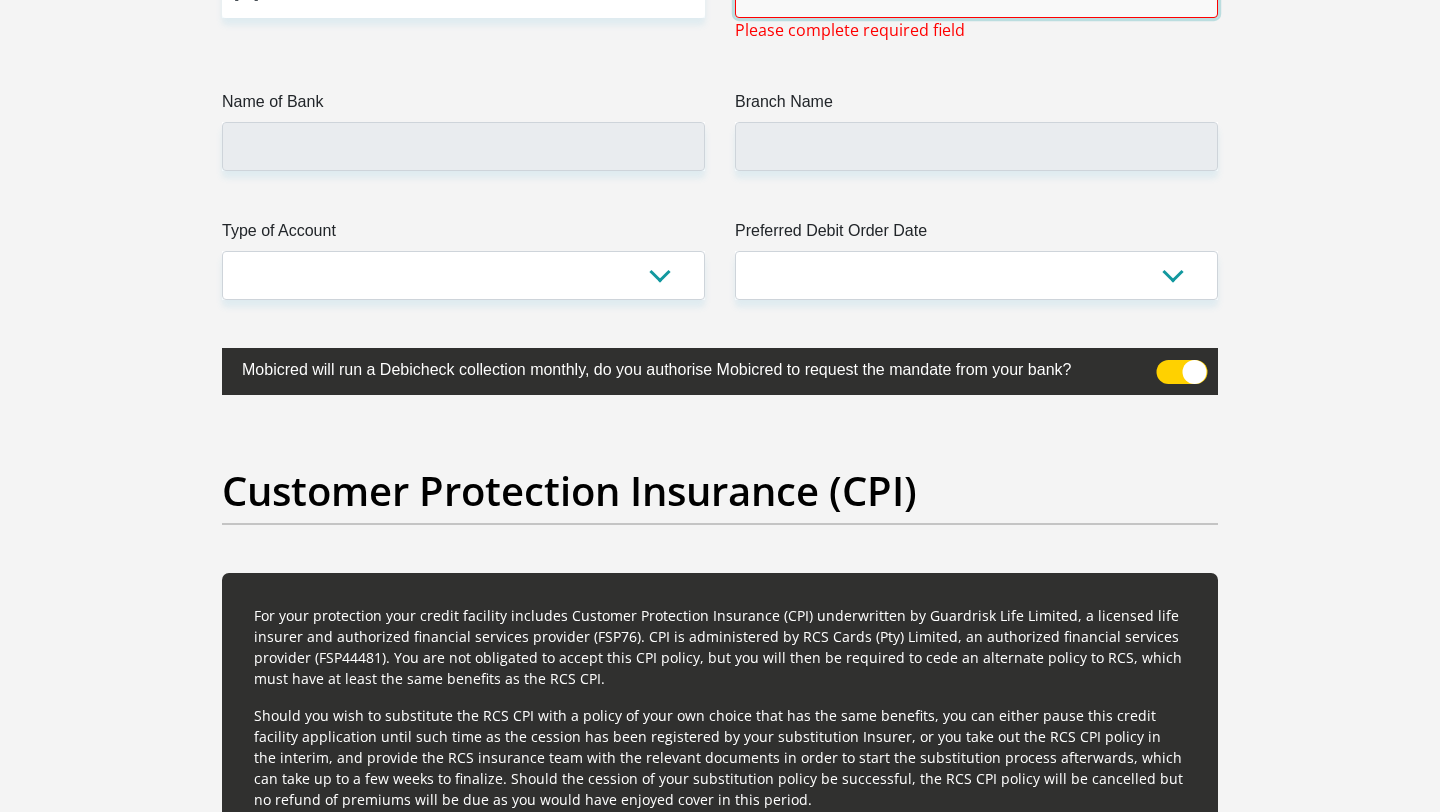 scroll, scrollTop: 4786, scrollLeft: 0, axis: vertical 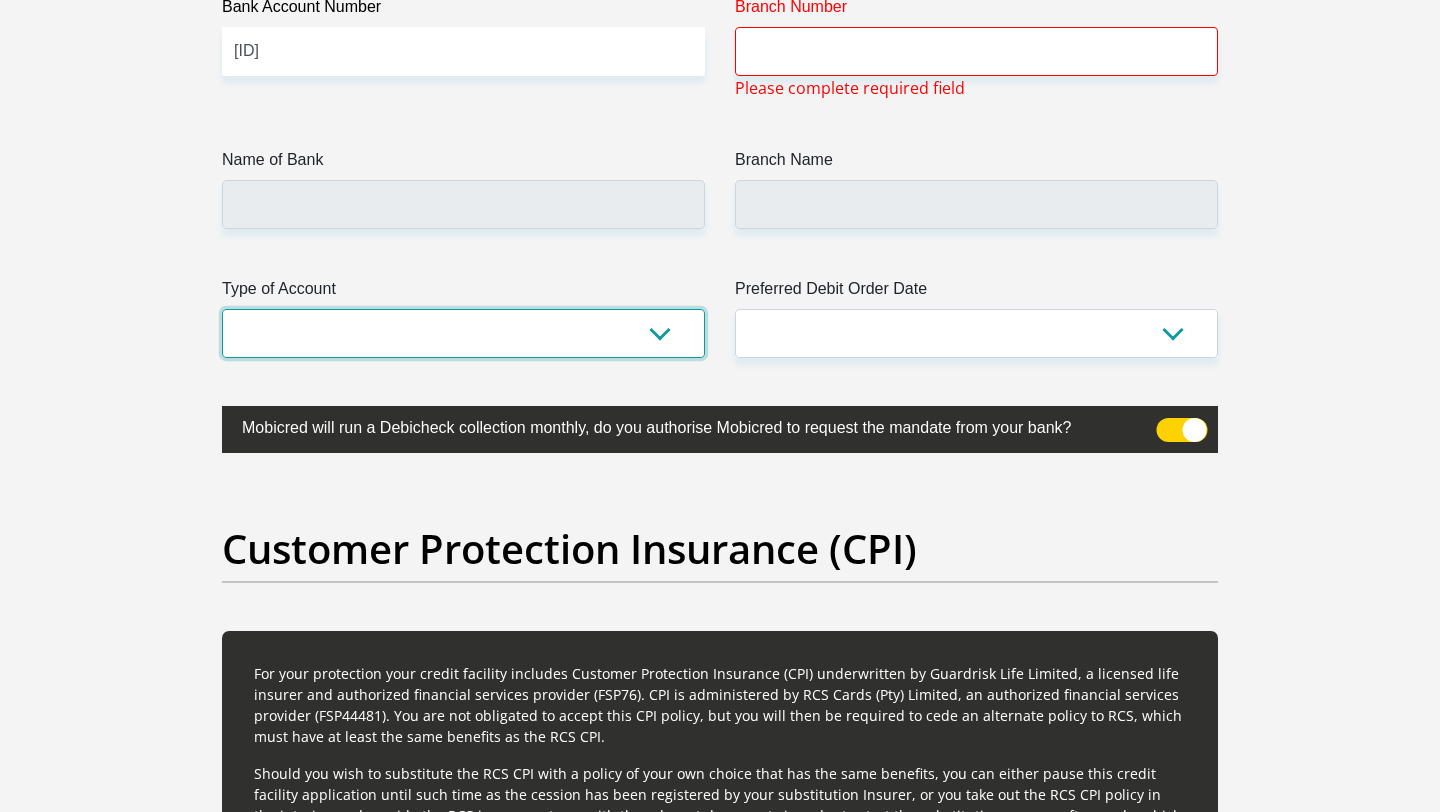 click on "Cheque
Savings" at bounding box center [463, 333] 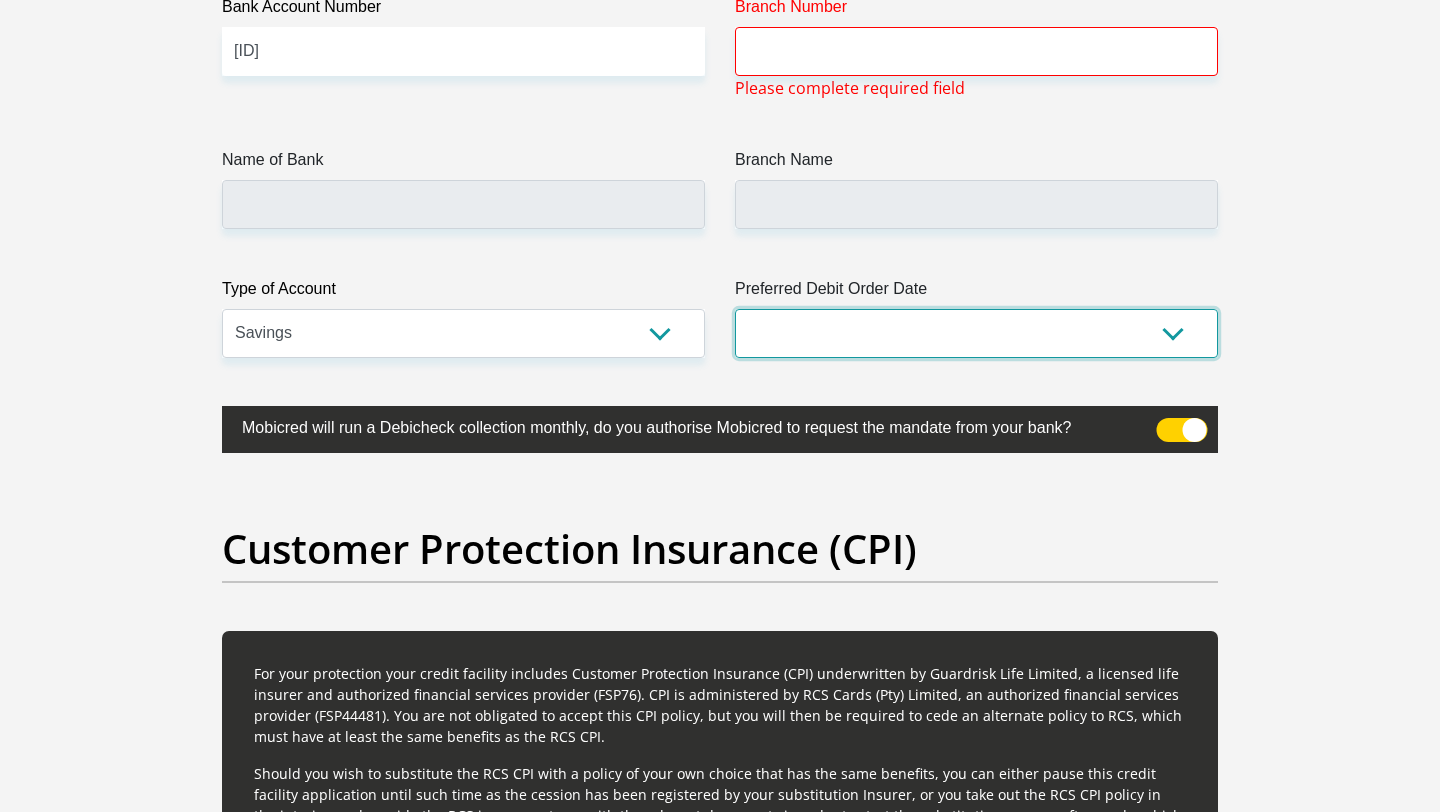 click on "1st
2nd
3rd
4th
5th
7th
18th
19th
20th
21st
22nd
23rd
24th
25th
26th
27th
28th
29th
30th" at bounding box center (976, 333) 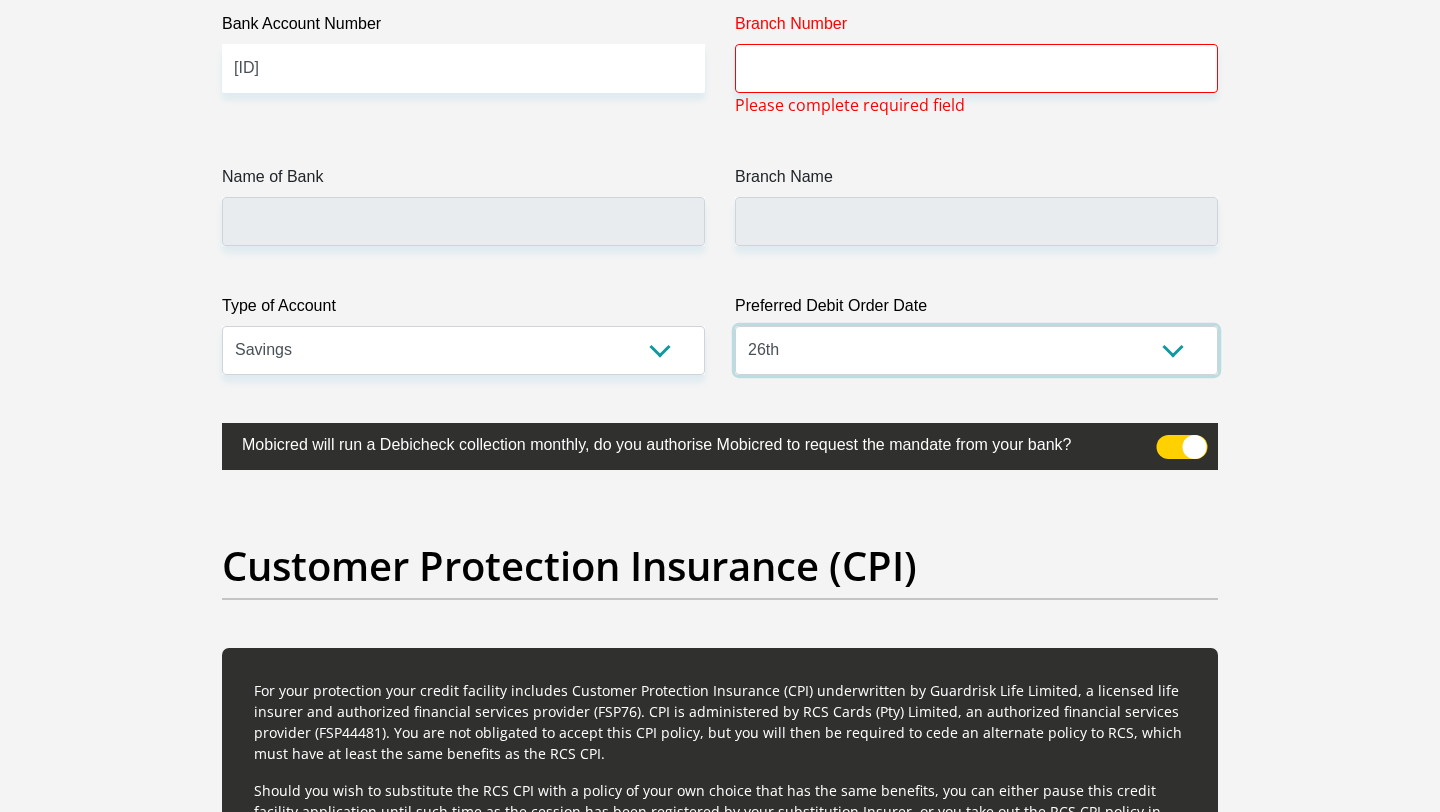 scroll, scrollTop: 4770, scrollLeft: 0, axis: vertical 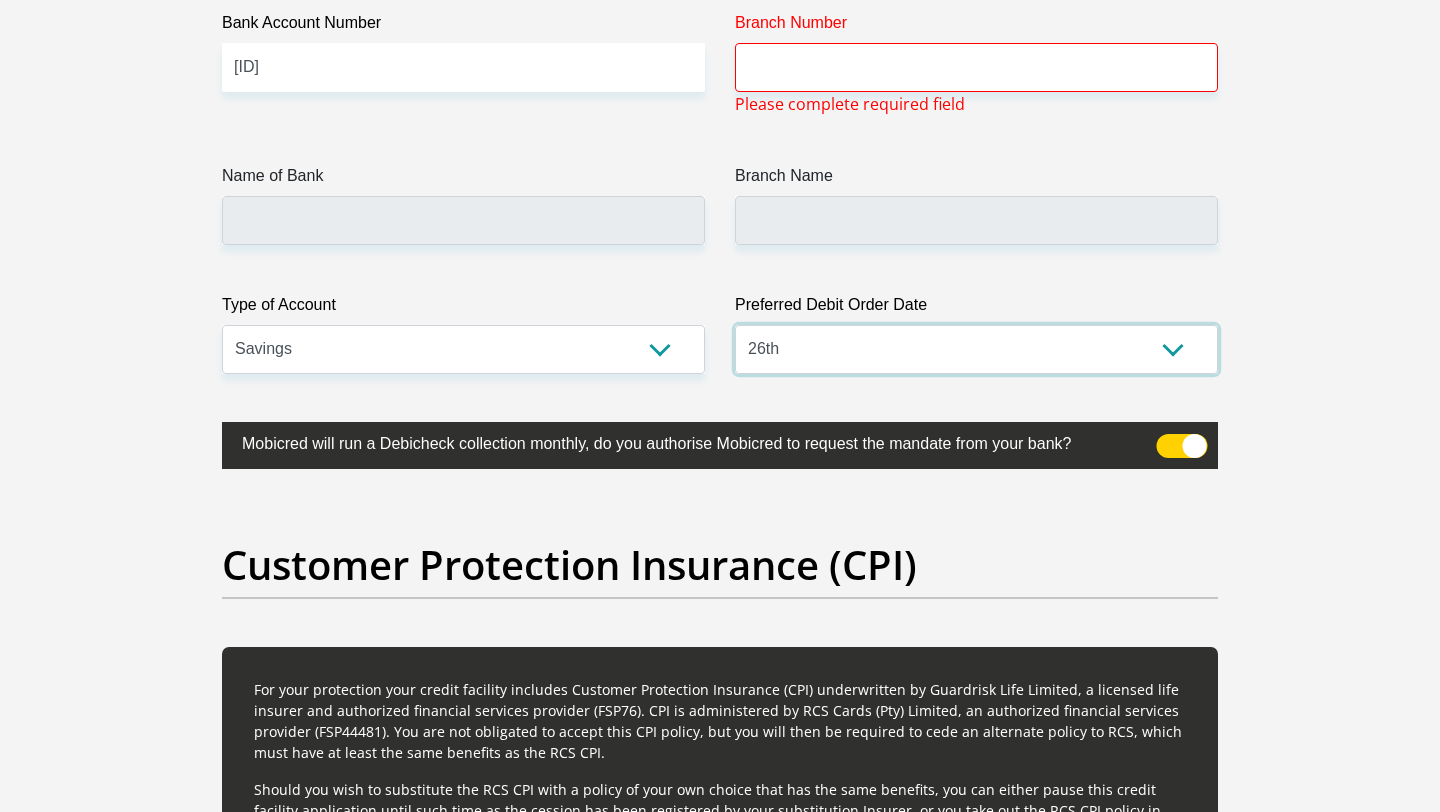 click on "1st
2nd
3rd
4th
5th
7th
18th
19th
20th
21st
22nd
23rd
24th
25th
26th
27th
28th
29th
30th" at bounding box center (976, 349) 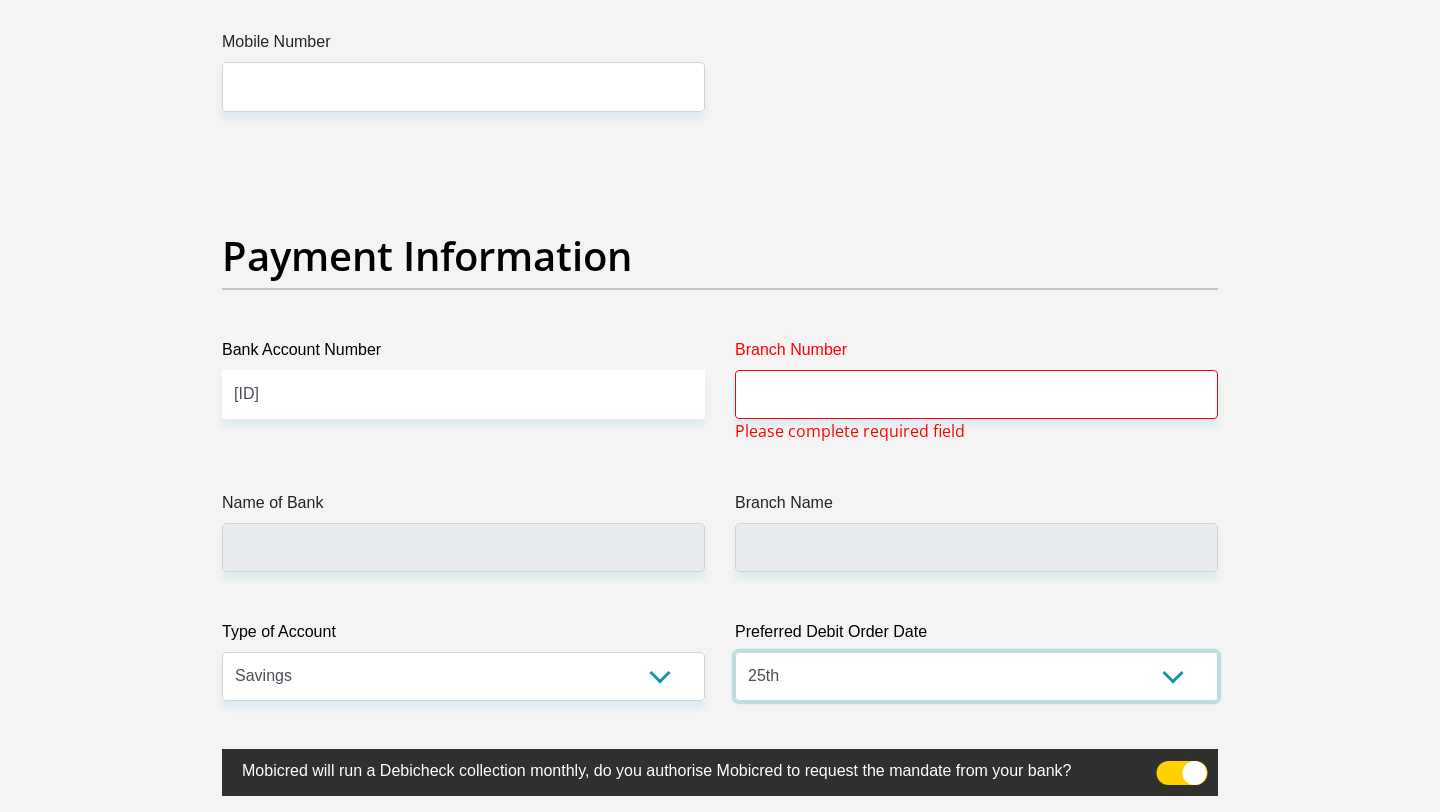 scroll, scrollTop: 4363, scrollLeft: 0, axis: vertical 